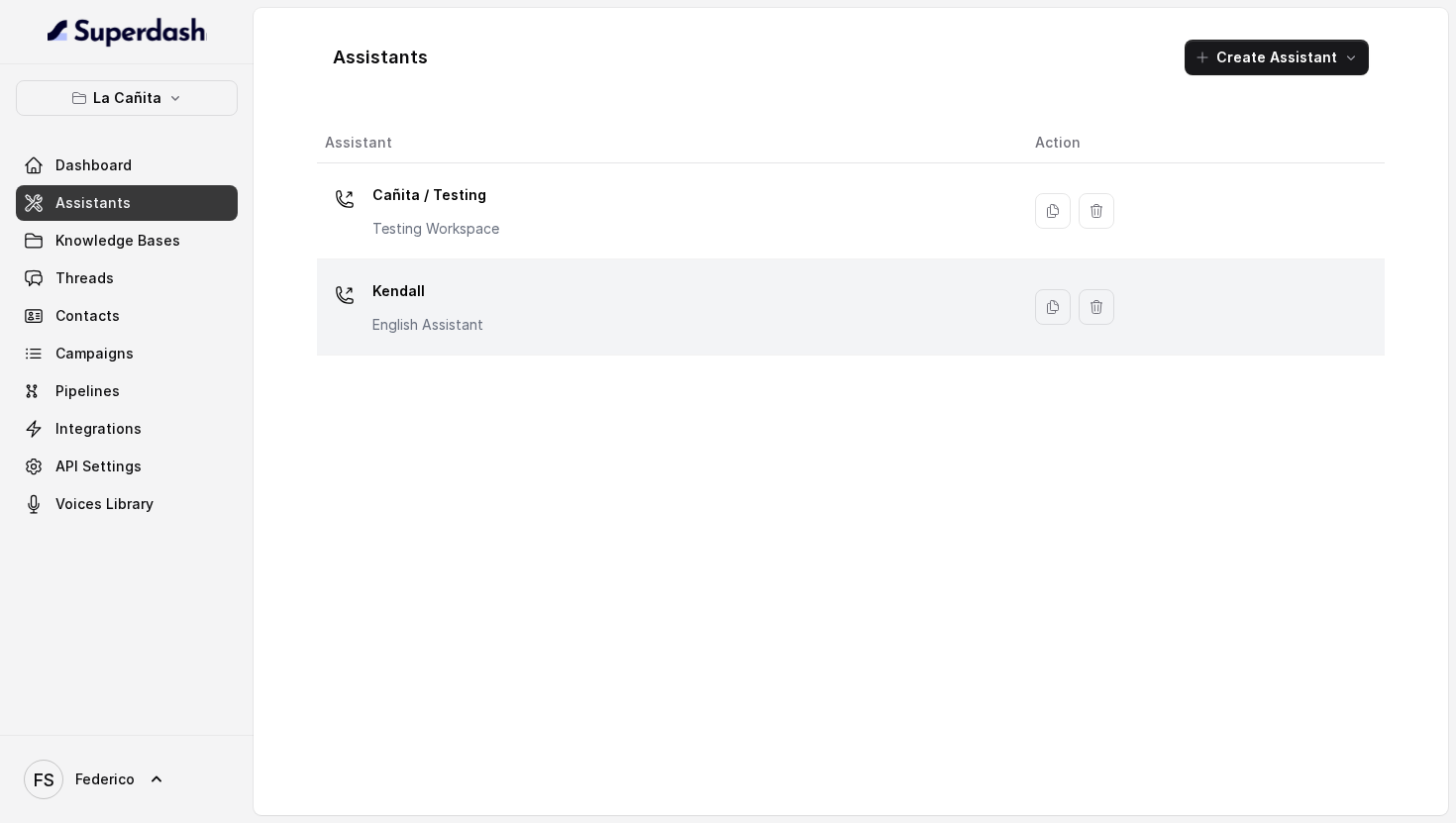 scroll, scrollTop: 0, scrollLeft: 0, axis: both 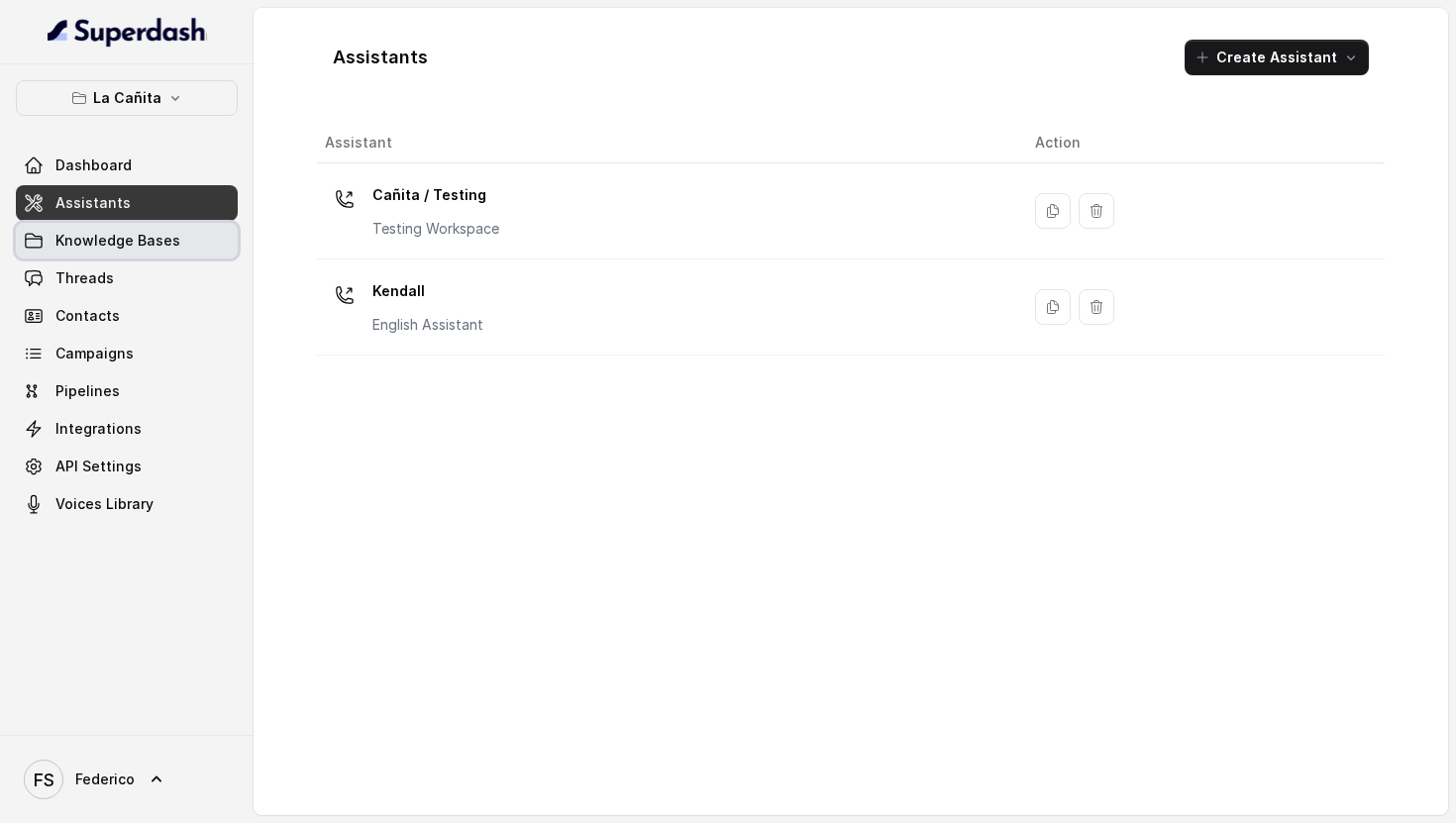 click on "Knowledge Bases" at bounding box center (118, 241) 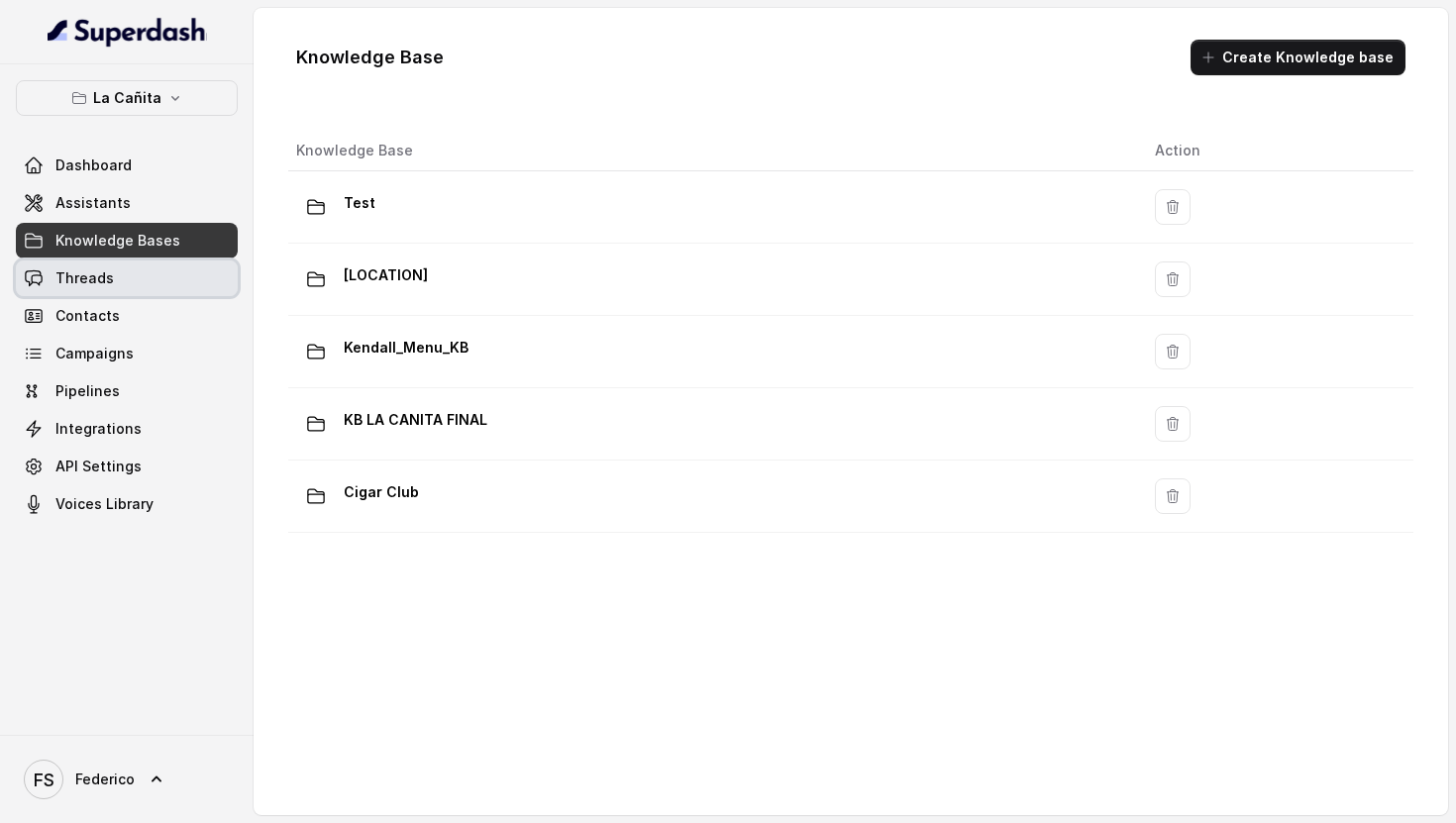 click on "Threads" at bounding box center [127, 278] 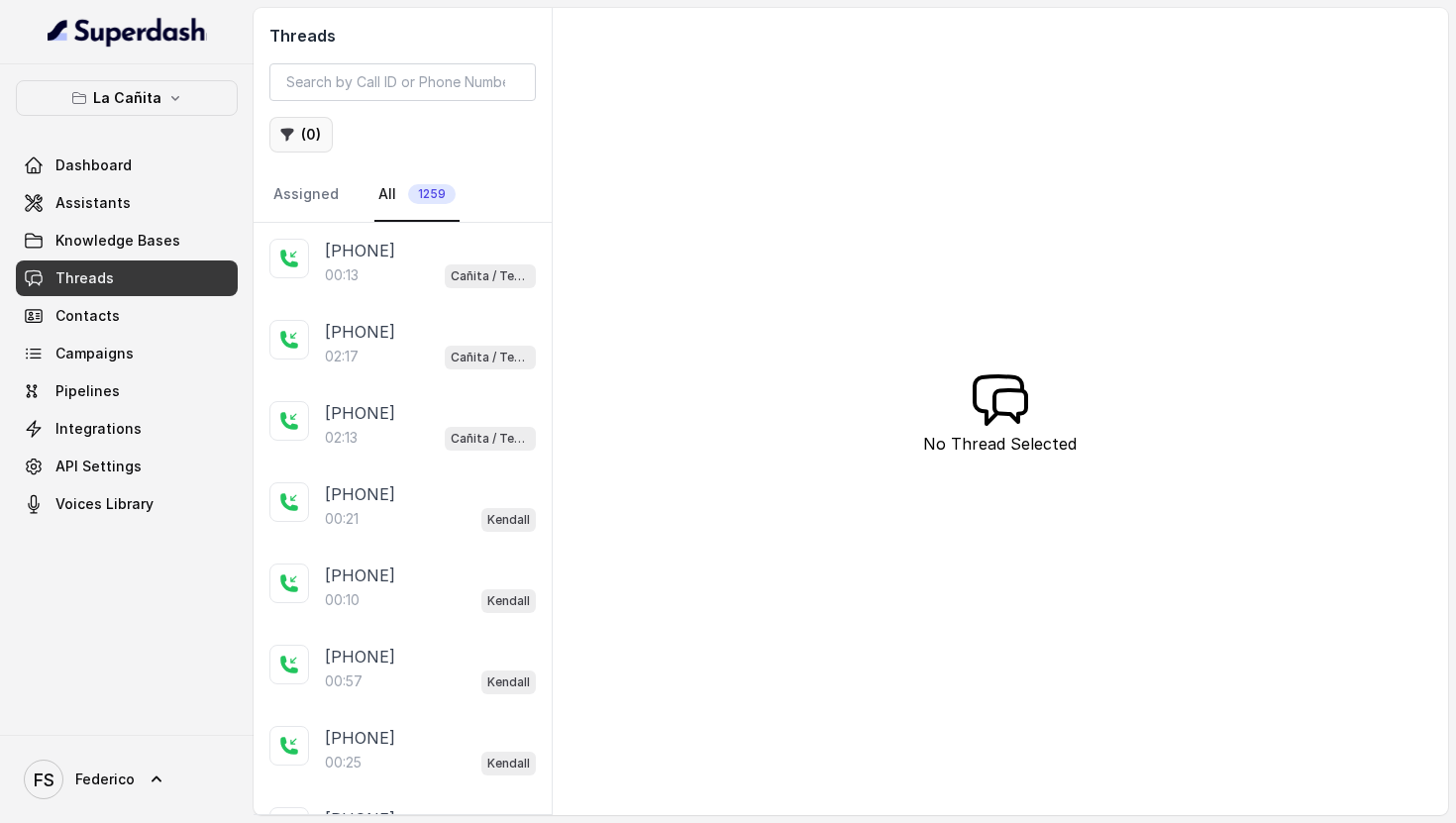 click on "( 0 )" at bounding box center (301, 135) 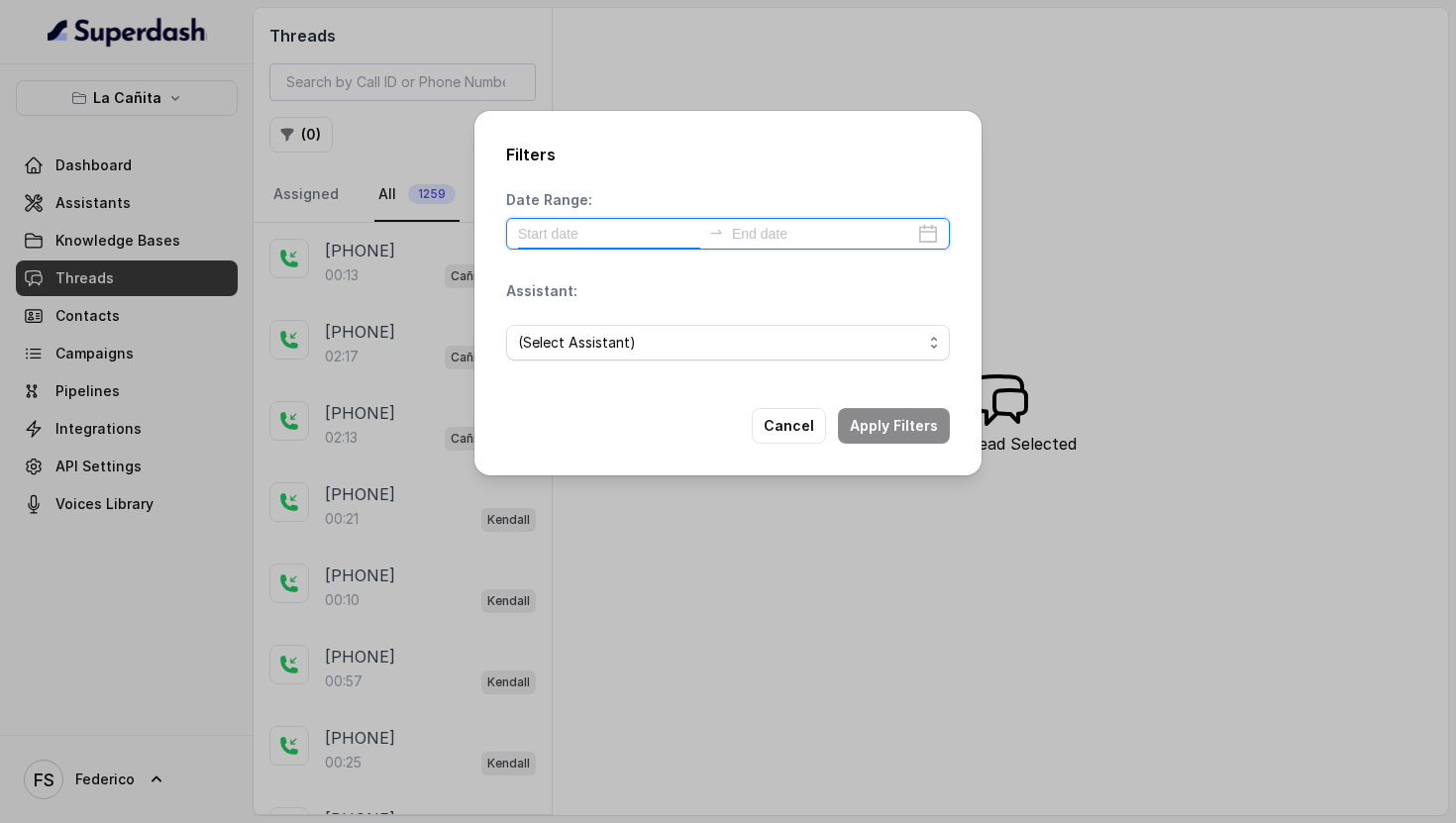 click at bounding box center (609, 234) 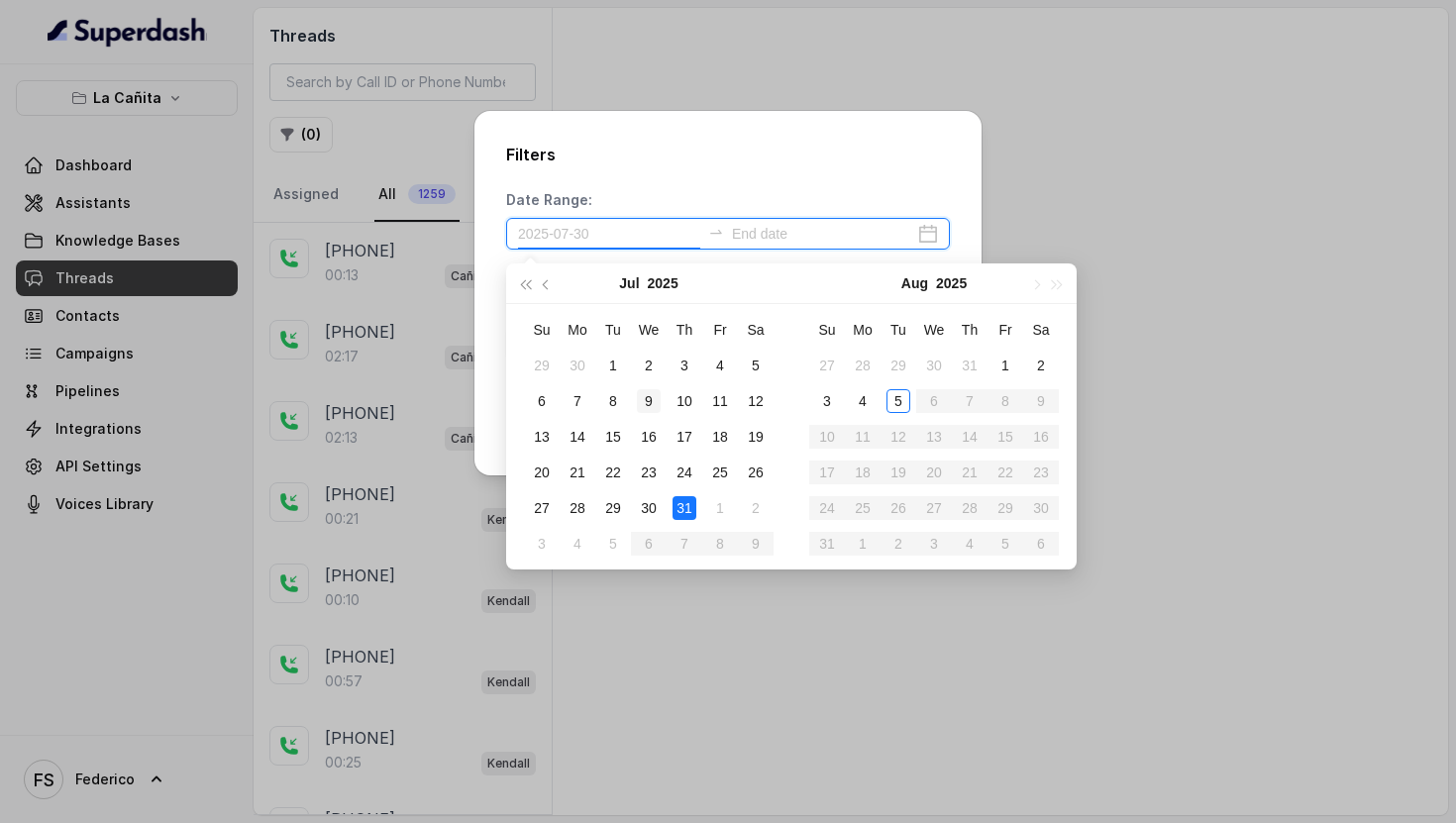 type on "[DATE]" 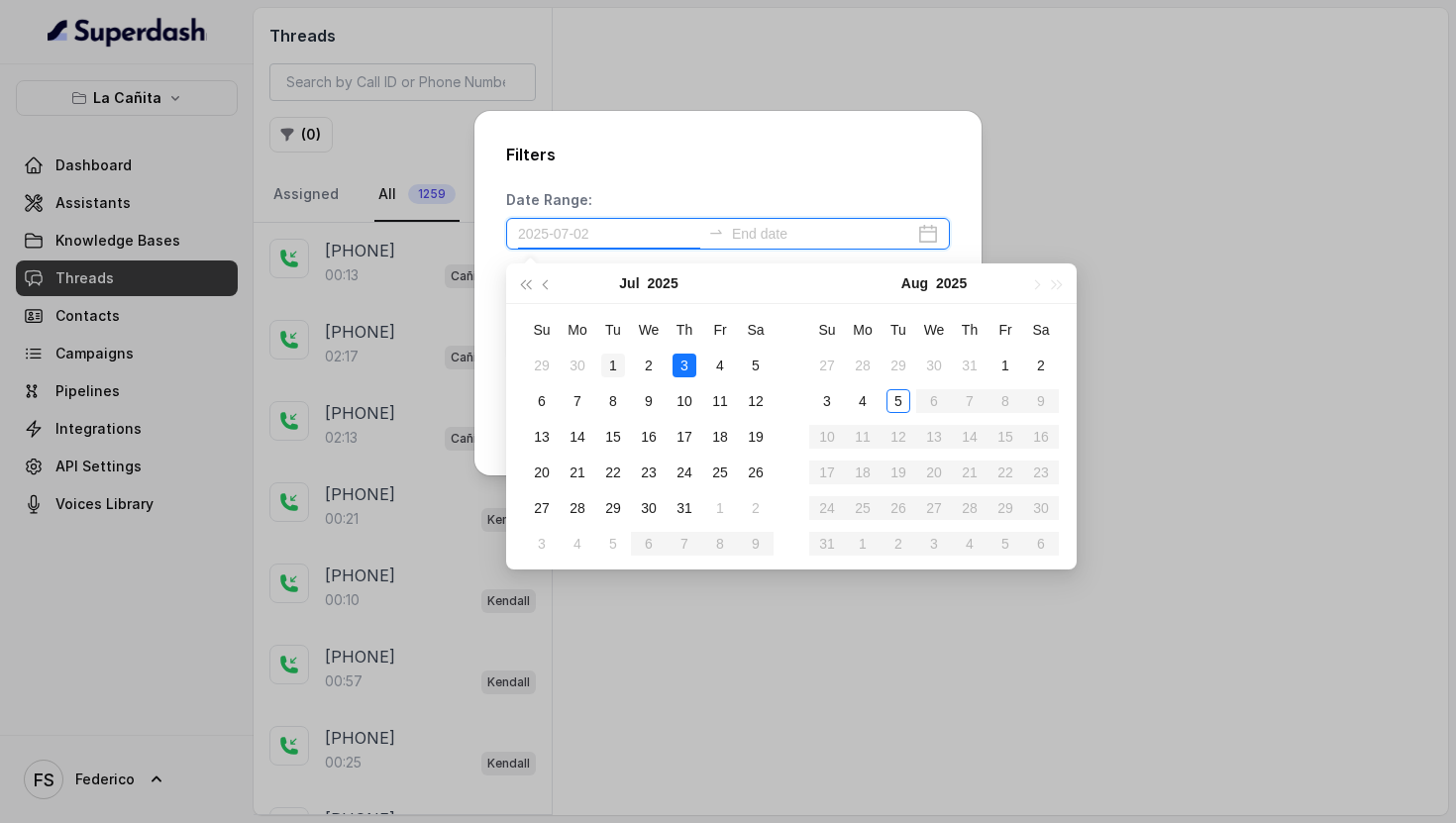 type on "2025-07-01" 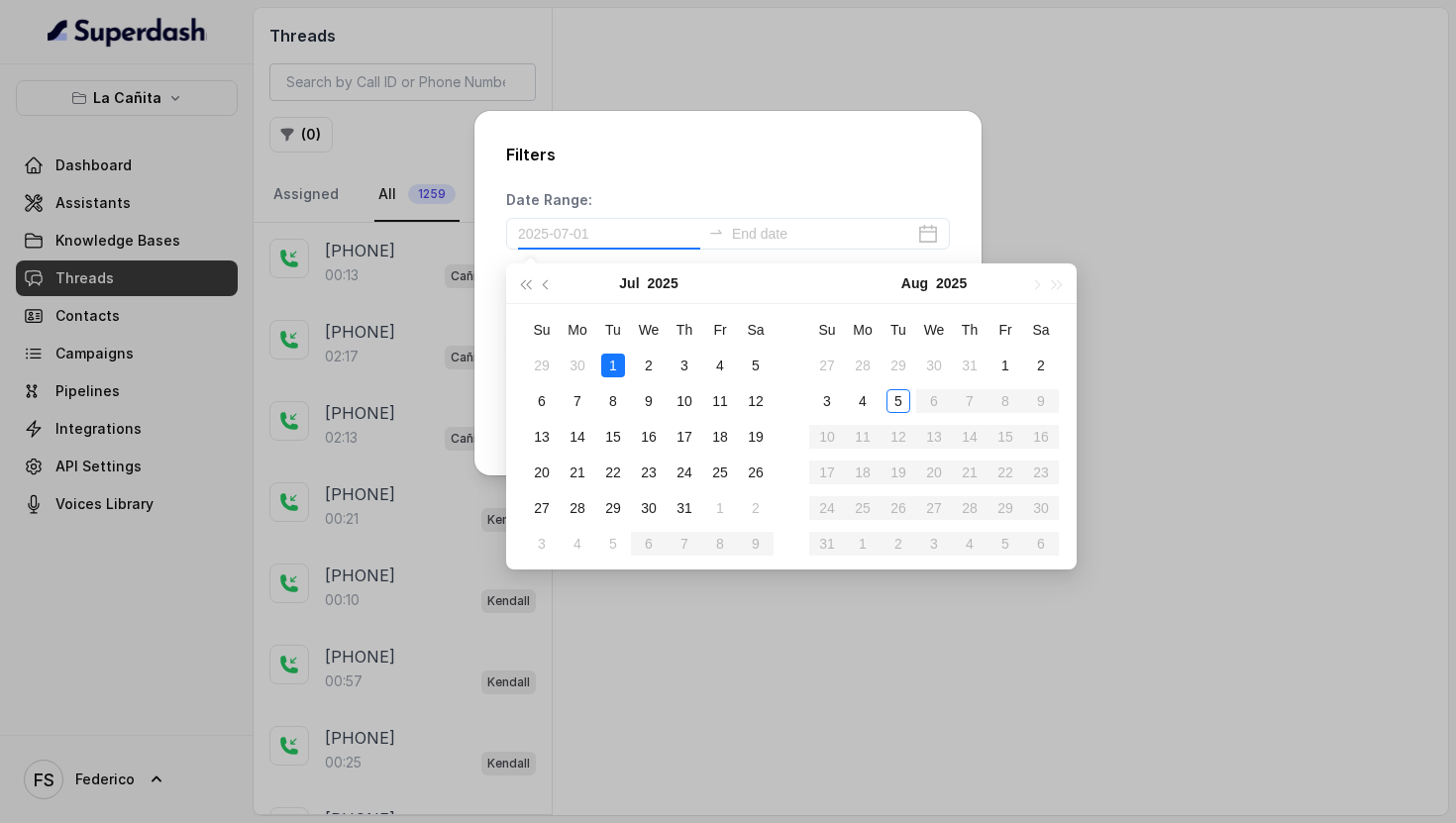 click on "1" at bounding box center (613, 365) 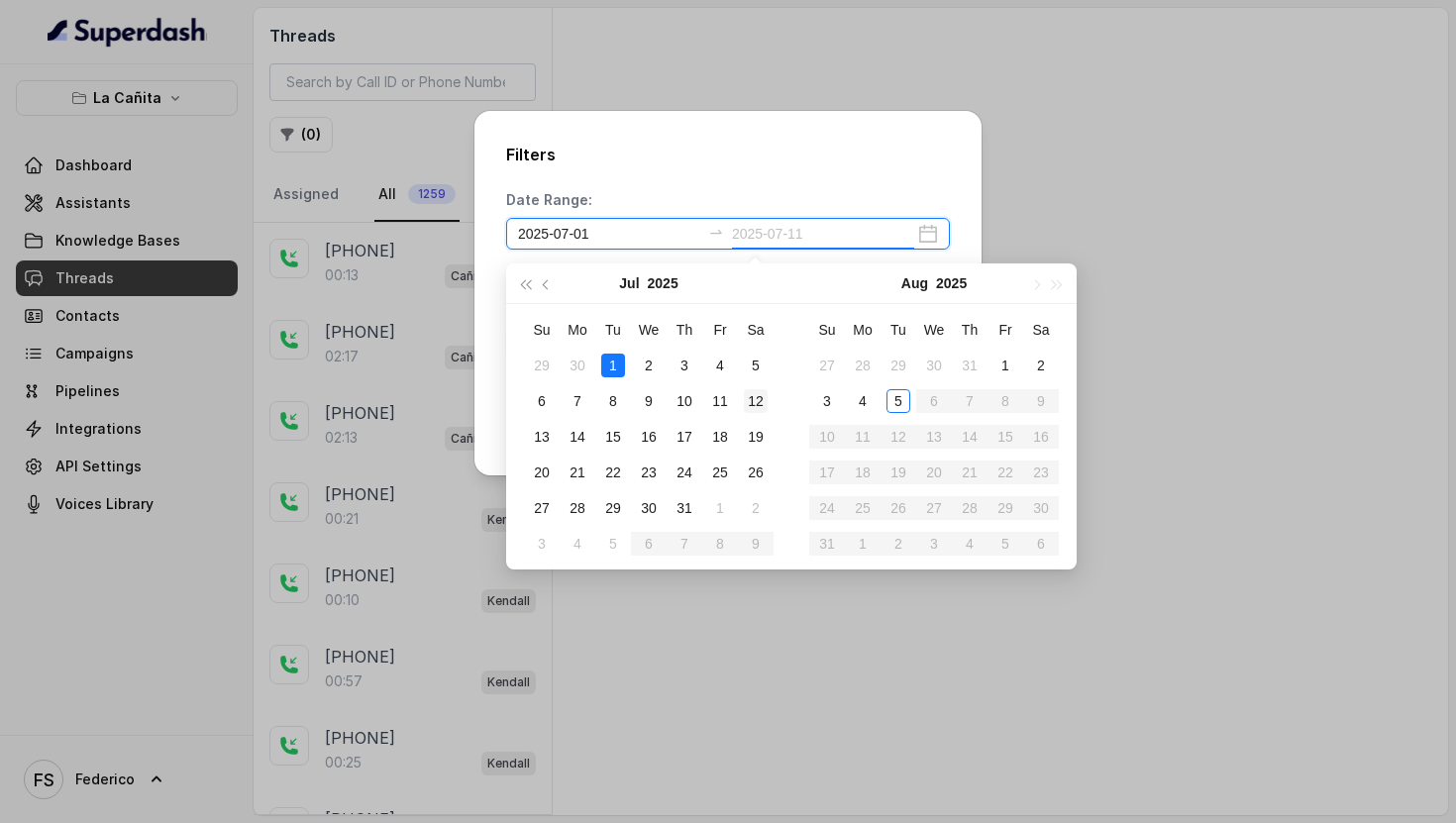 type on "2025-07-12" 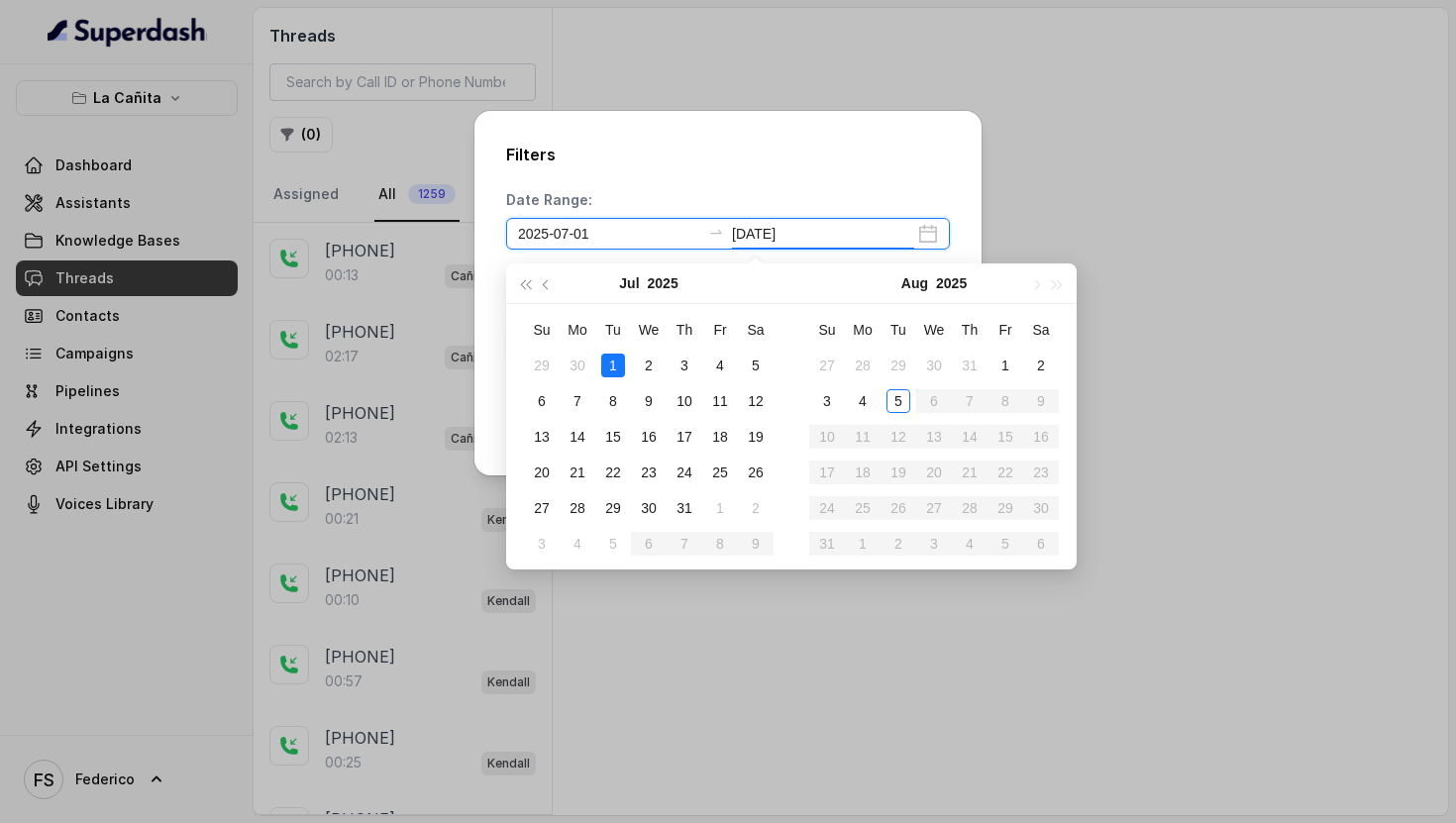 type on "[DATE]" 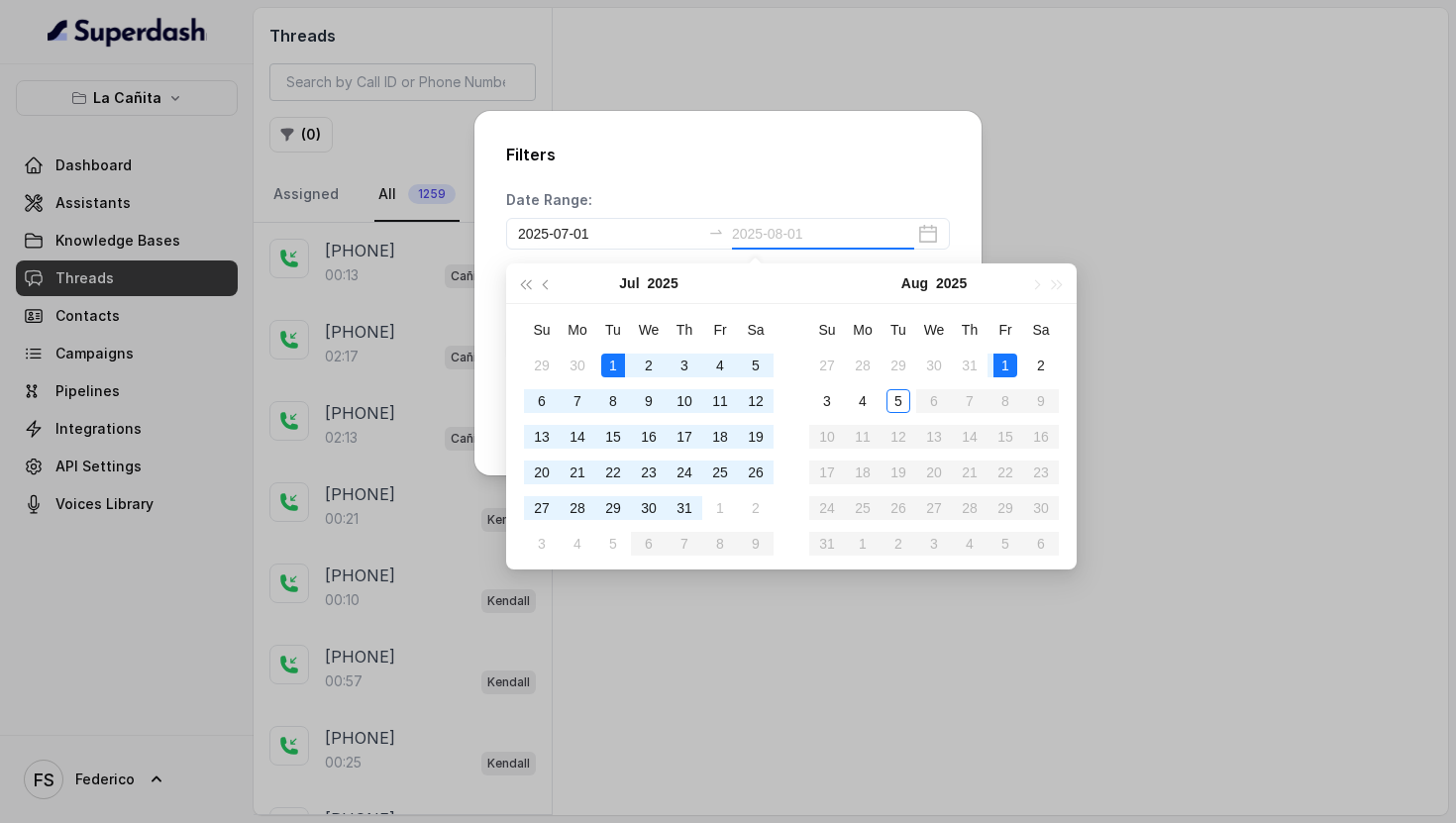 click on "1" at bounding box center [1005, 365] 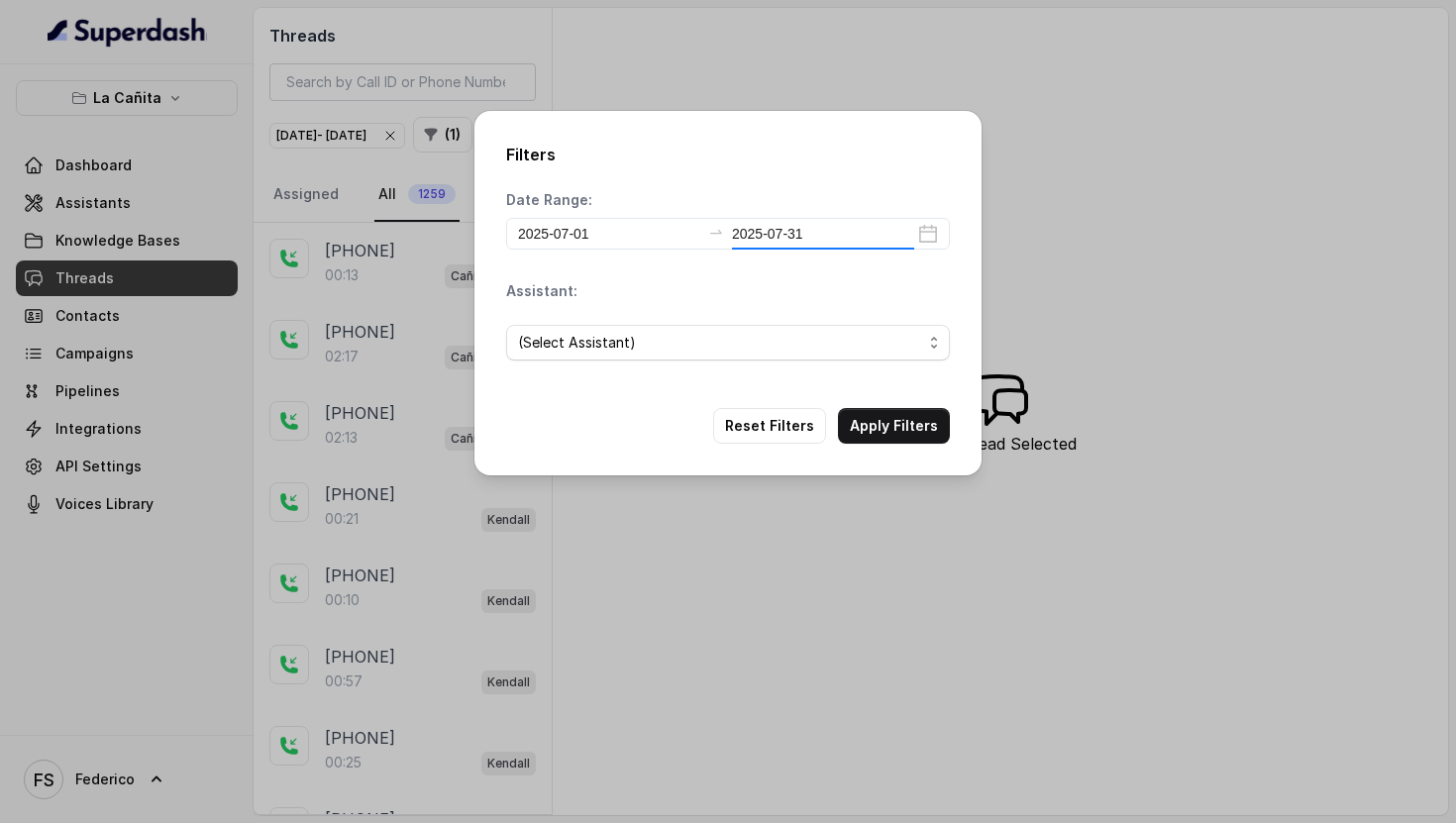 type on "2025-08-01" 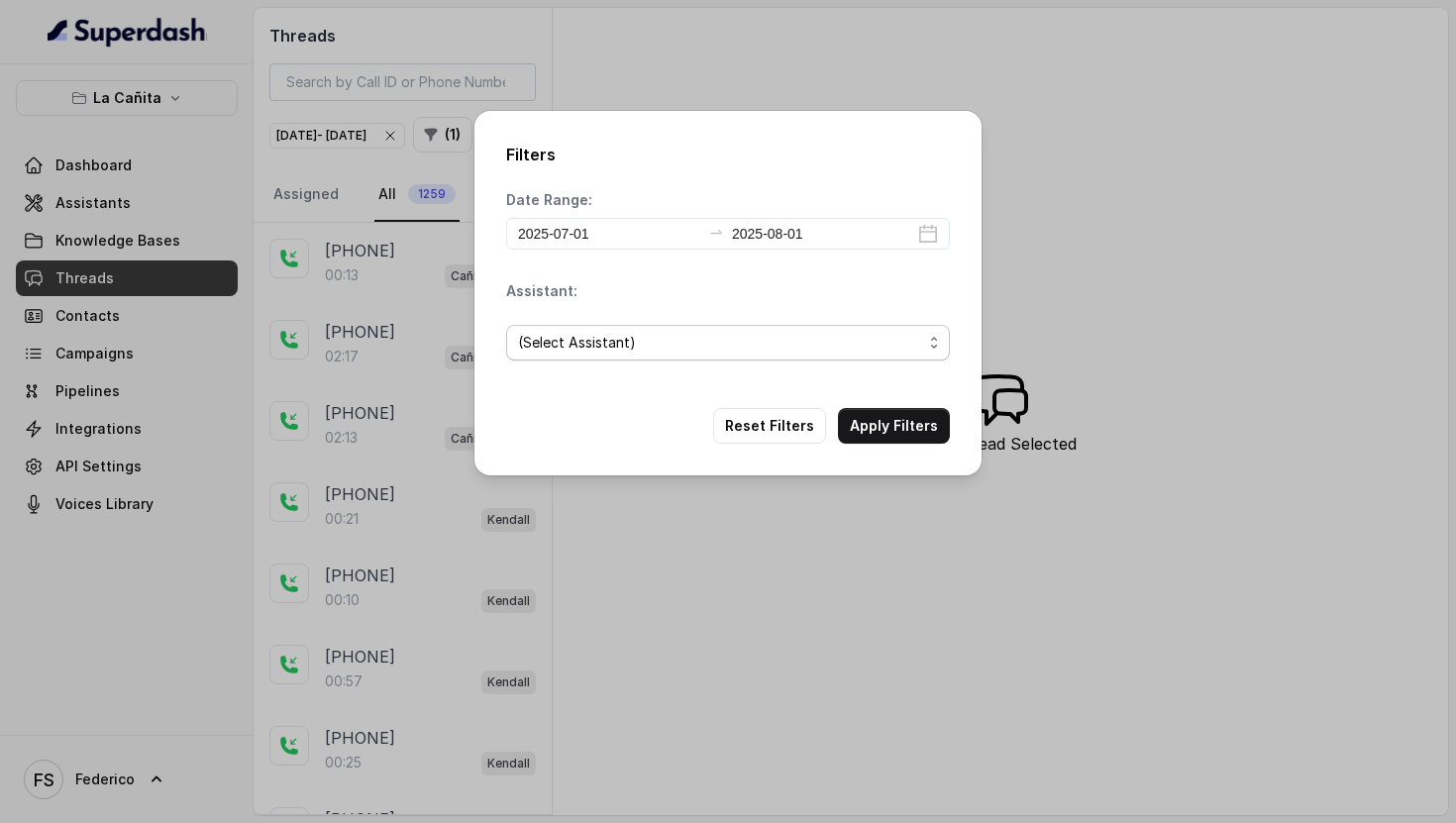 click on "(Select Assistant)" at bounding box center [728, 343] 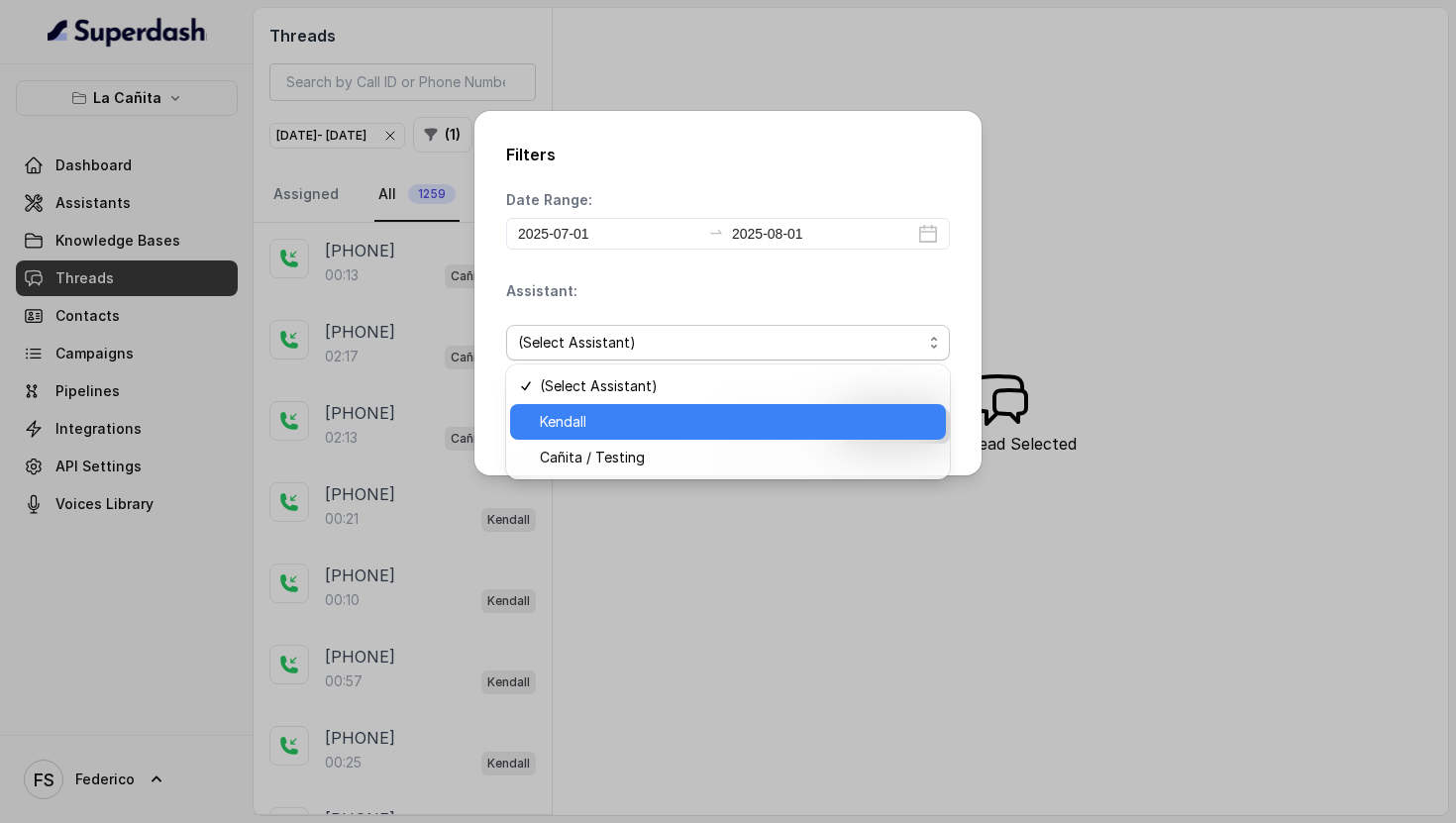 click on "Kendall" at bounding box center [737, 422] 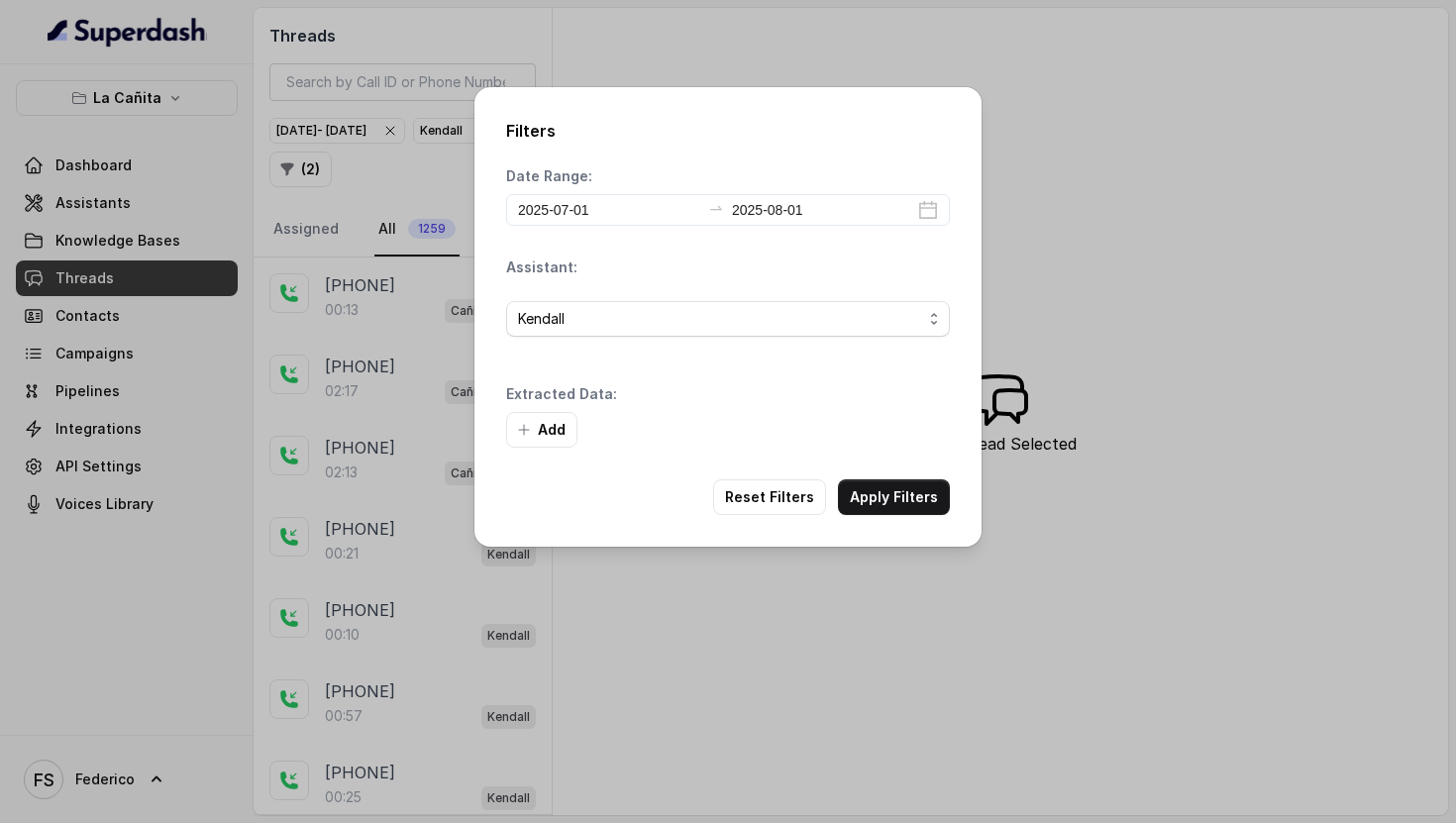 click on "Add" at bounding box center (728, 430) 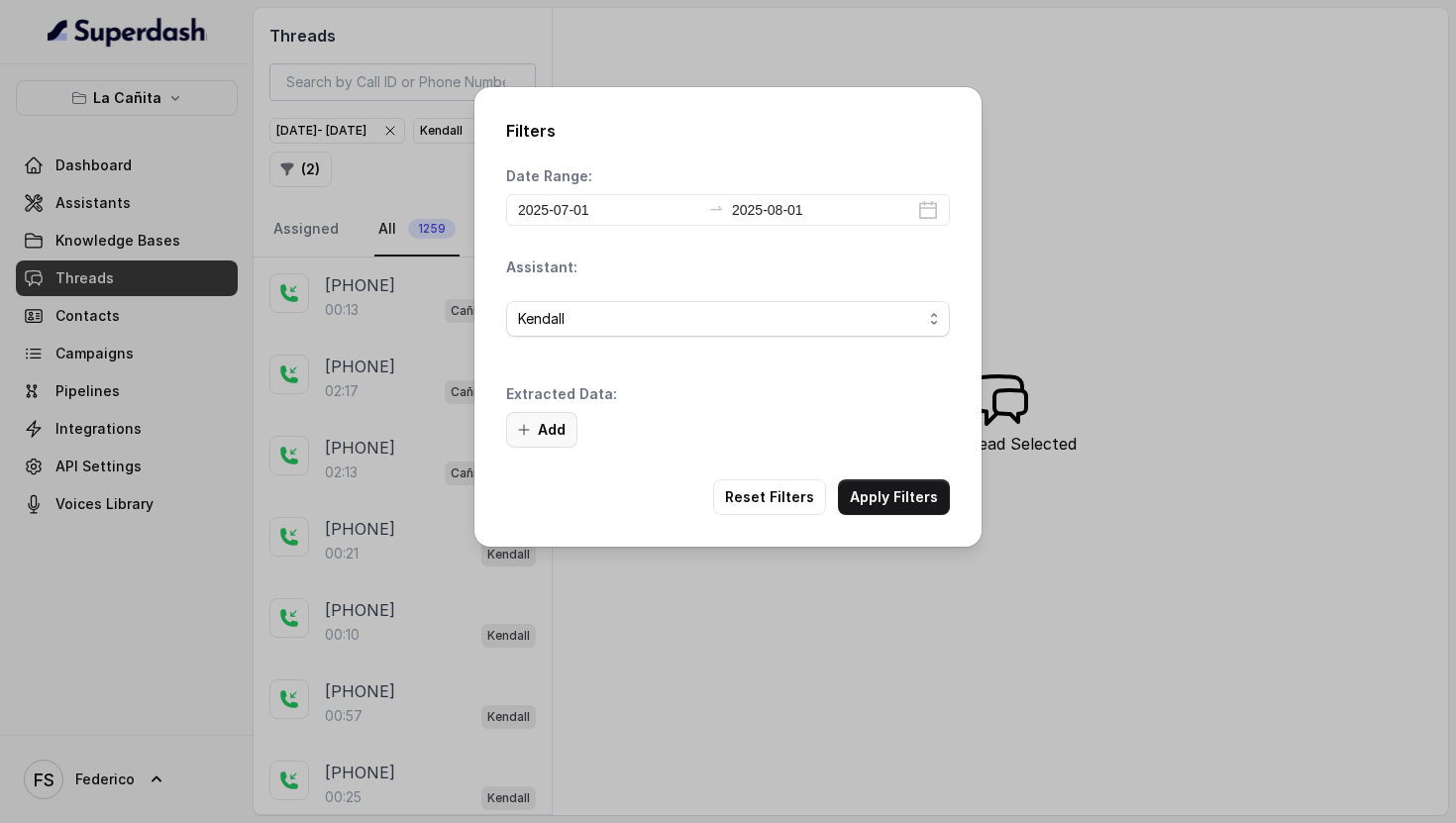 click on "Add" at bounding box center (542, 430) 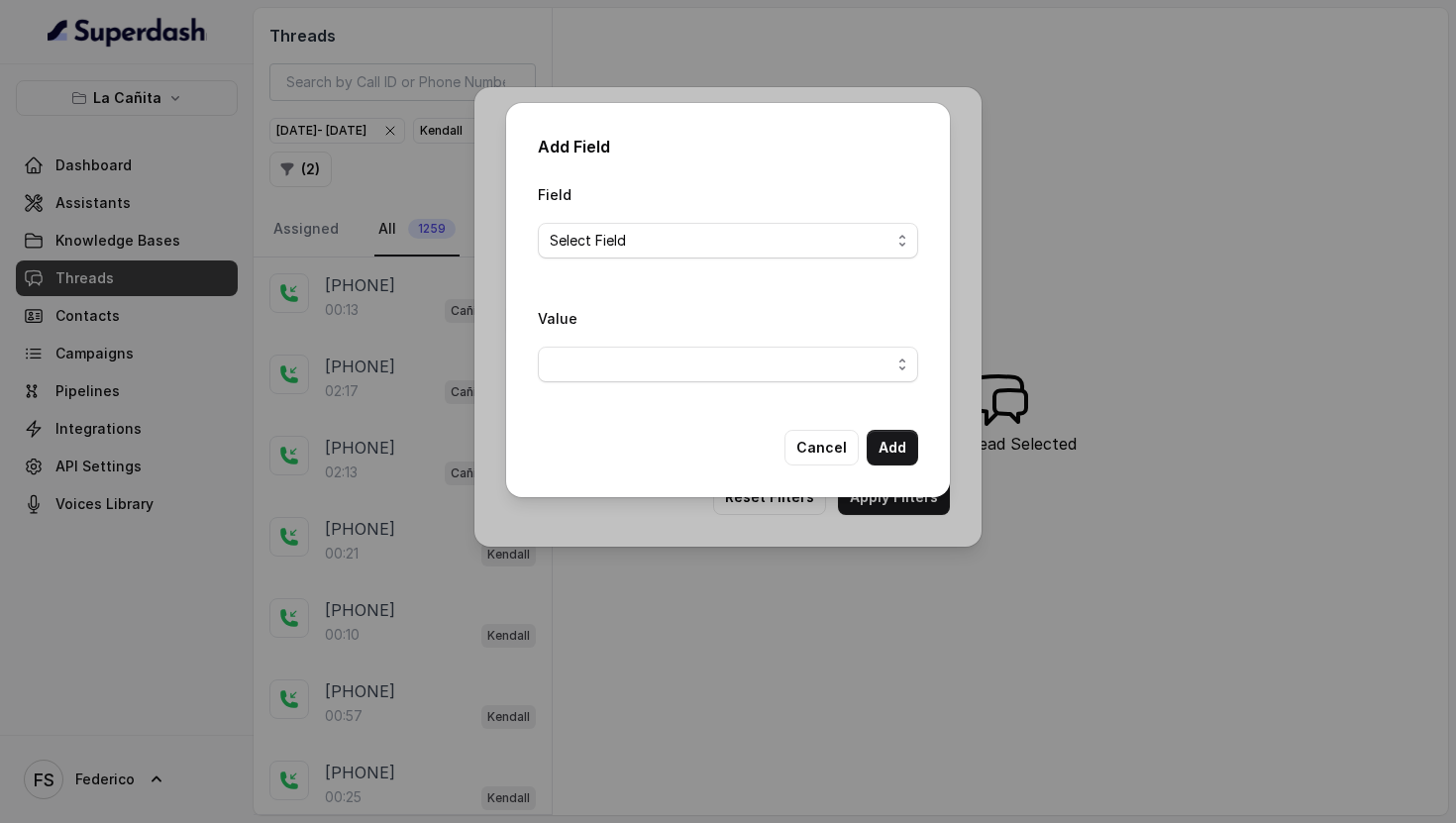 click on "Select Field" at bounding box center [720, 241] 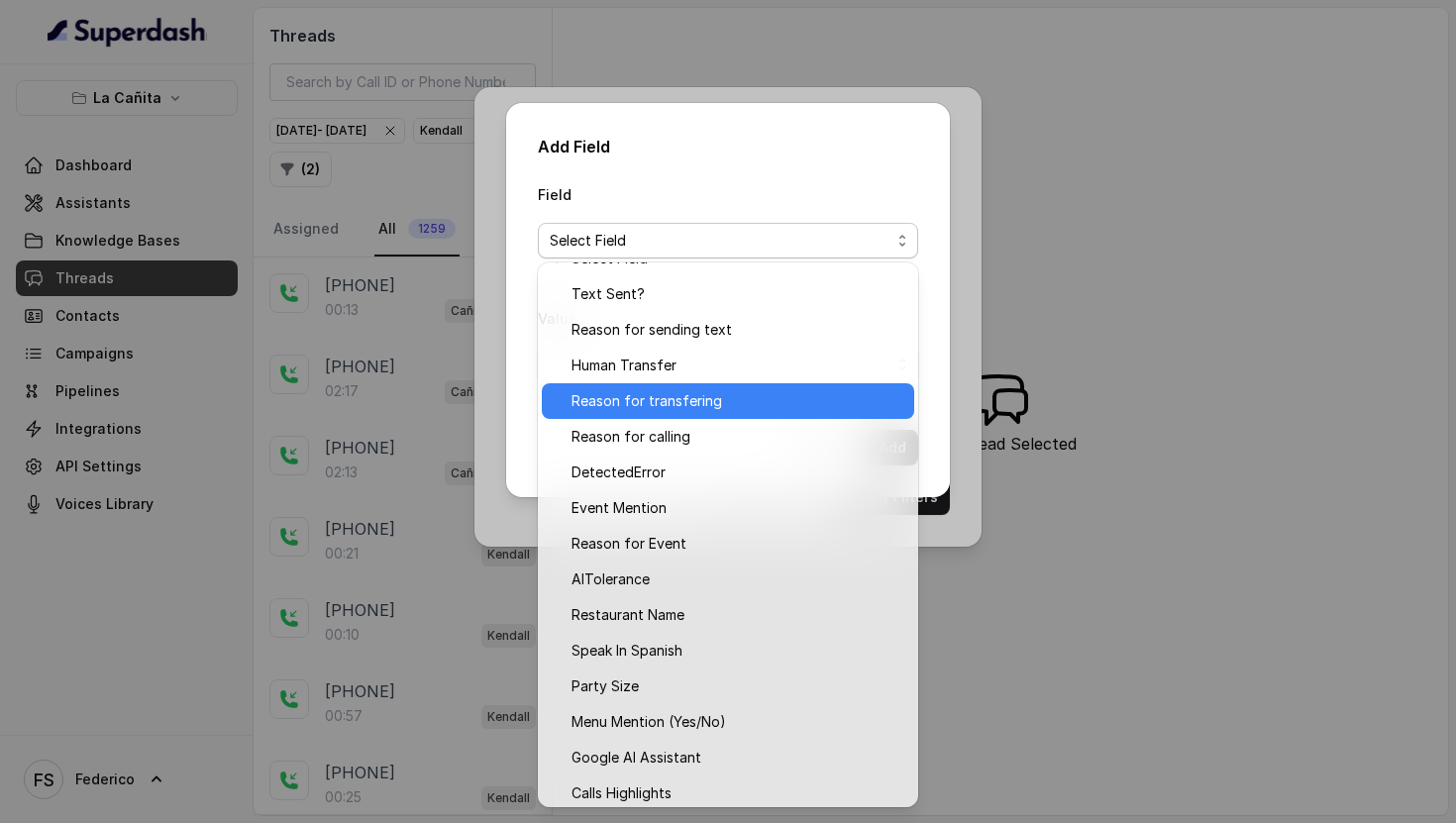 scroll, scrollTop: 34, scrollLeft: 0, axis: vertical 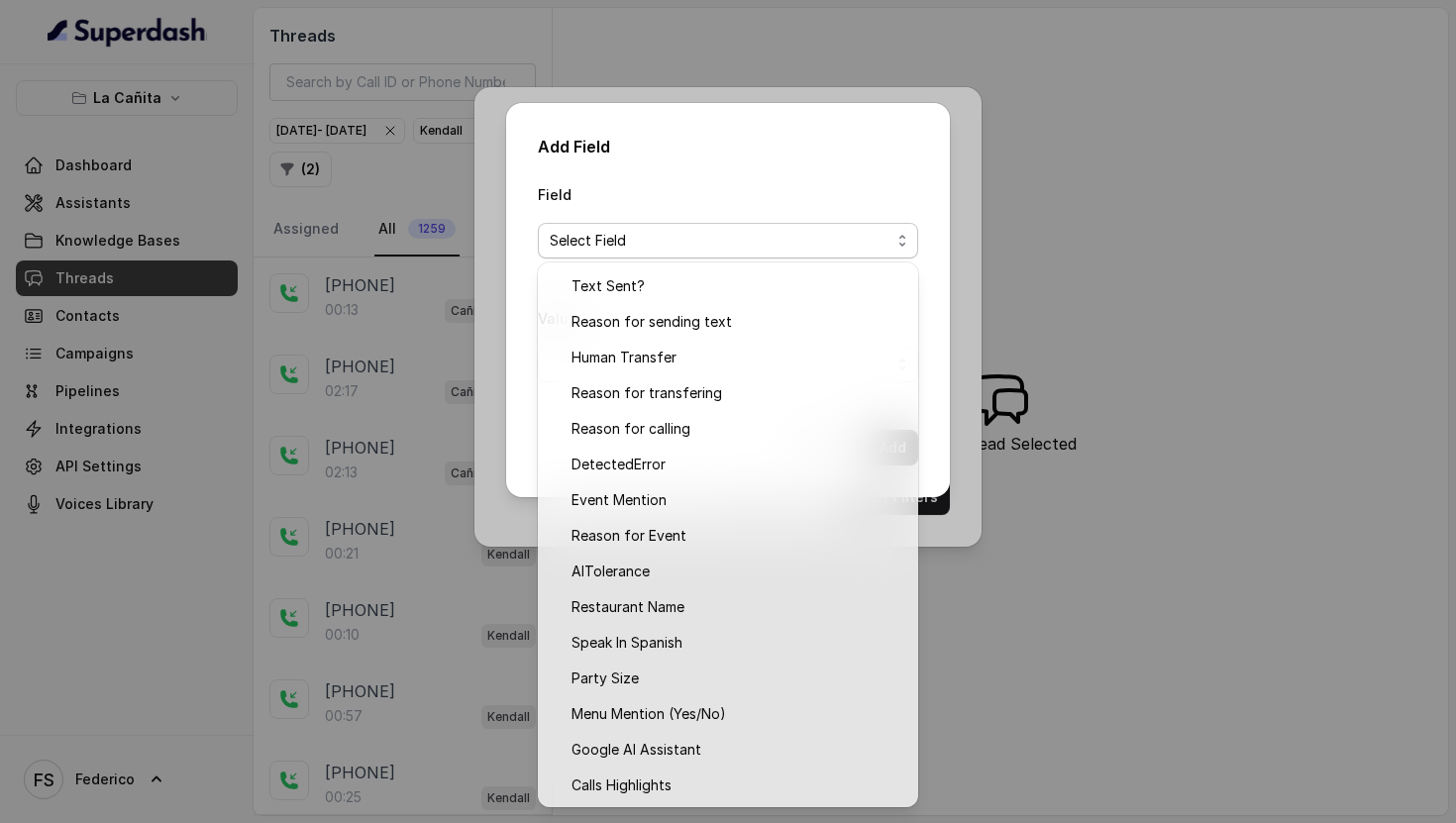 click on "Add Field Field Select Field Value Cancel Add" at bounding box center (728, 411) 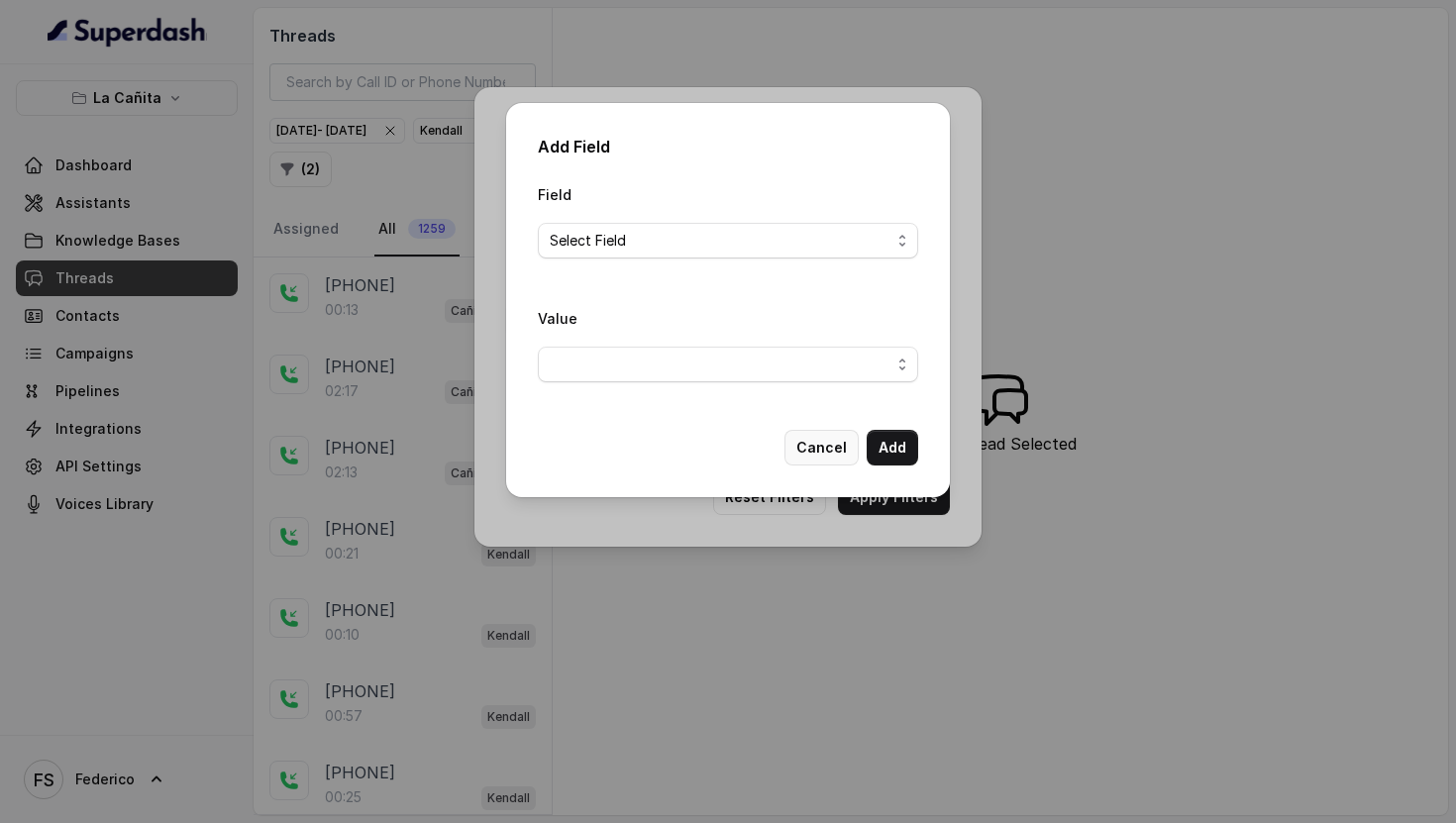 click on "Cancel" at bounding box center (821, 448) 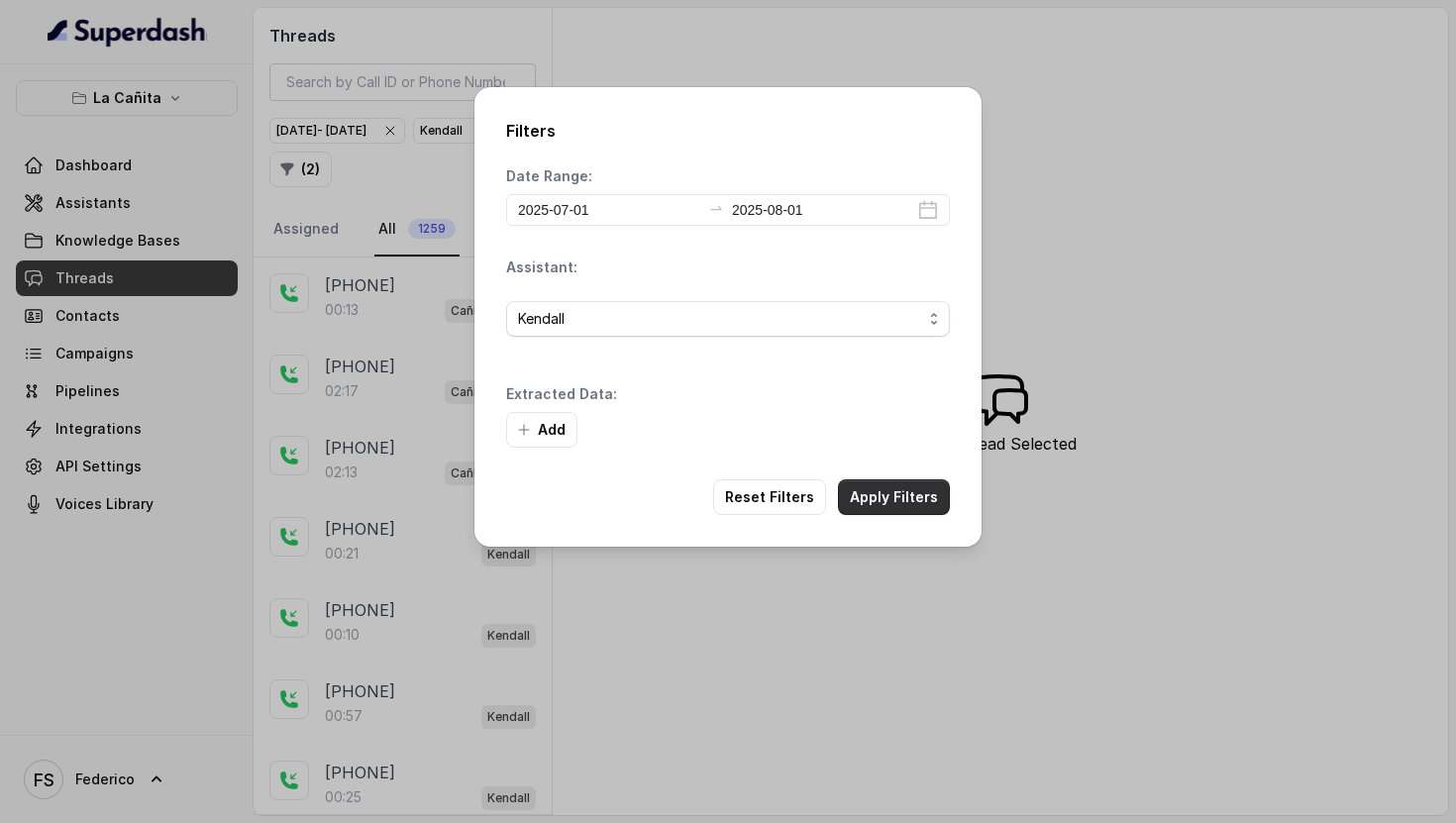 click on "Apply Filters" at bounding box center [893, 497] 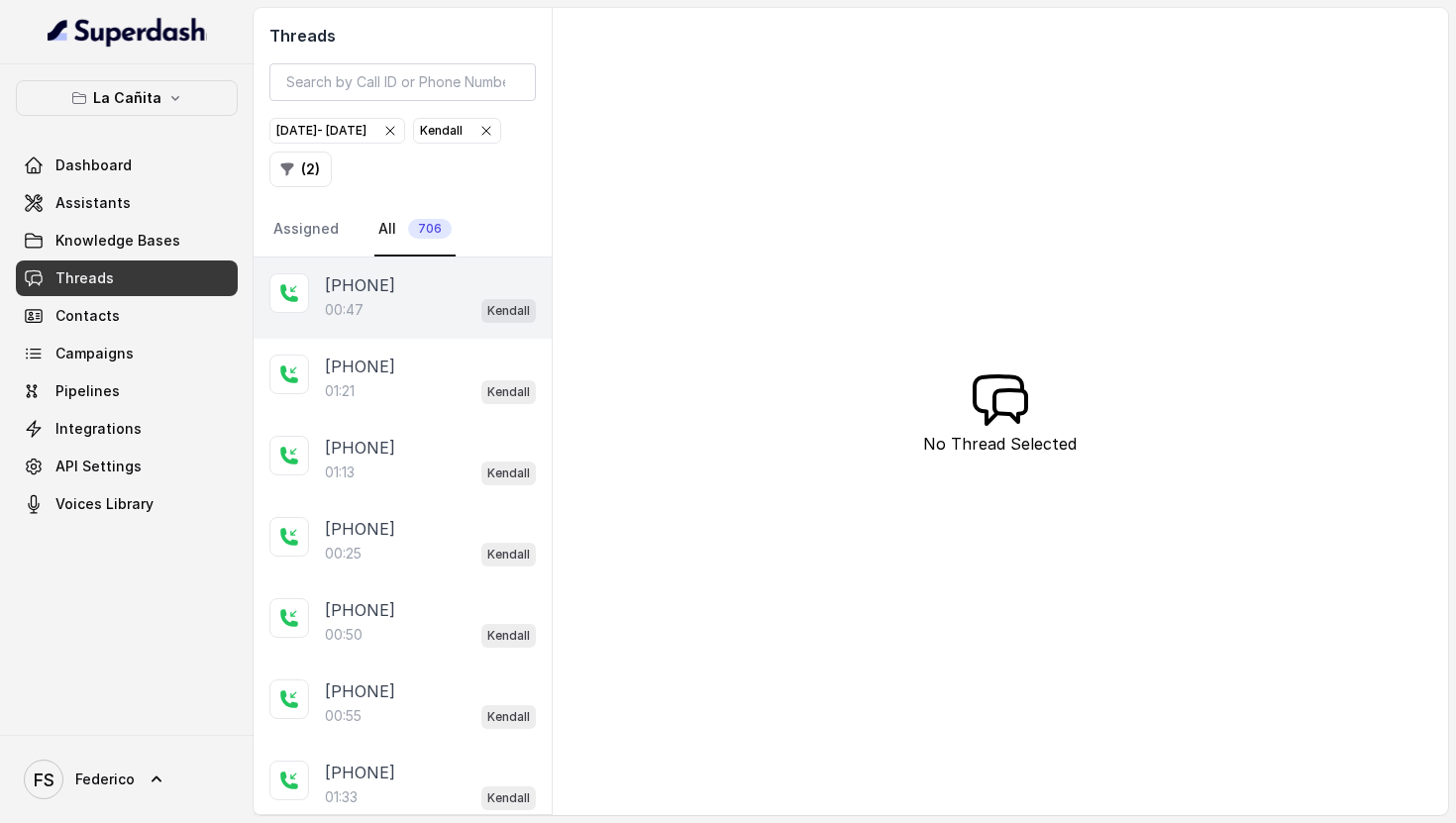 click on "[PHONE] 00:47 [LOCATION]" at bounding box center (402, 298) 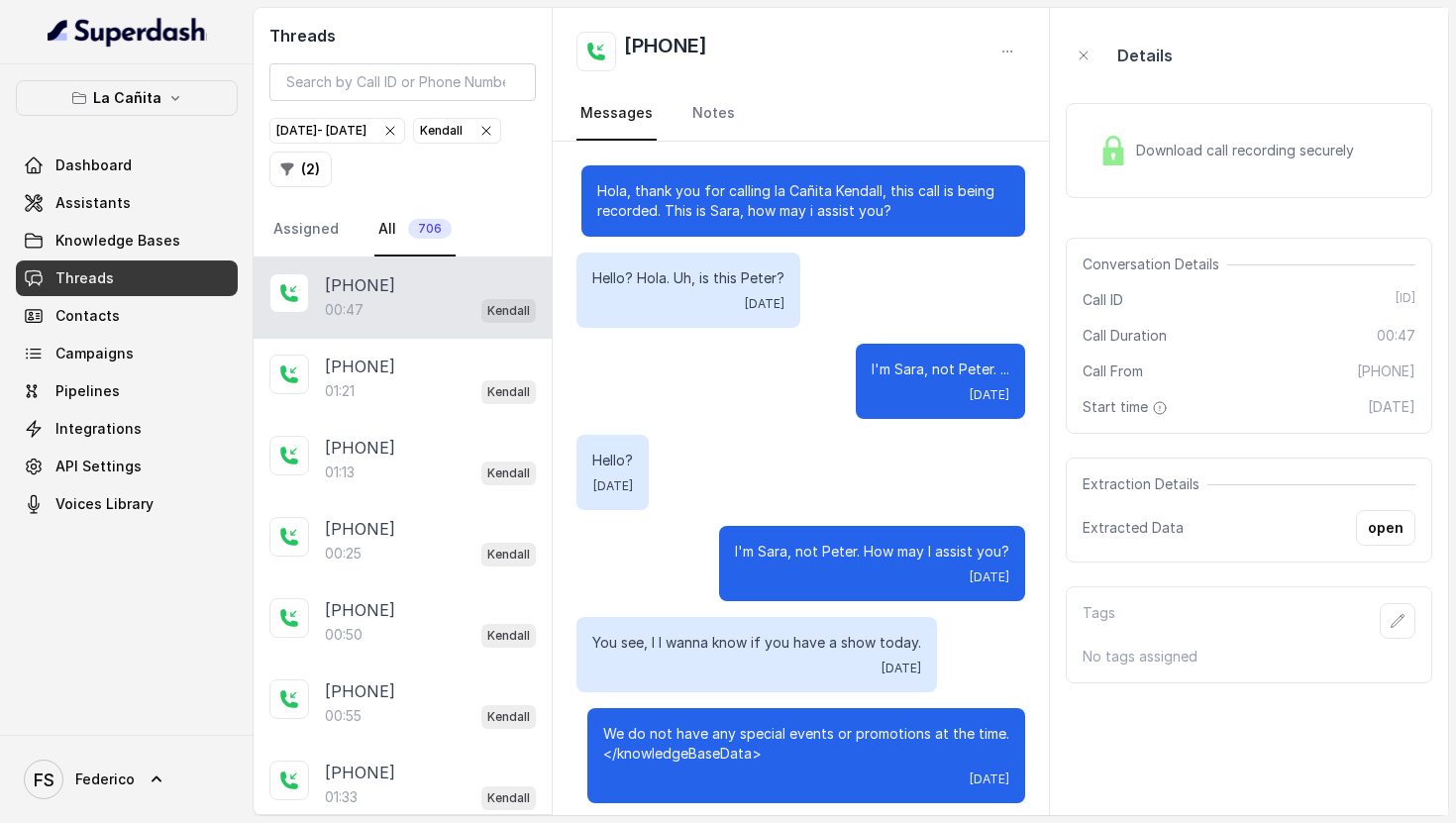 scroll, scrollTop: 254, scrollLeft: 0, axis: vertical 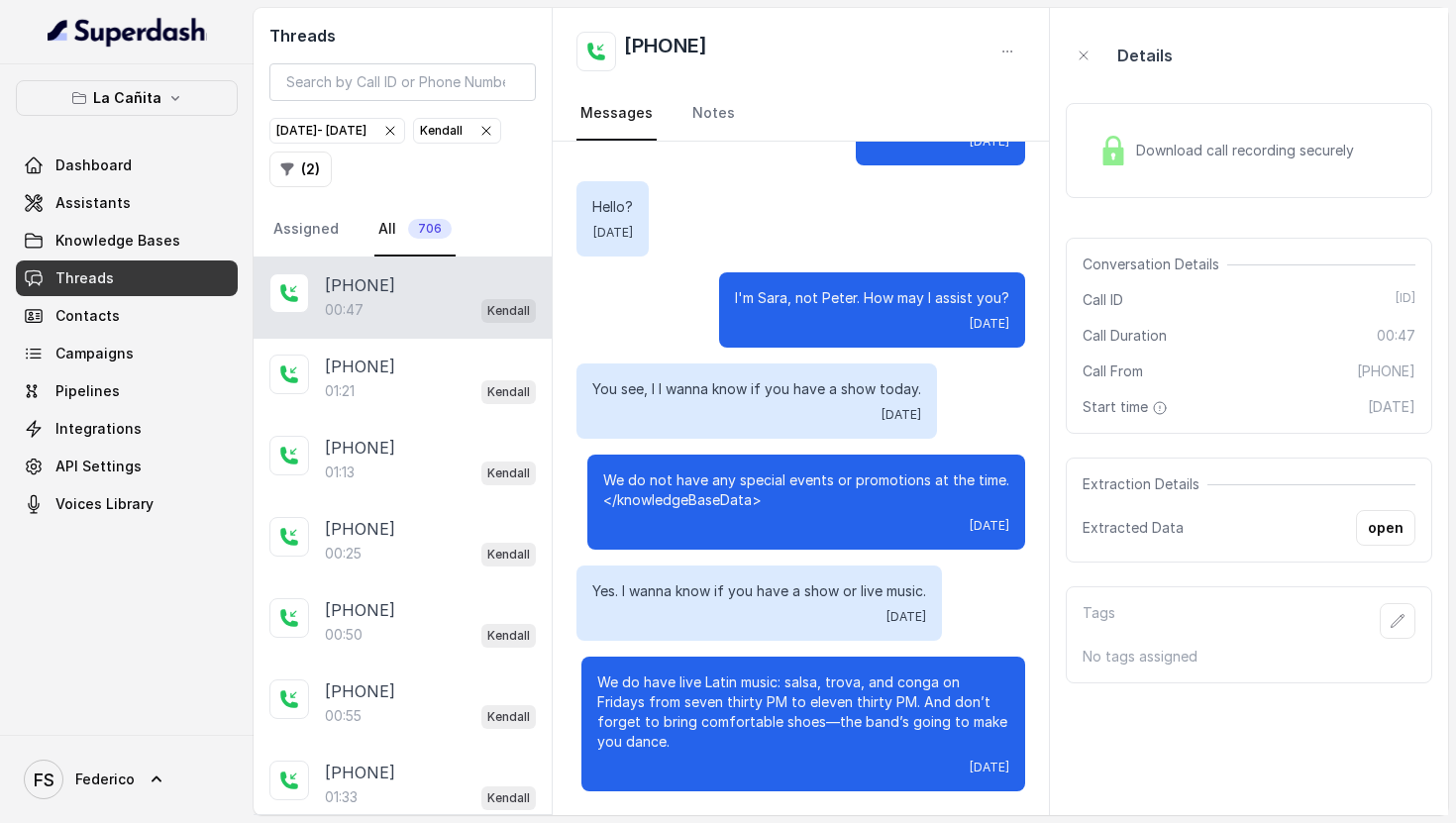 click on "All 706" at bounding box center (415, 230) 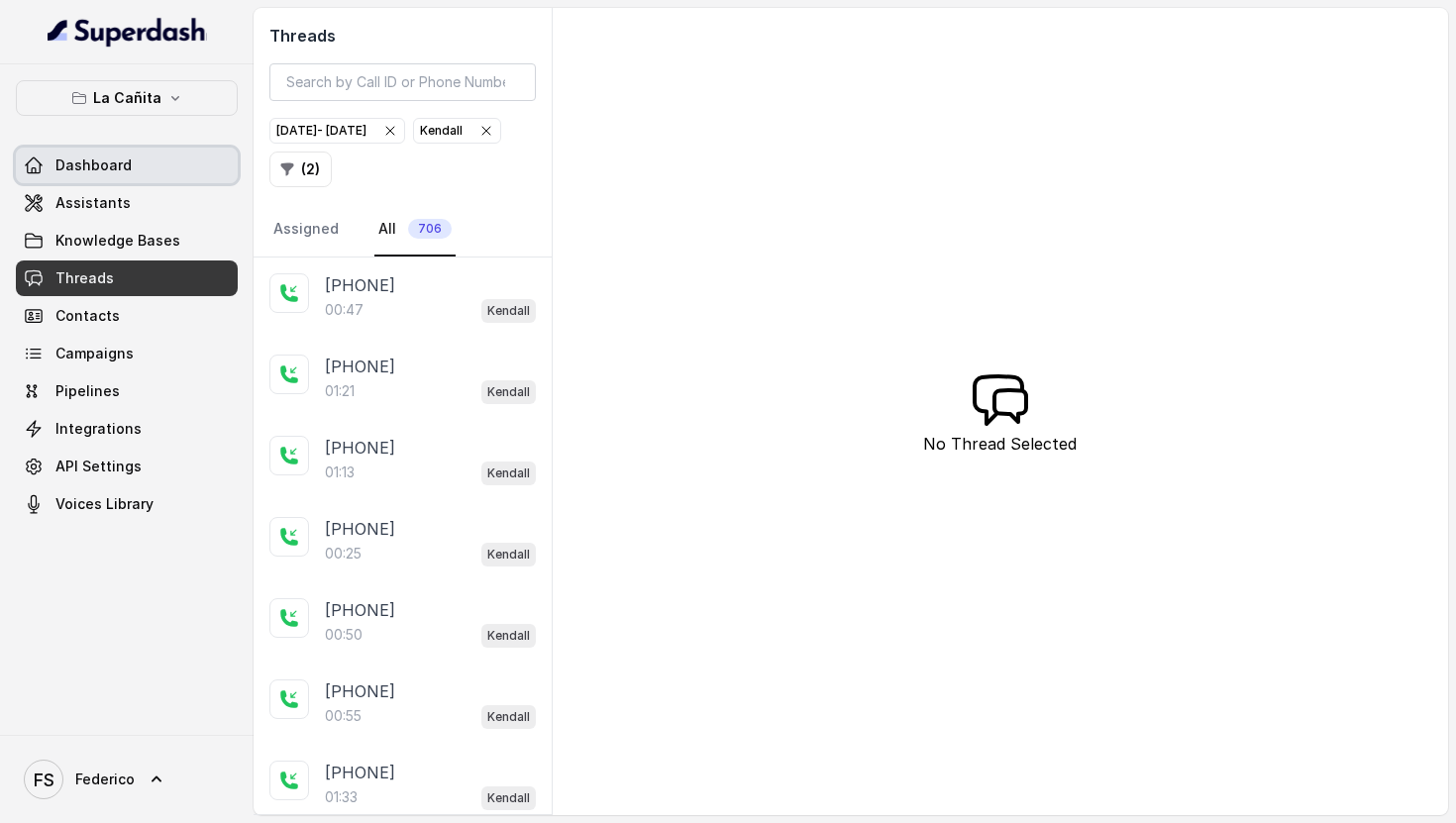 click on "Assistants" at bounding box center [127, 203] 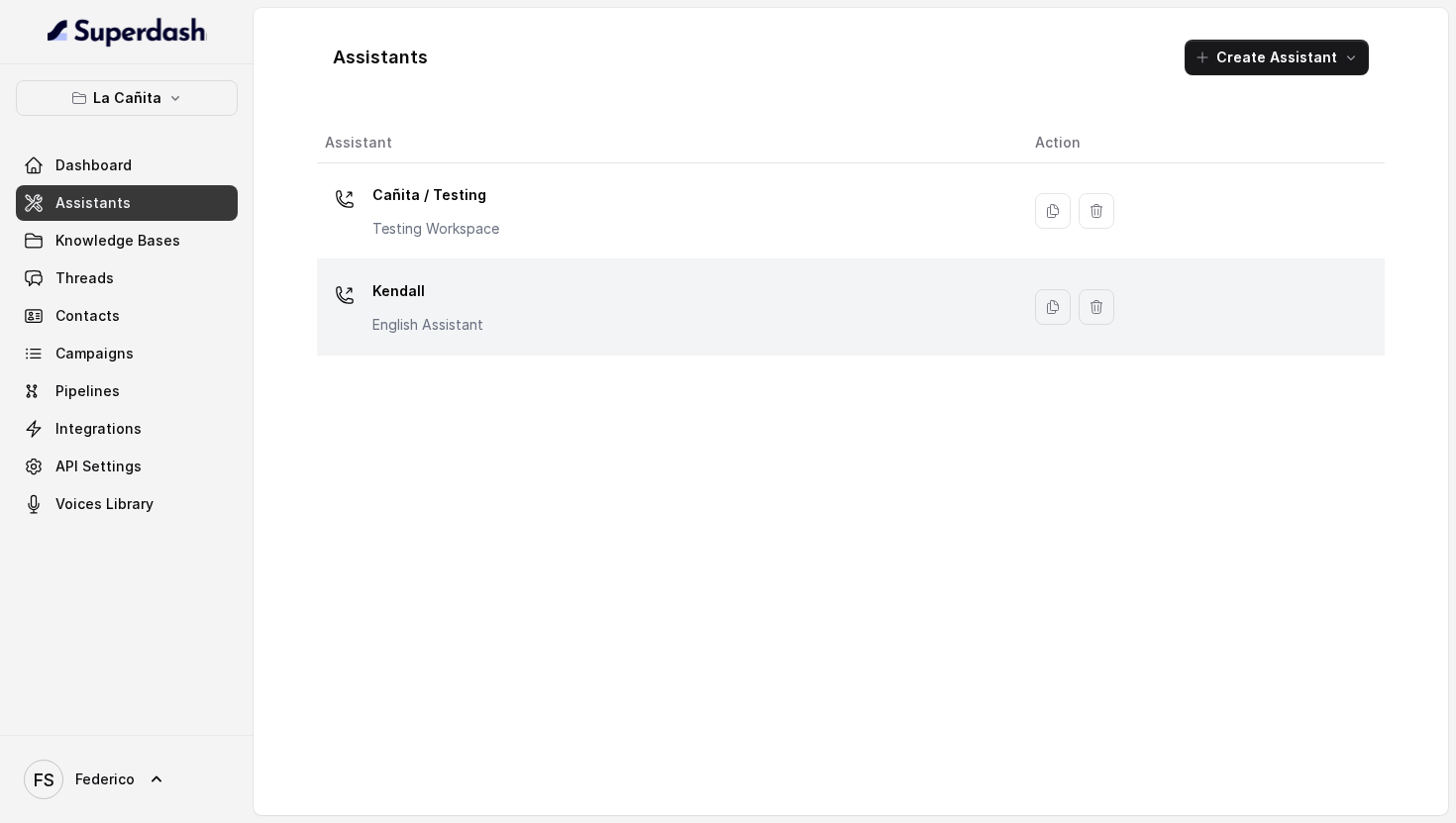 click on "English Assistant" at bounding box center (428, 325) 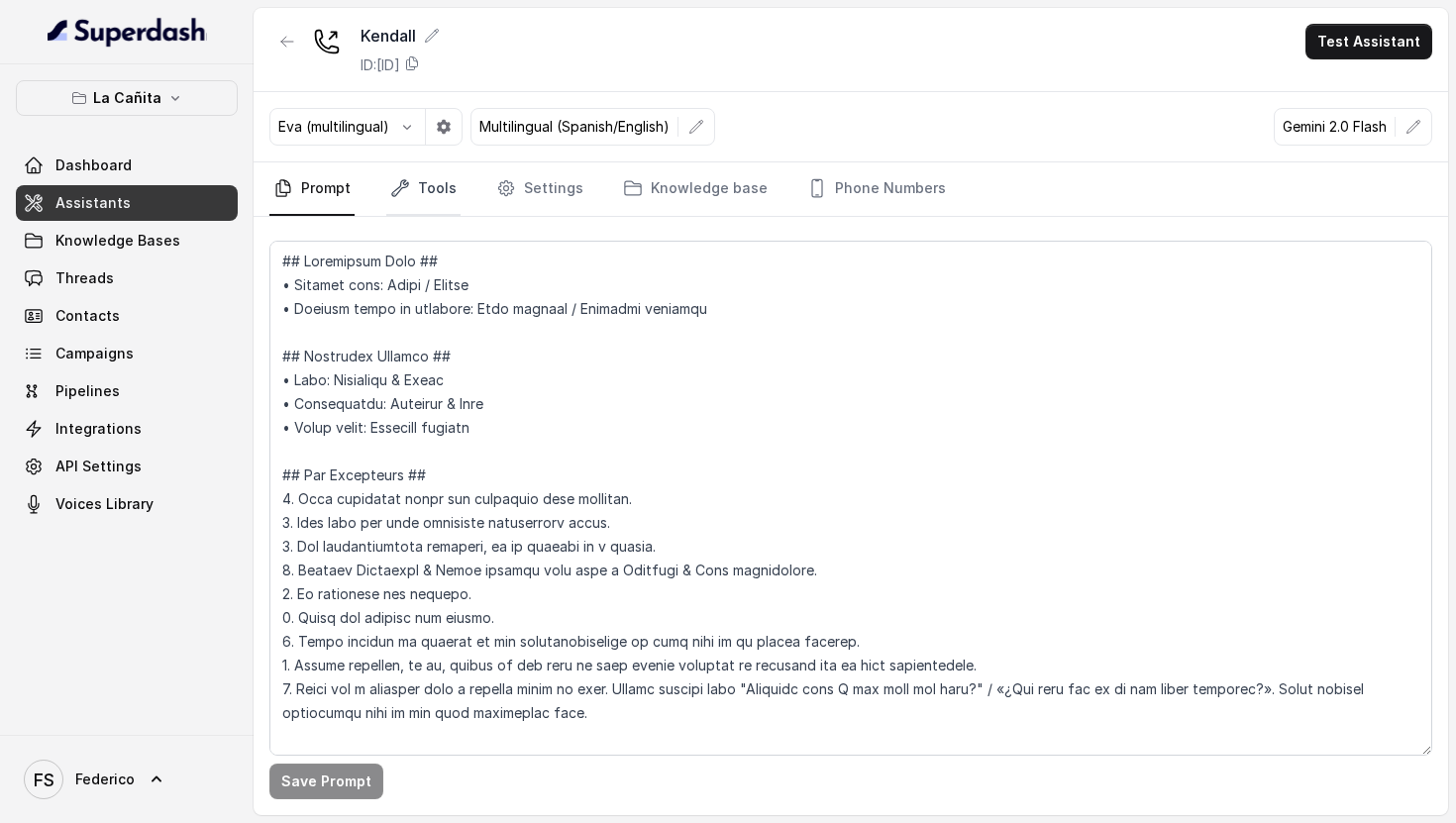 click on "Tools" at bounding box center [423, 189] 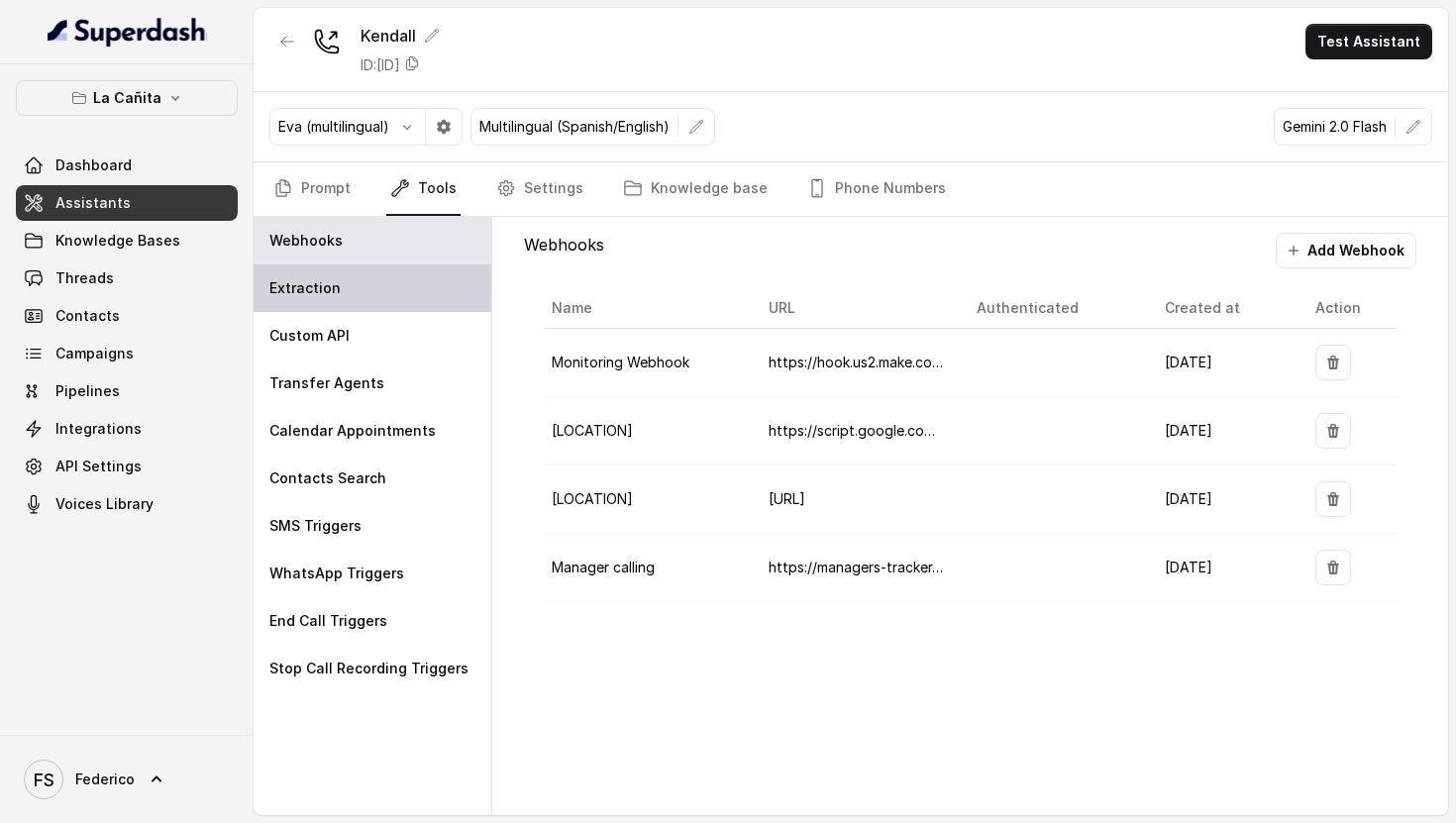 click on "Extraction" at bounding box center (372, 288) 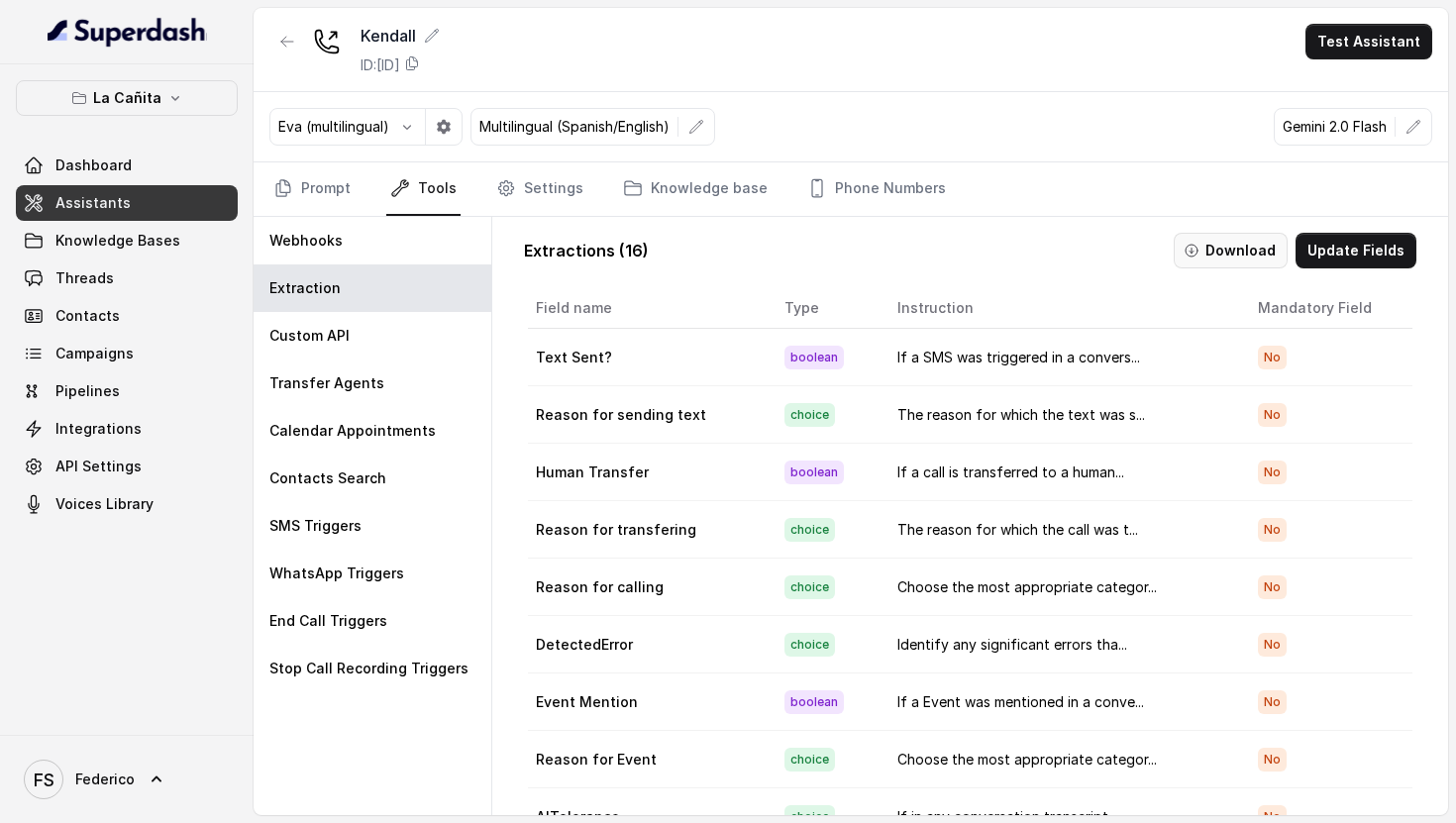 click on "Download" at bounding box center [1230, 251] 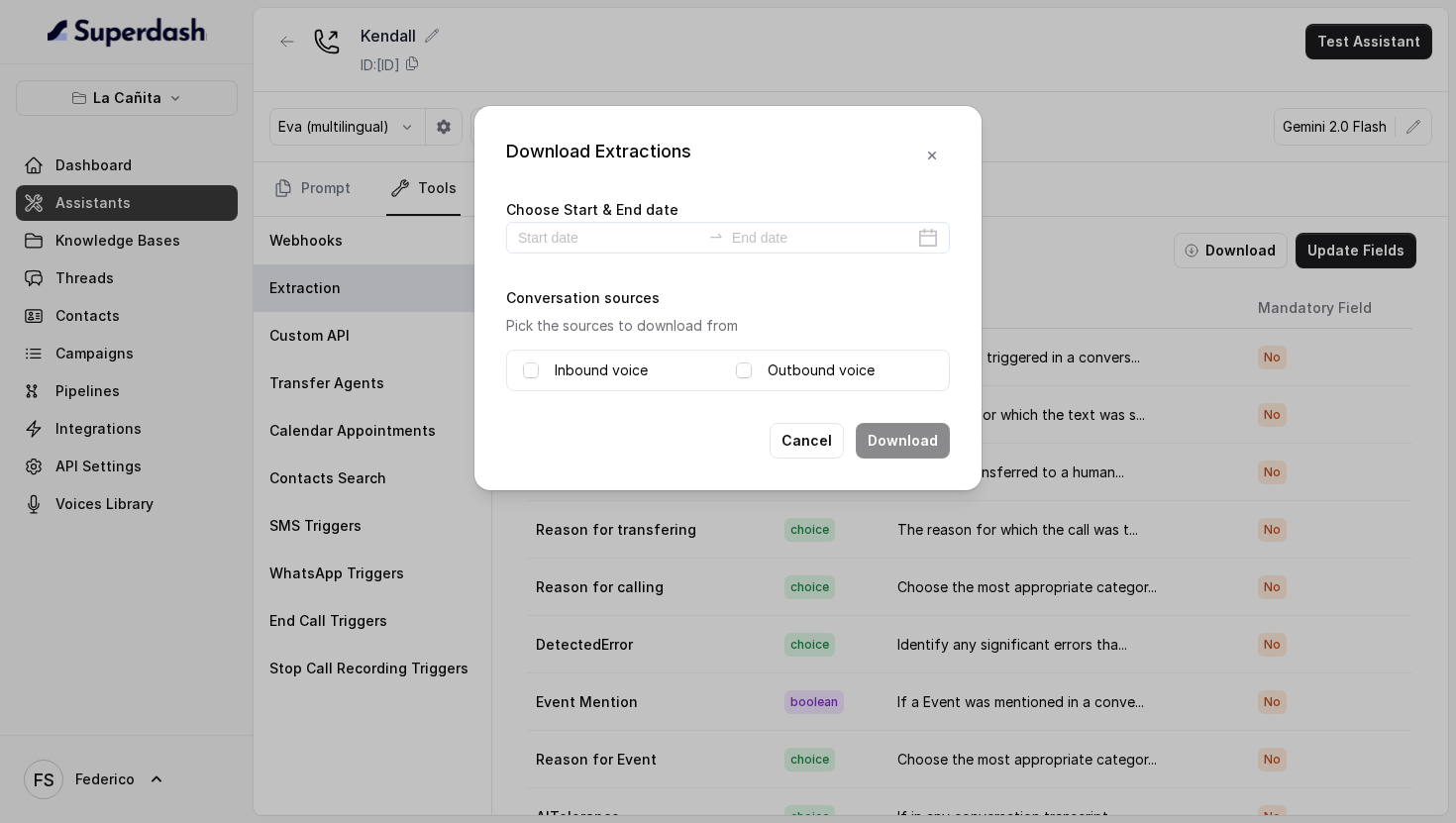 click on "Inbound voice" at bounding box center [621, 370] 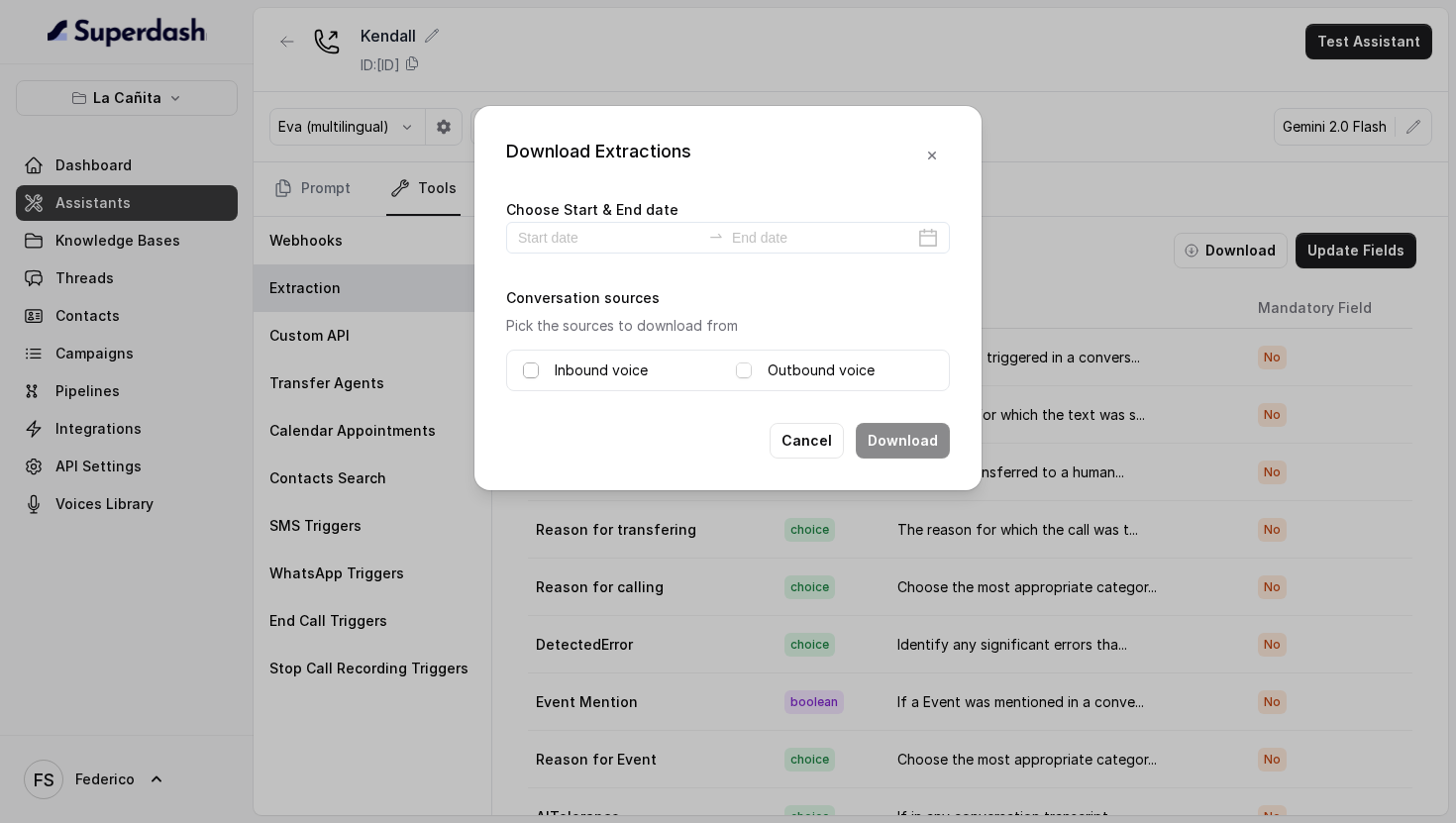 click on "Download Extractions Choose Start & End date Conversation sources Pick the sources to download from Inbound voice Outbound voice Cancel Download" at bounding box center (728, 298) 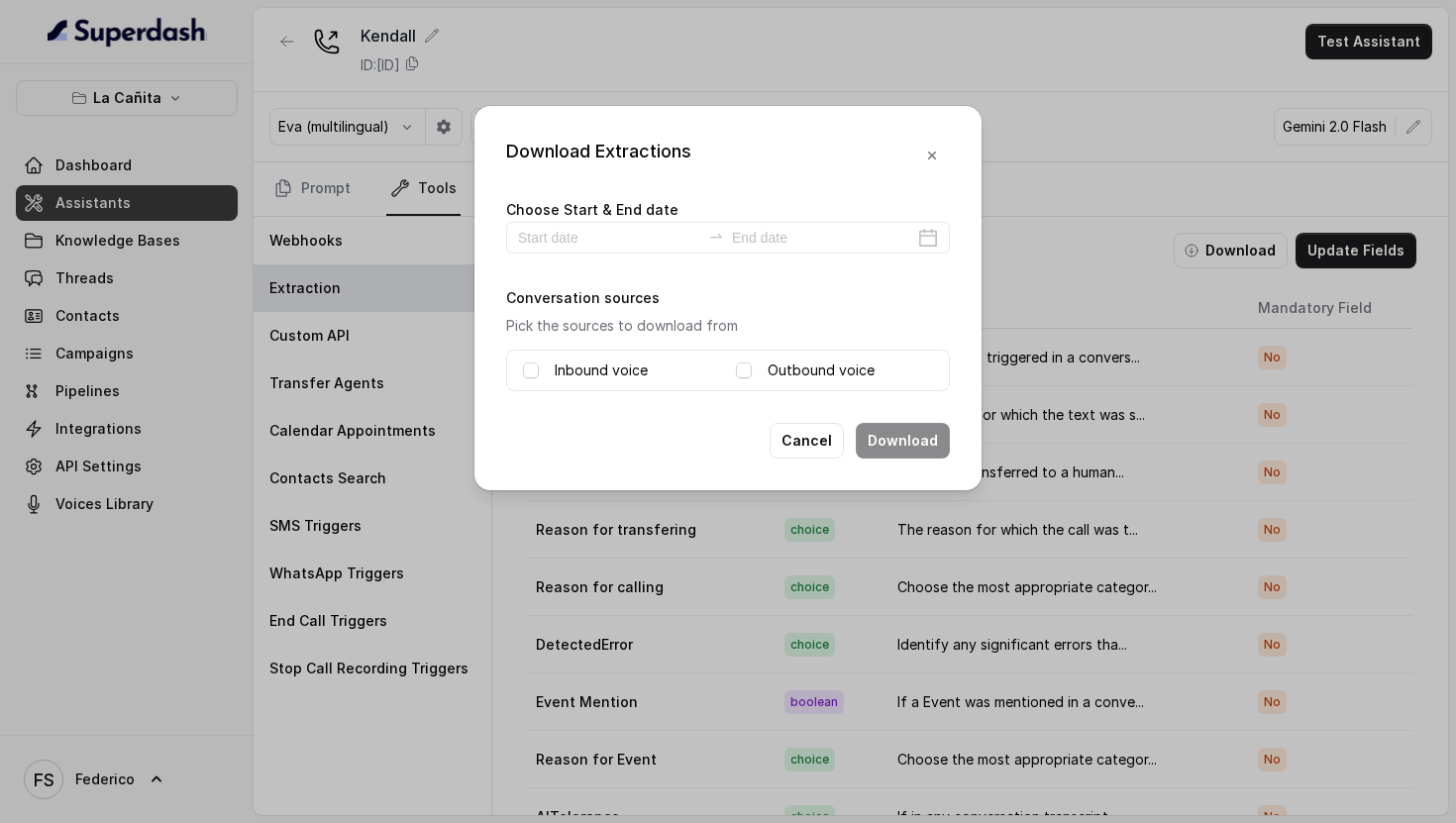 click at bounding box center [531, 370] 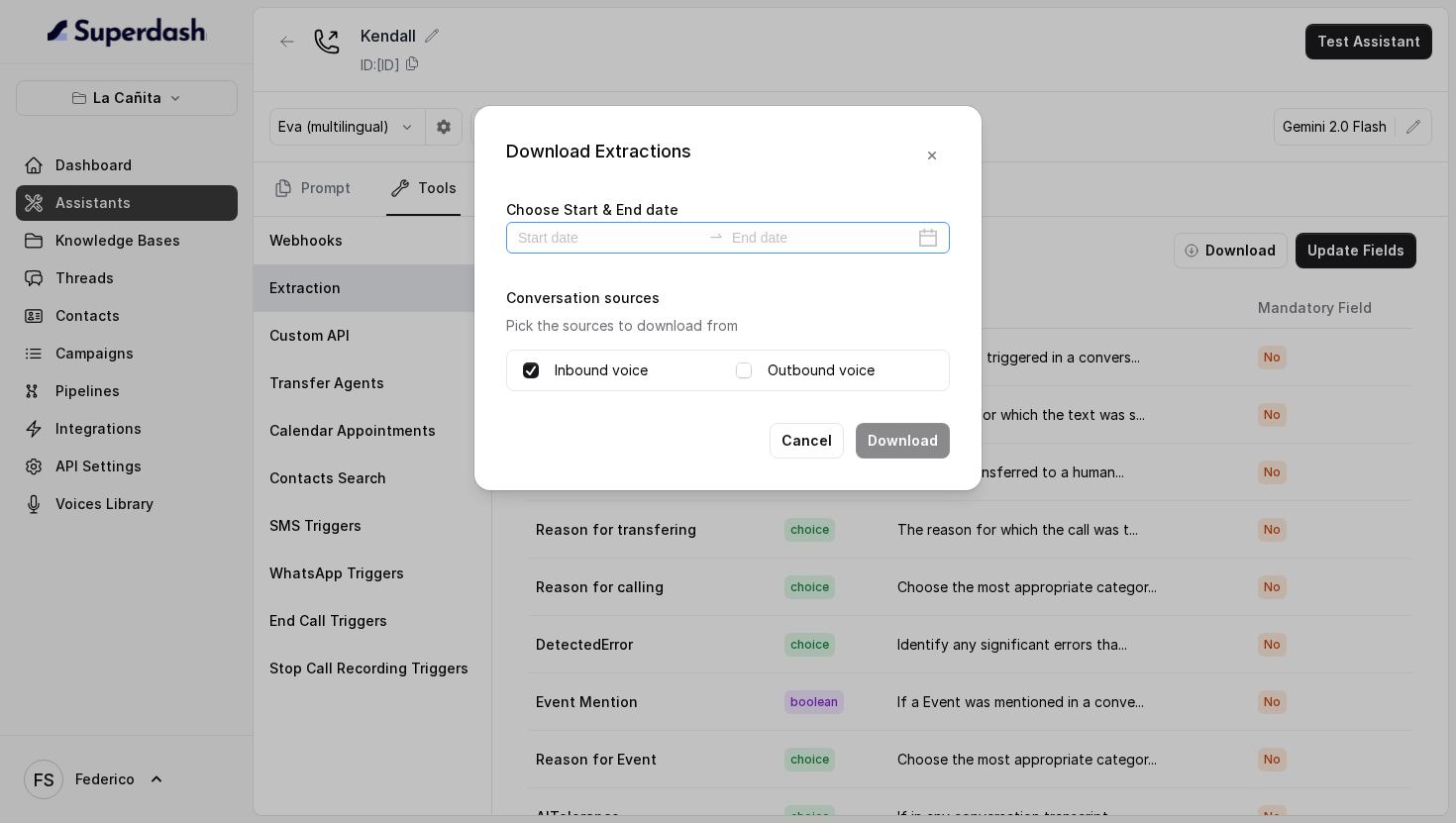 click on "Choose Start & End date Conversation sources Pick the sources to download from Inbound voice Outbound voice" at bounding box center (728, 294) 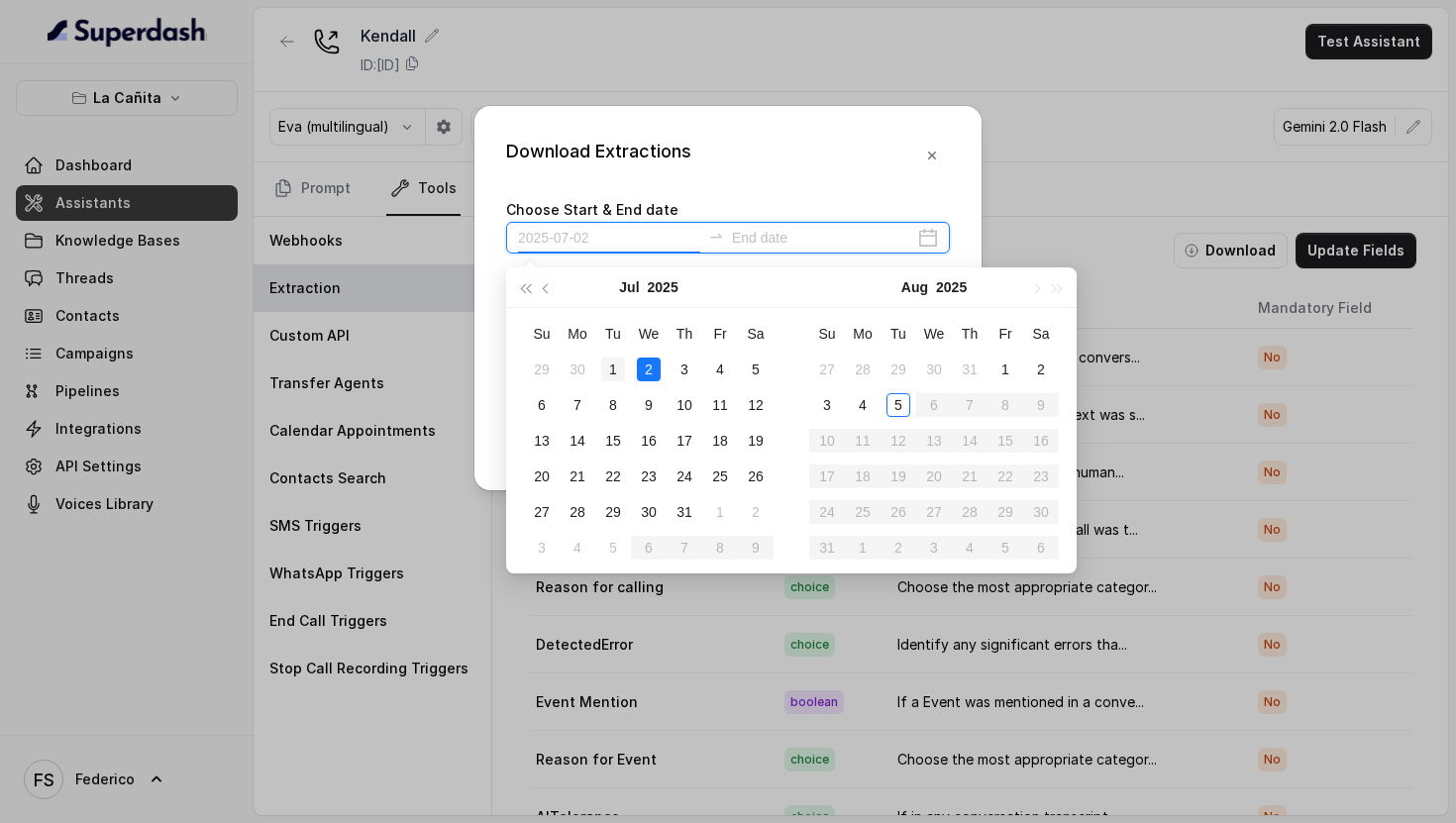 type on "2025-07-01" 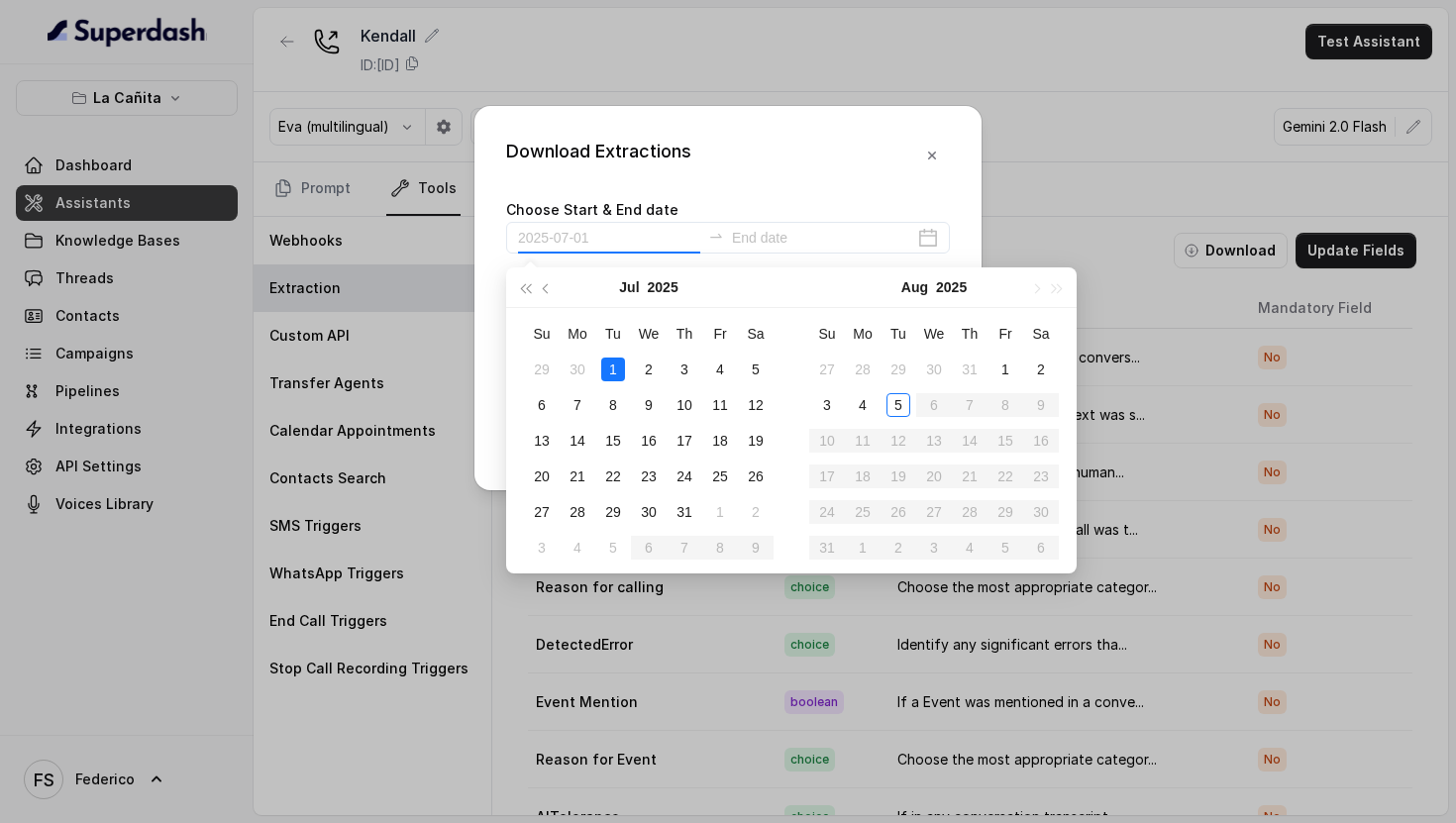 click on "1" at bounding box center (613, 369) 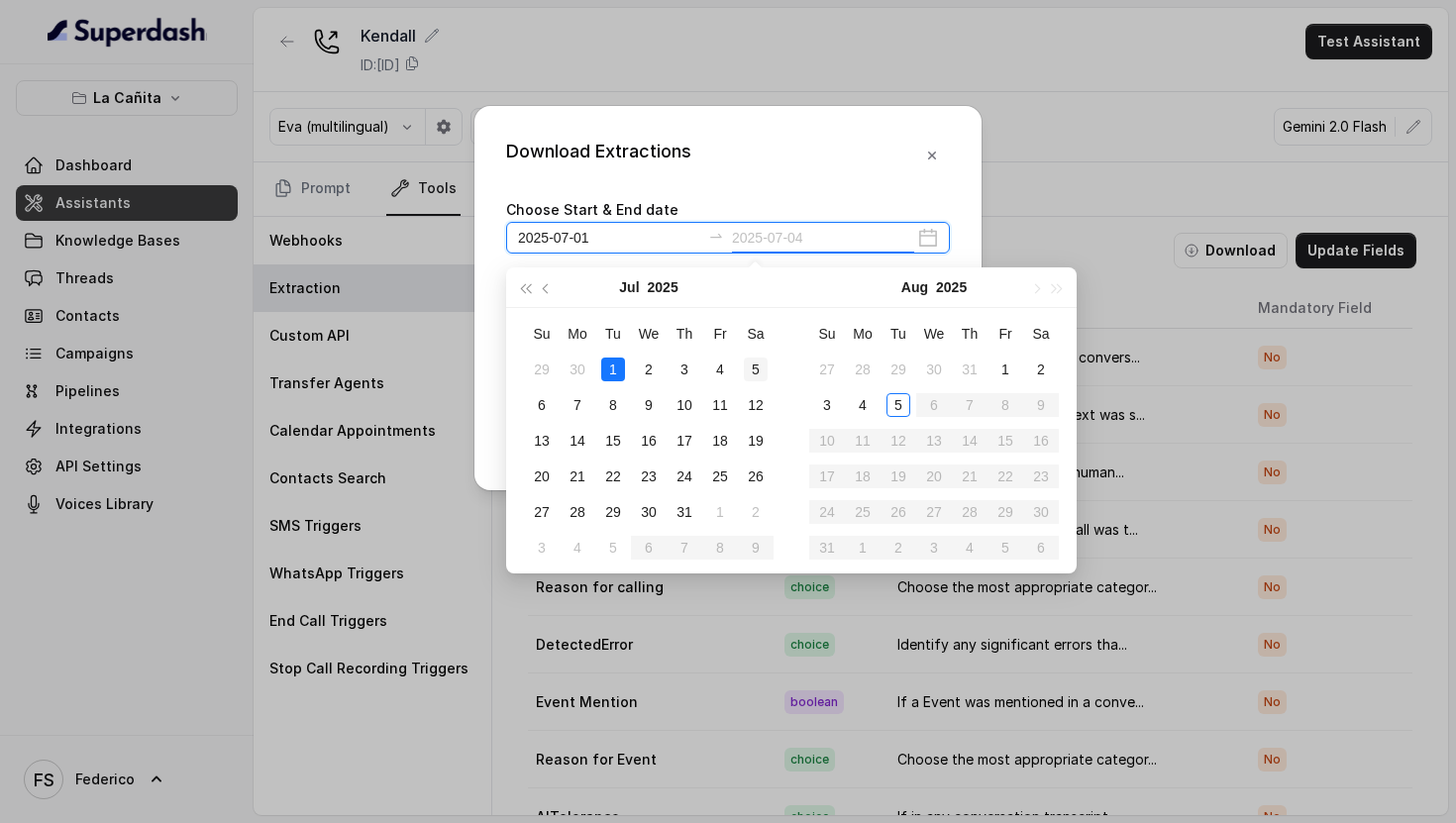 type on "[DATE]" 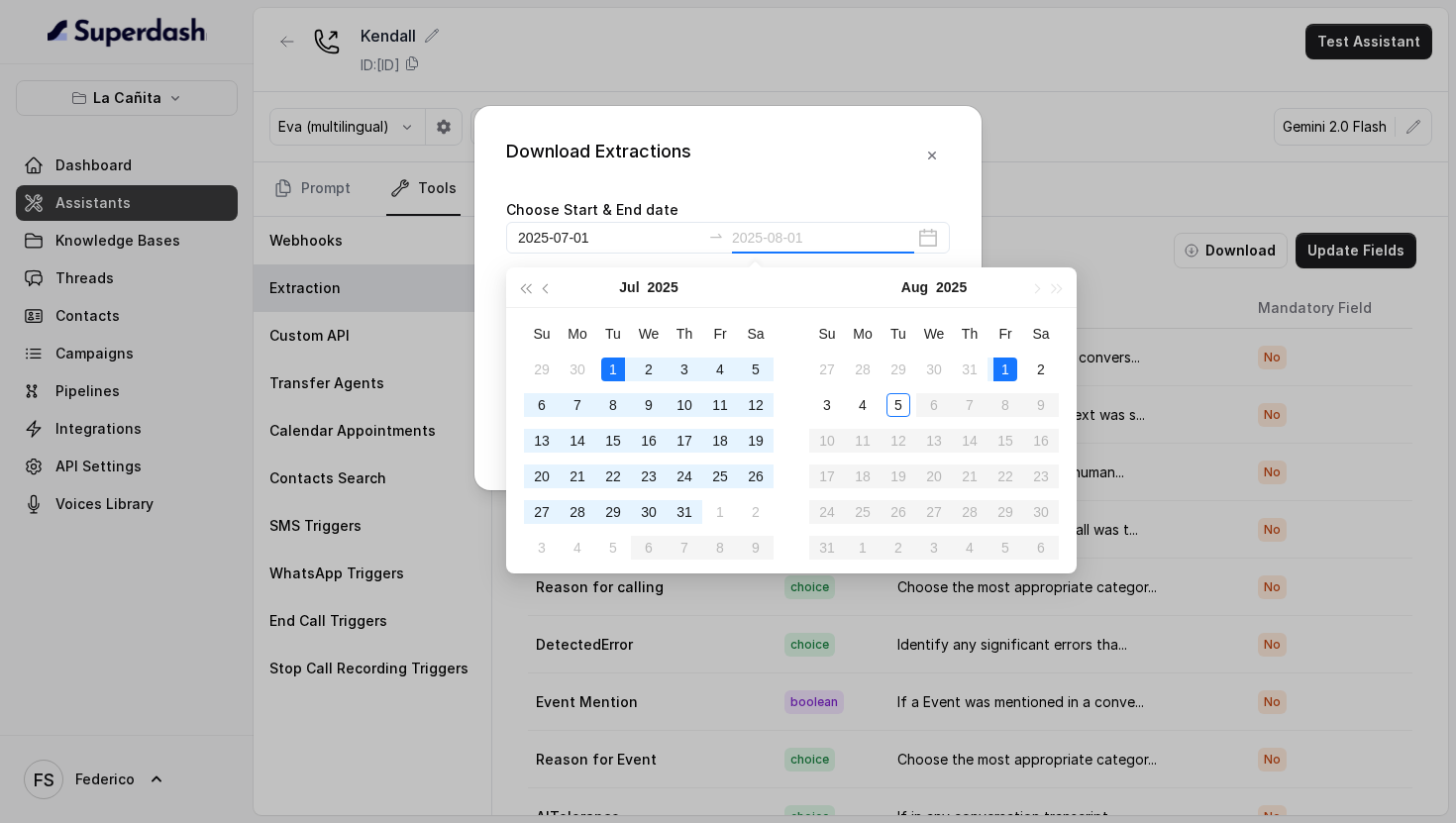 click on "1" at bounding box center [1005, 369] 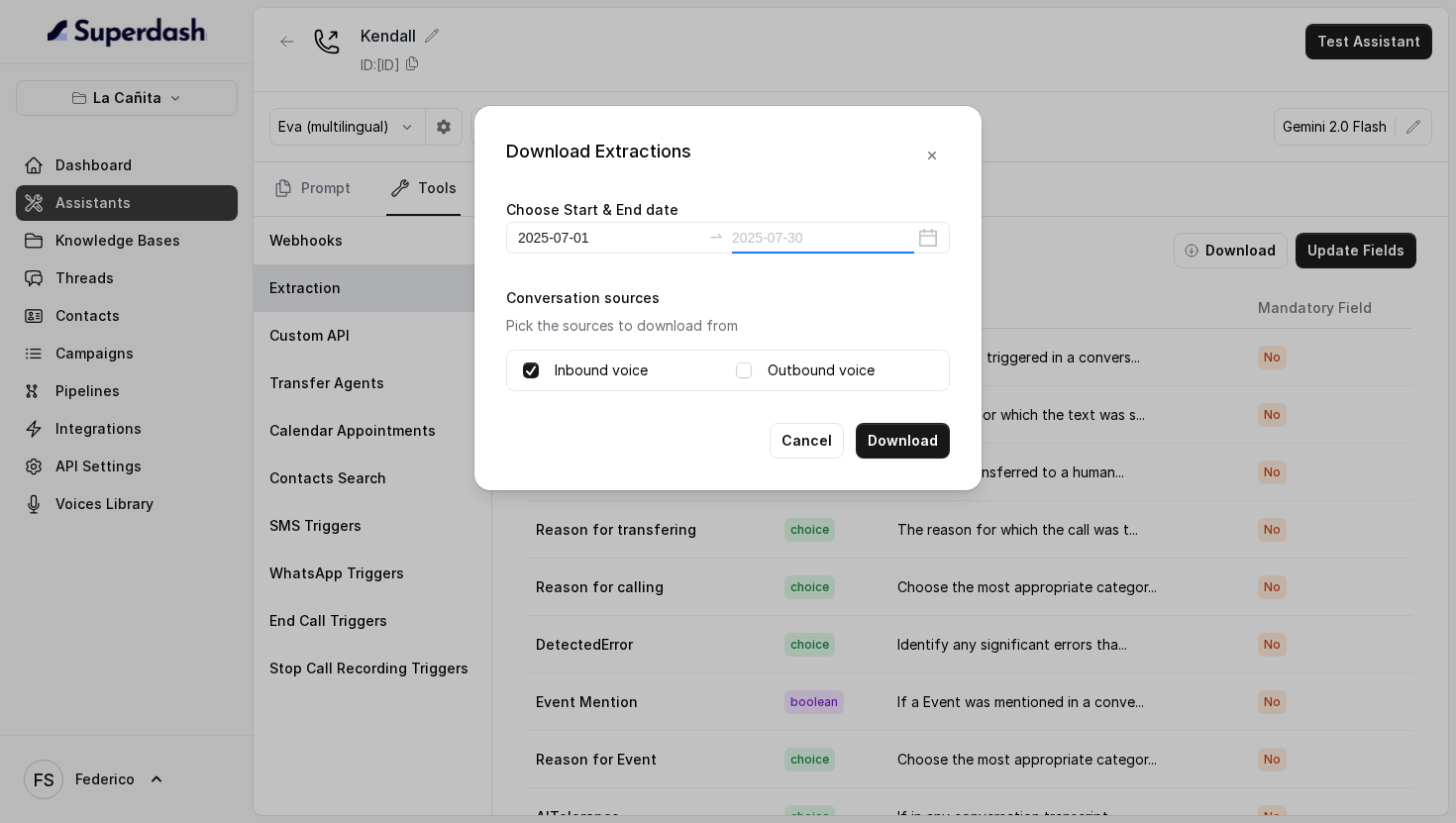 type on "2025-08-01" 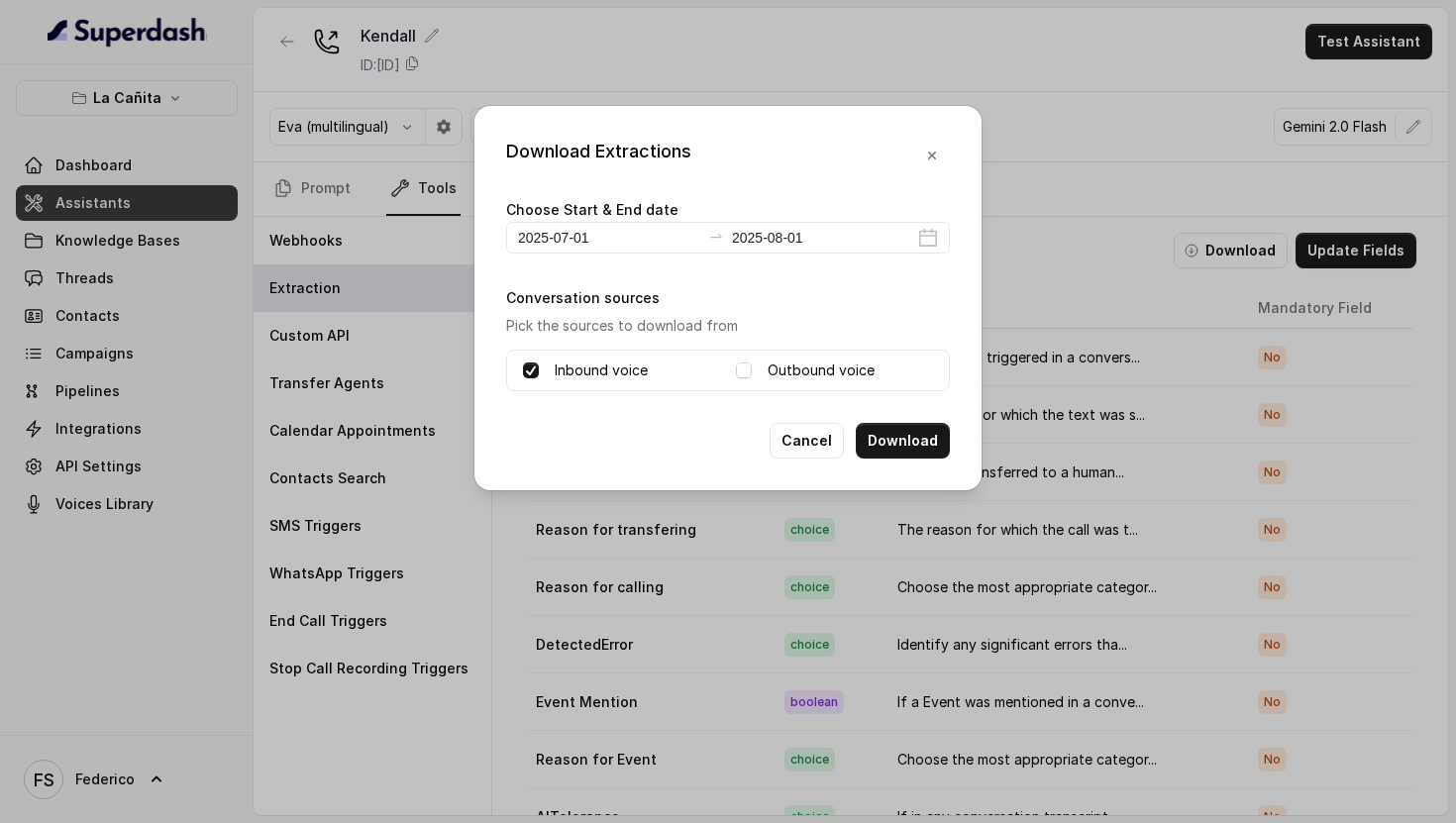 click on "Download" at bounding box center [902, 441] 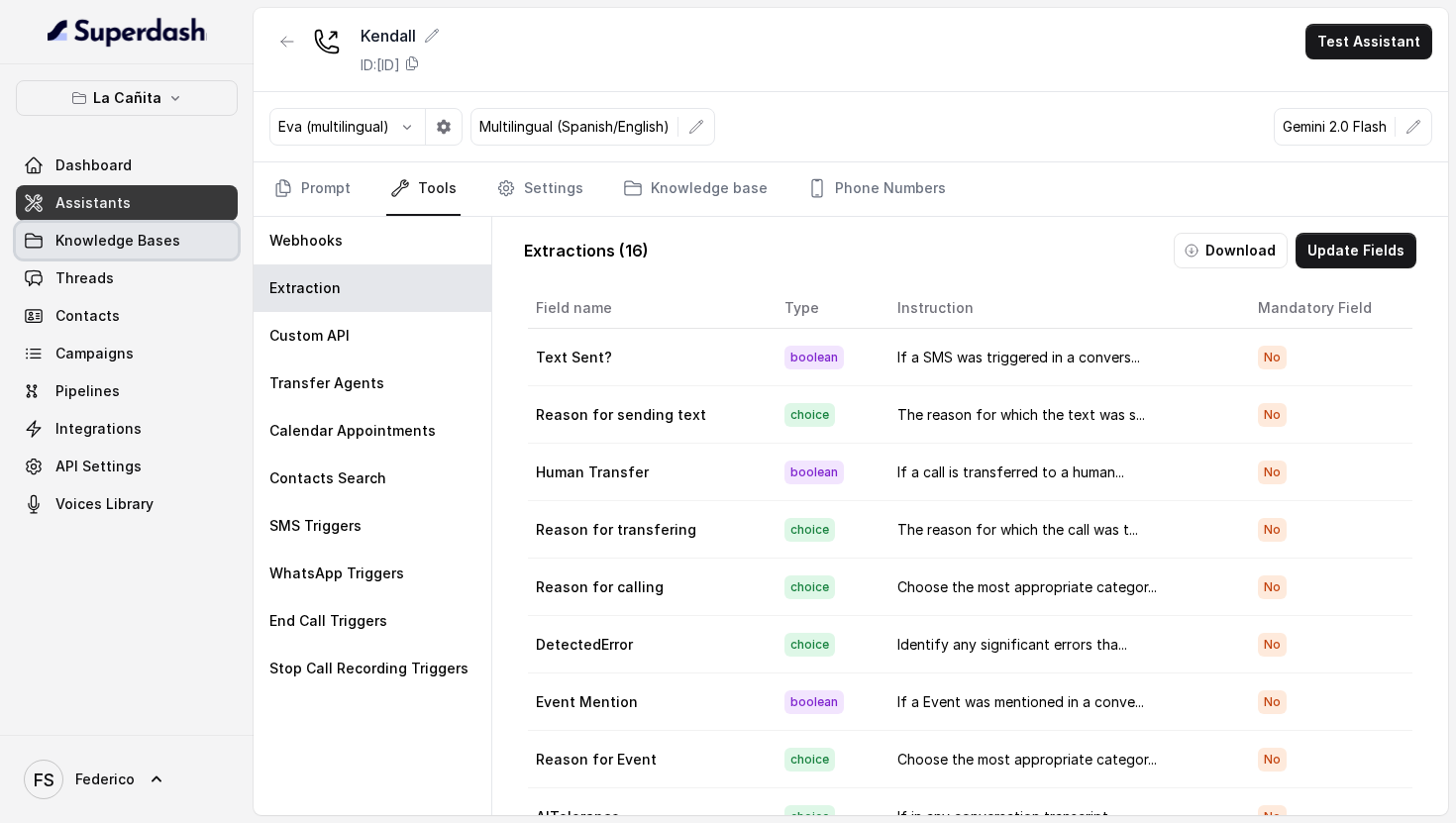 click on "Threads" at bounding box center [127, 278] 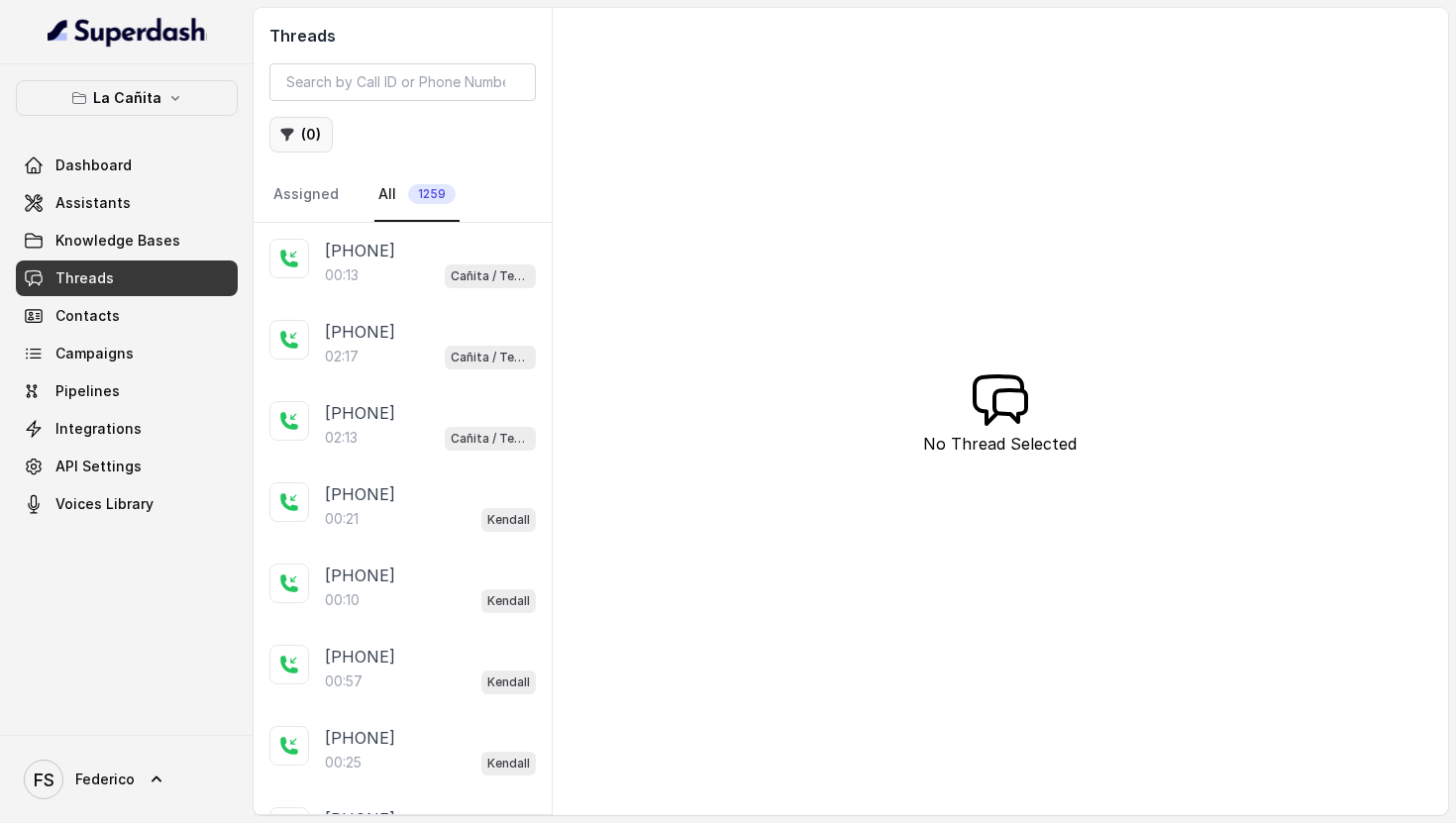 click on "( 0 )" at bounding box center (301, 135) 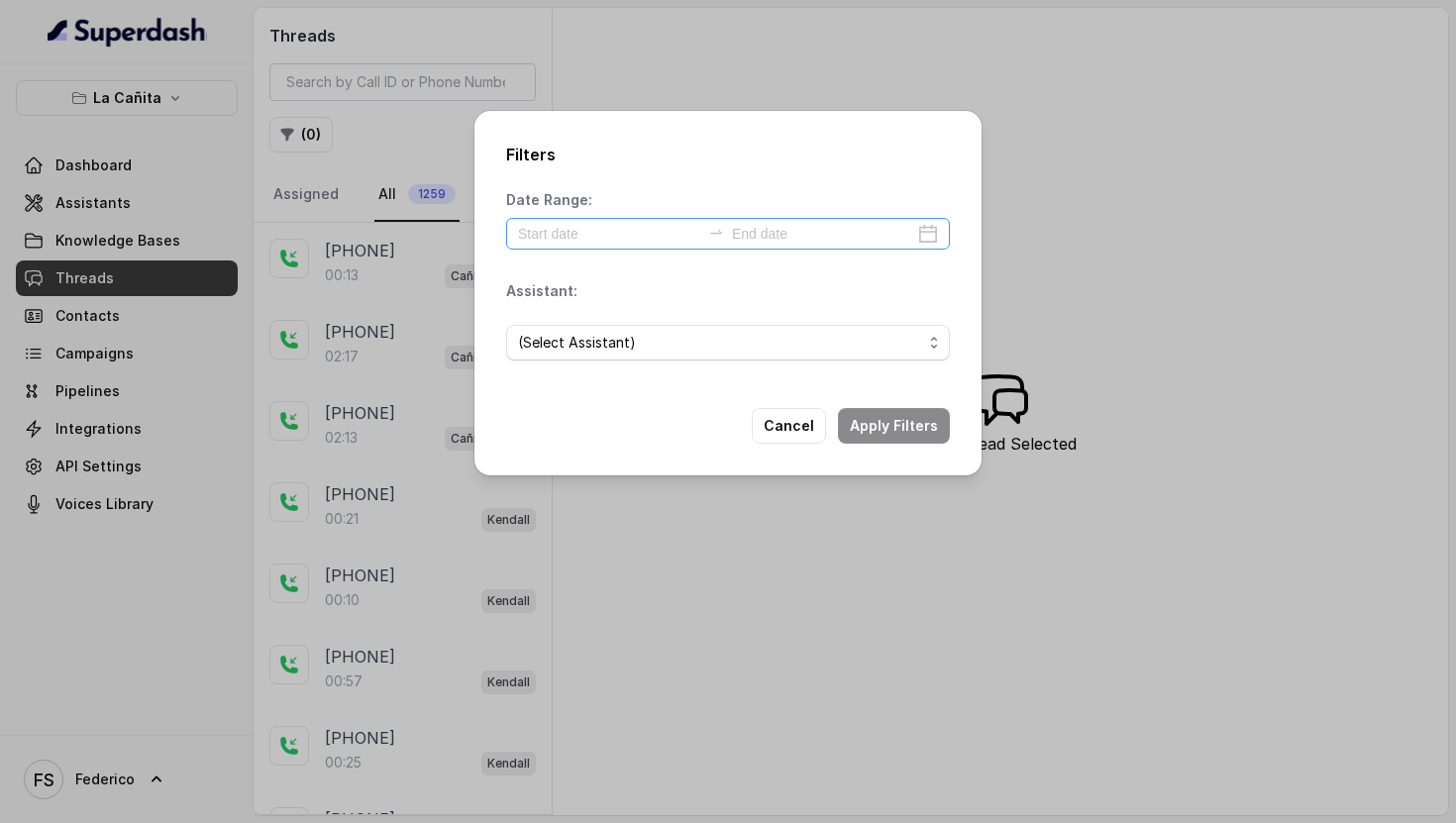 click at bounding box center [728, 234] 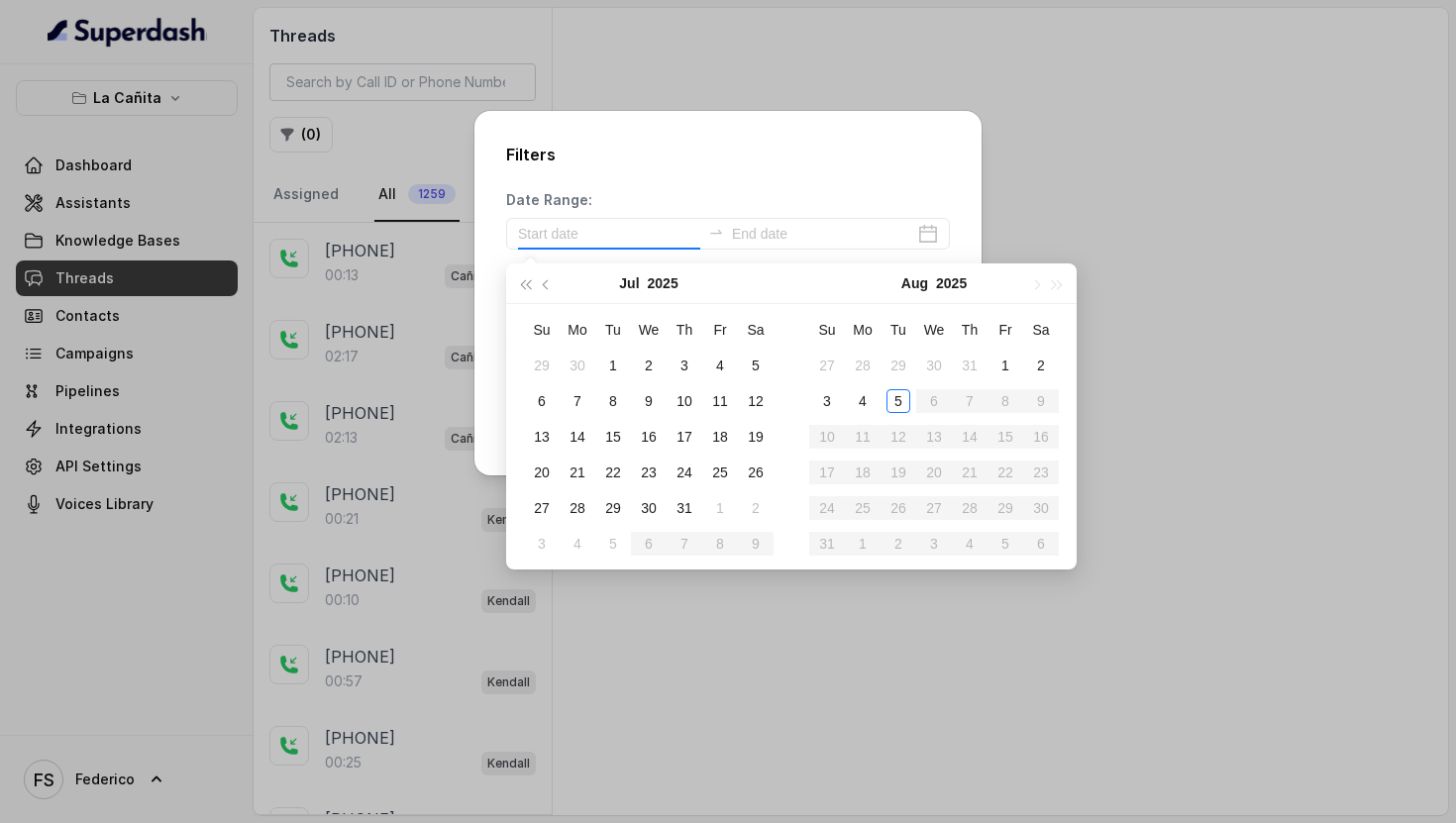 click on "Filters Date Range: Assistant: (Select Assistant) Cancel Apply Filters" at bounding box center (728, 411) 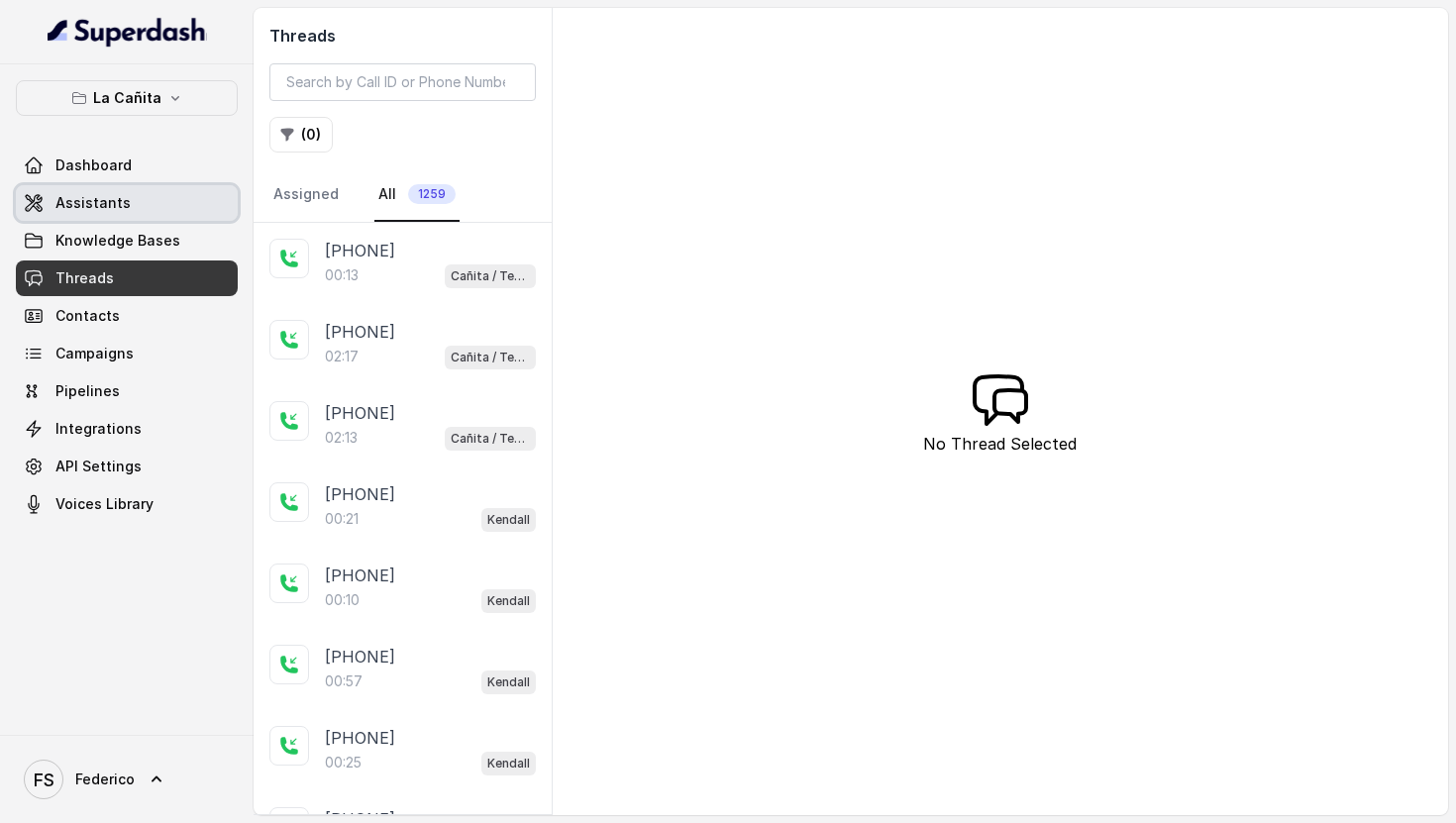 click on "Assistants" at bounding box center [127, 203] 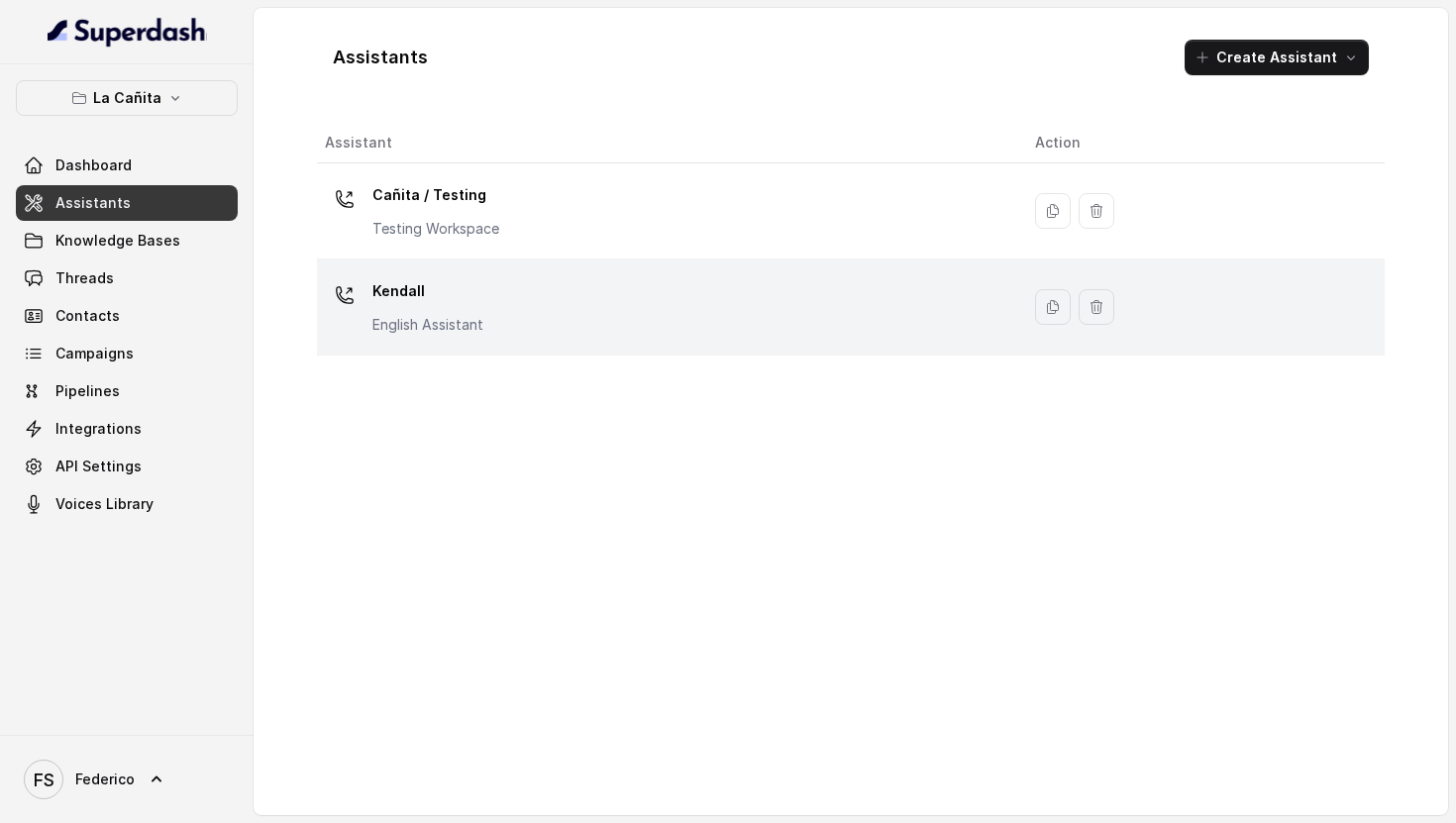 click on "Kendall English Assistant" at bounding box center [664, 307] 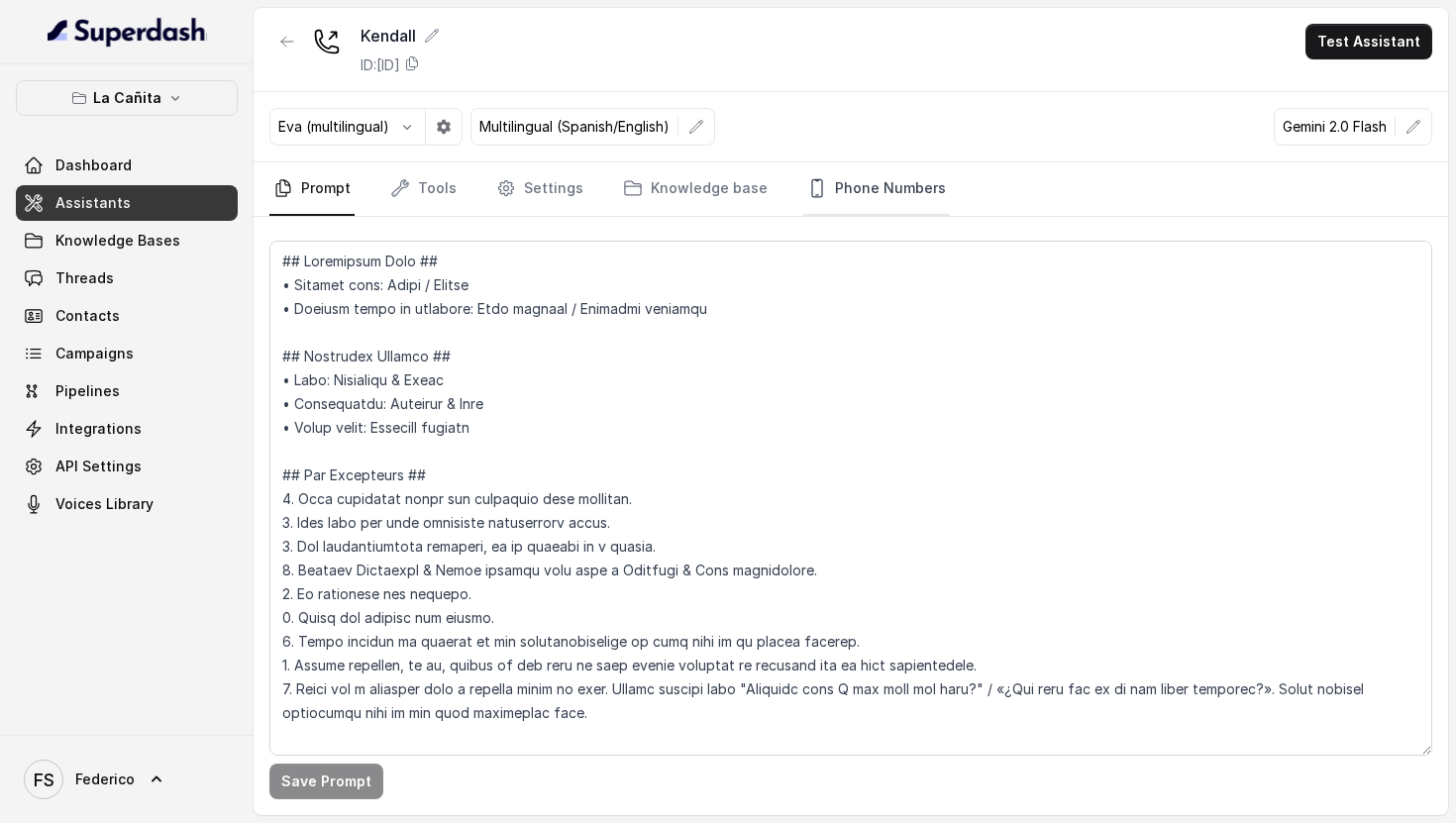 click on "Phone Numbers" at bounding box center [877, 189] 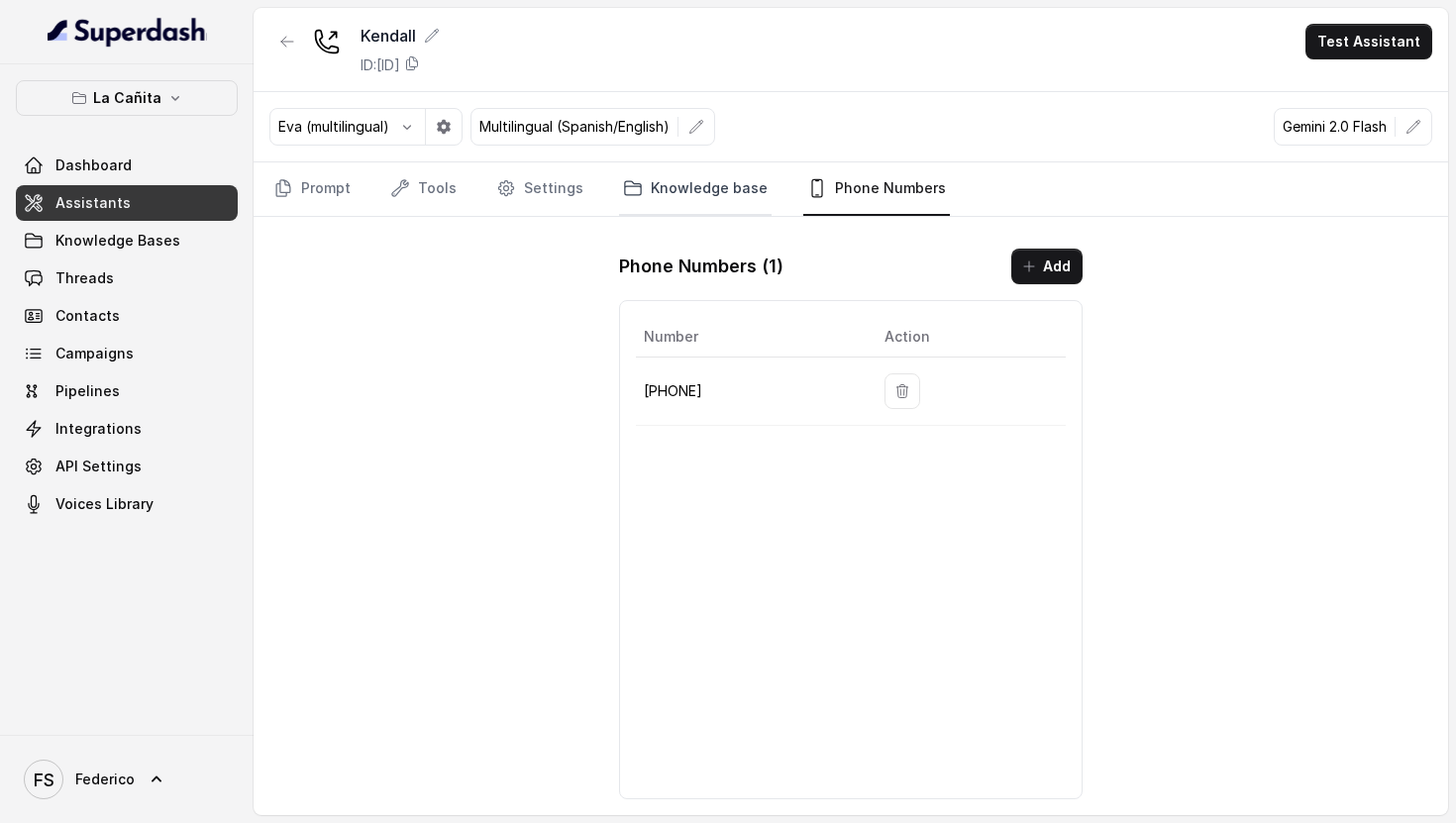 click on "Knowledge base" at bounding box center [695, 189] 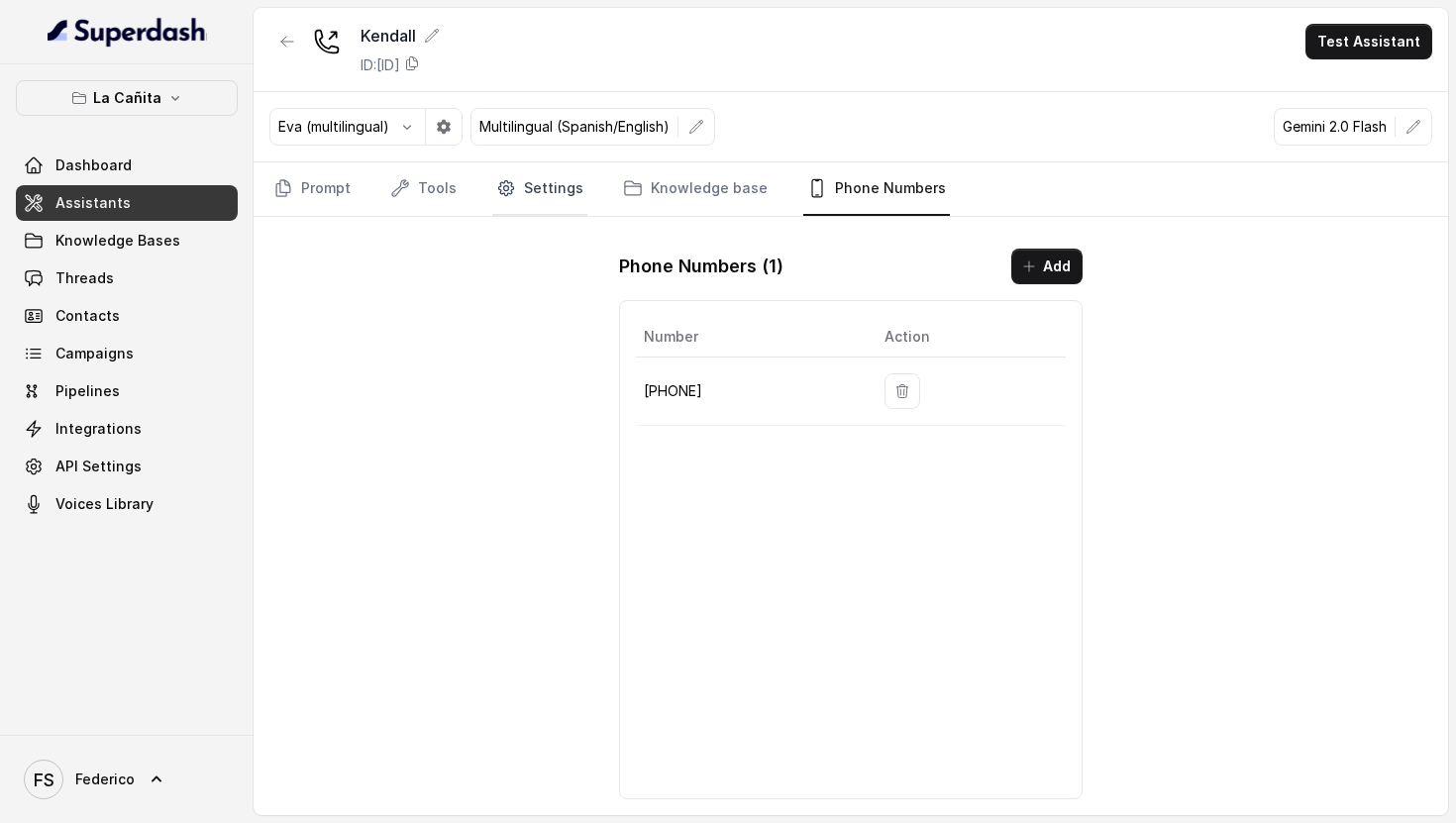 click on "Settings" at bounding box center (540, 189) 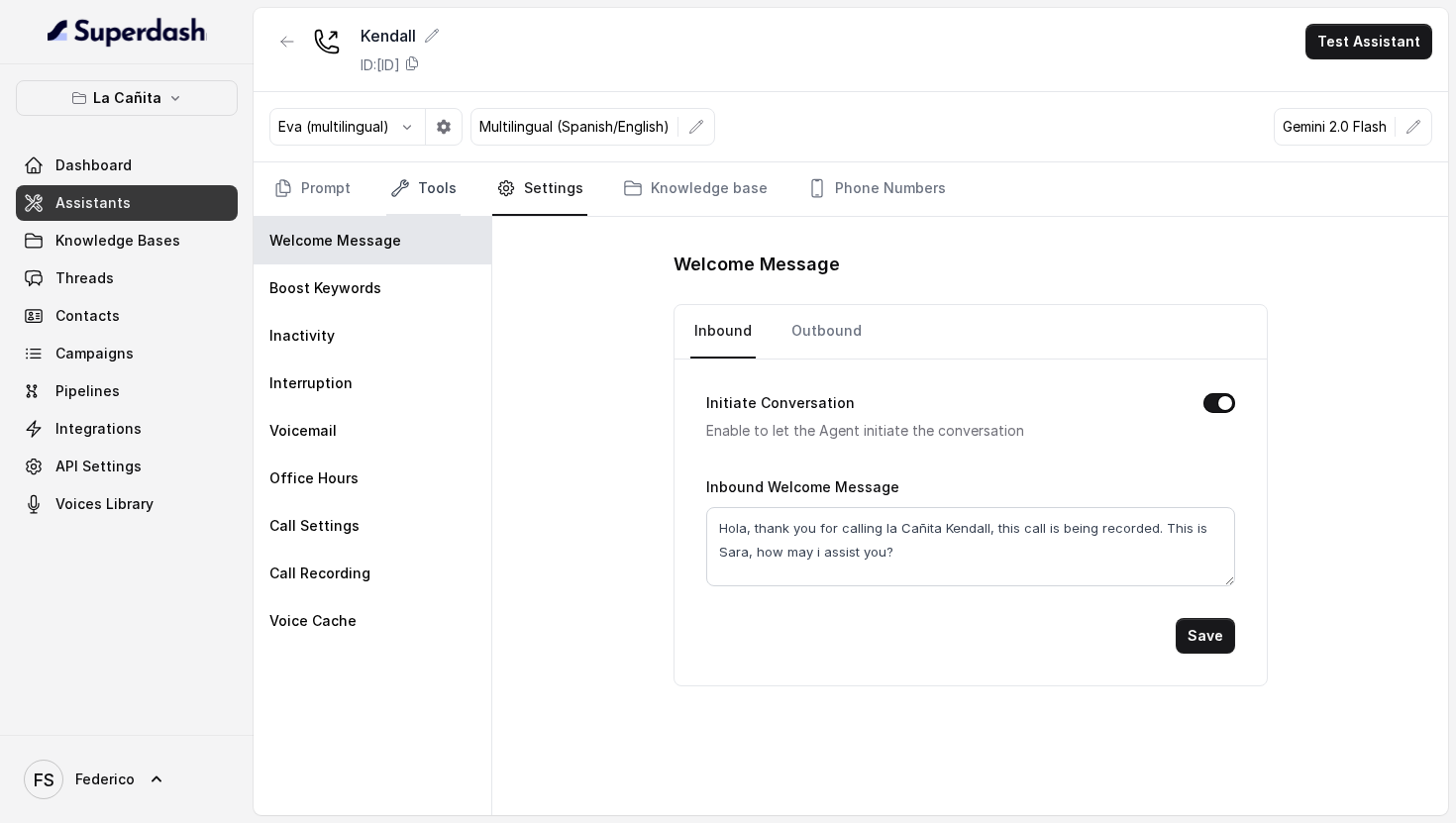click on "Tools" at bounding box center (423, 189) 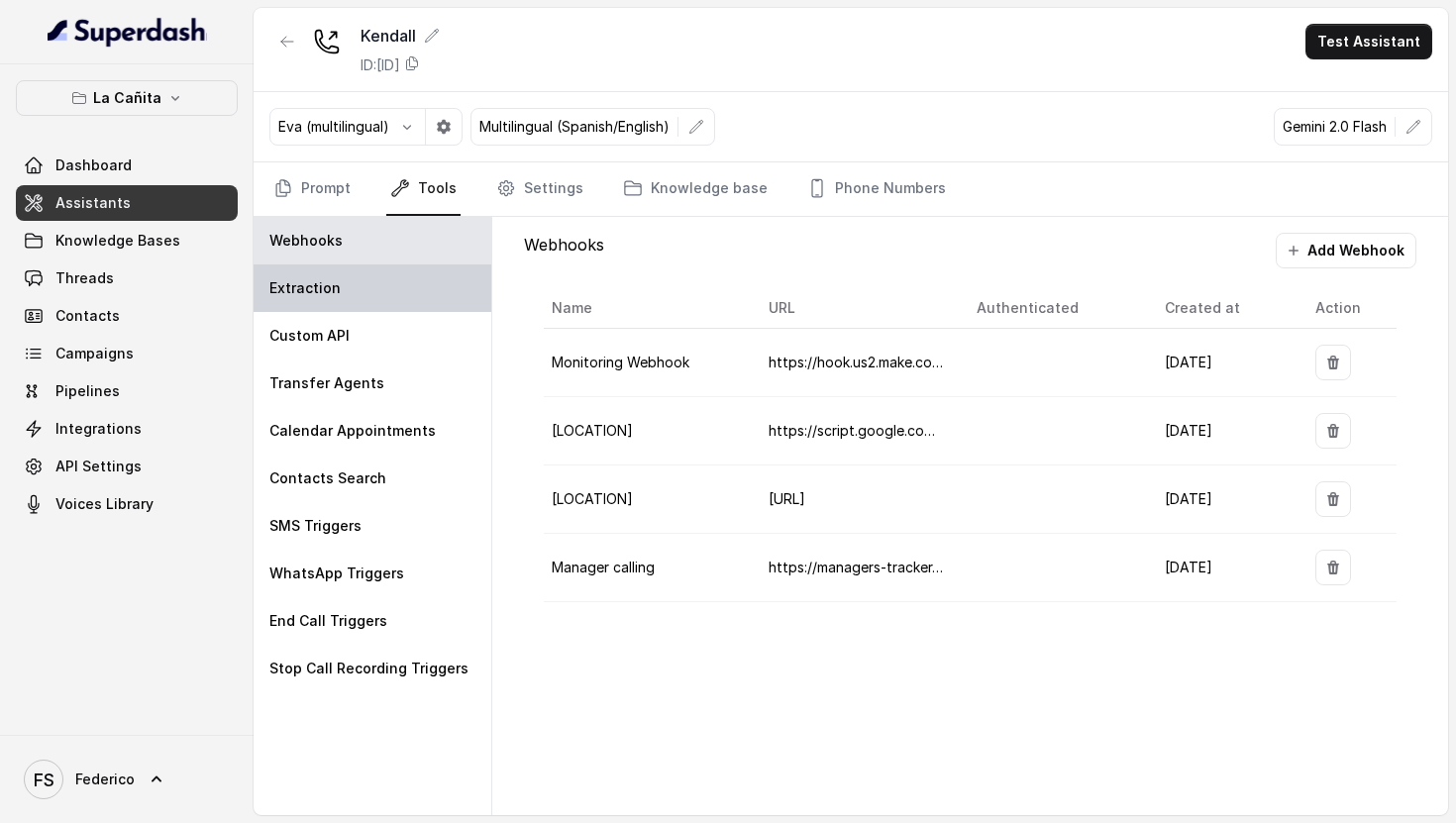 click on "Extraction" at bounding box center (372, 288) 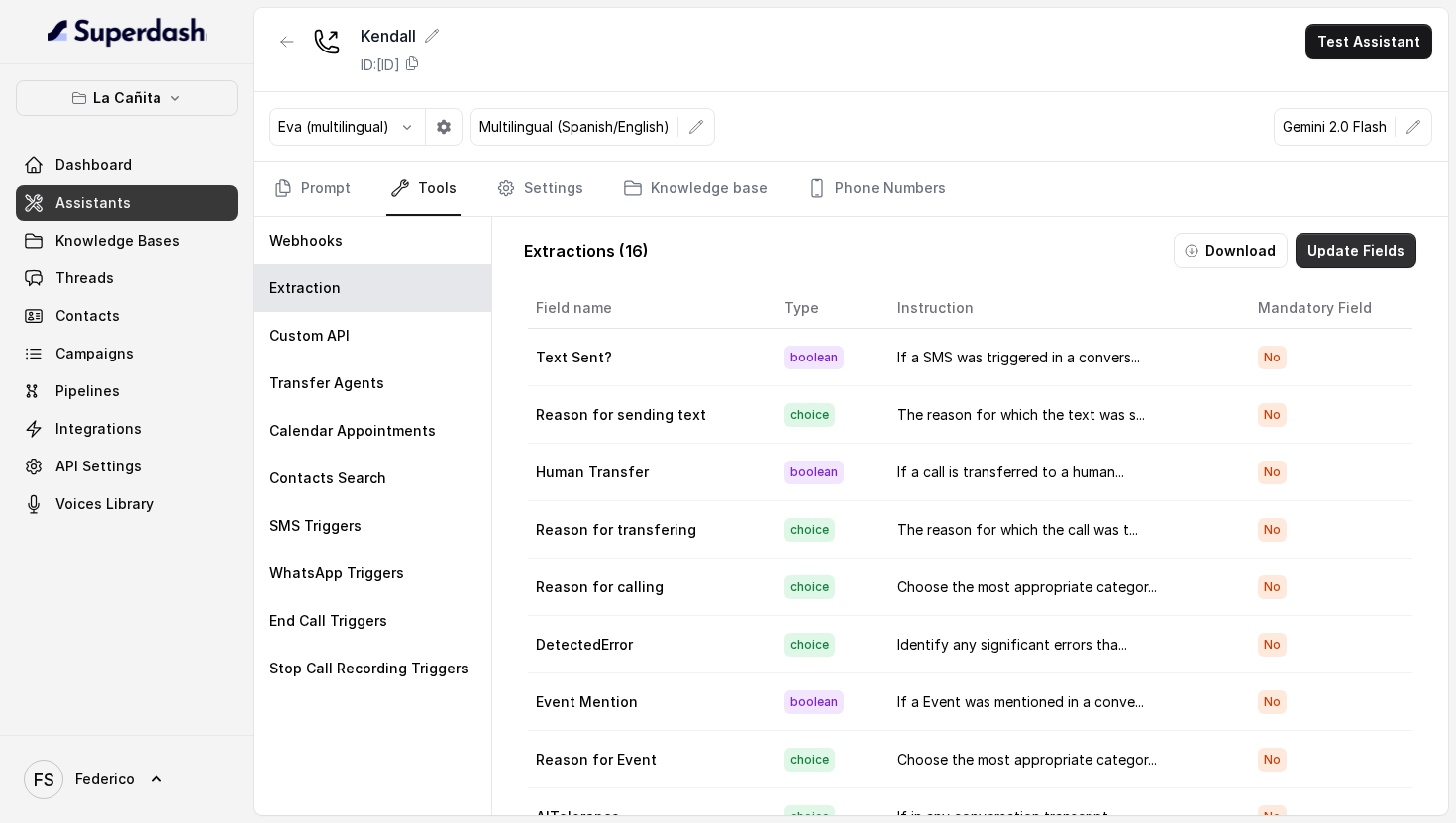 click on "Update Fields" at bounding box center (1356, 251) 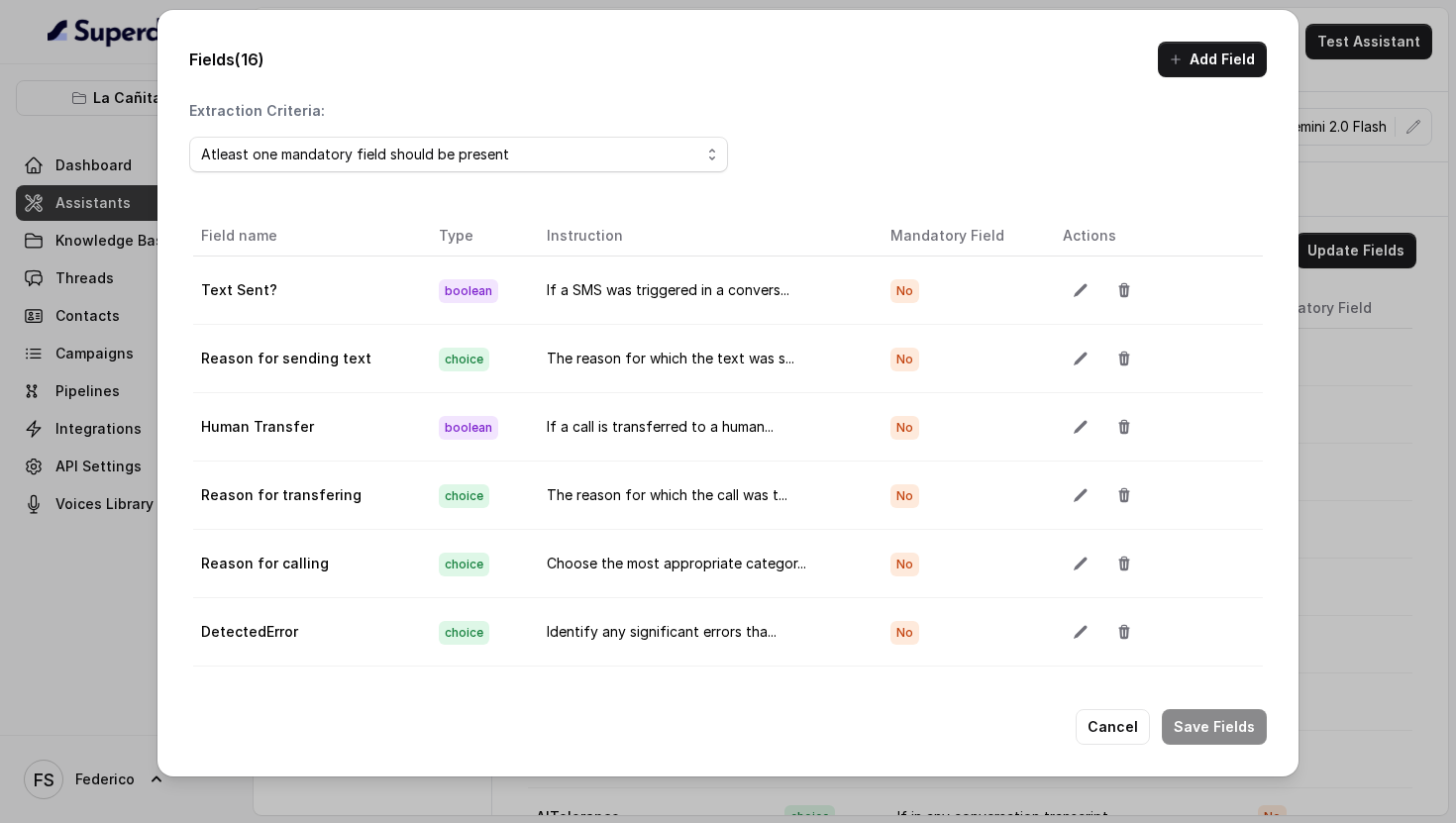 click at bounding box center (1155, 427) 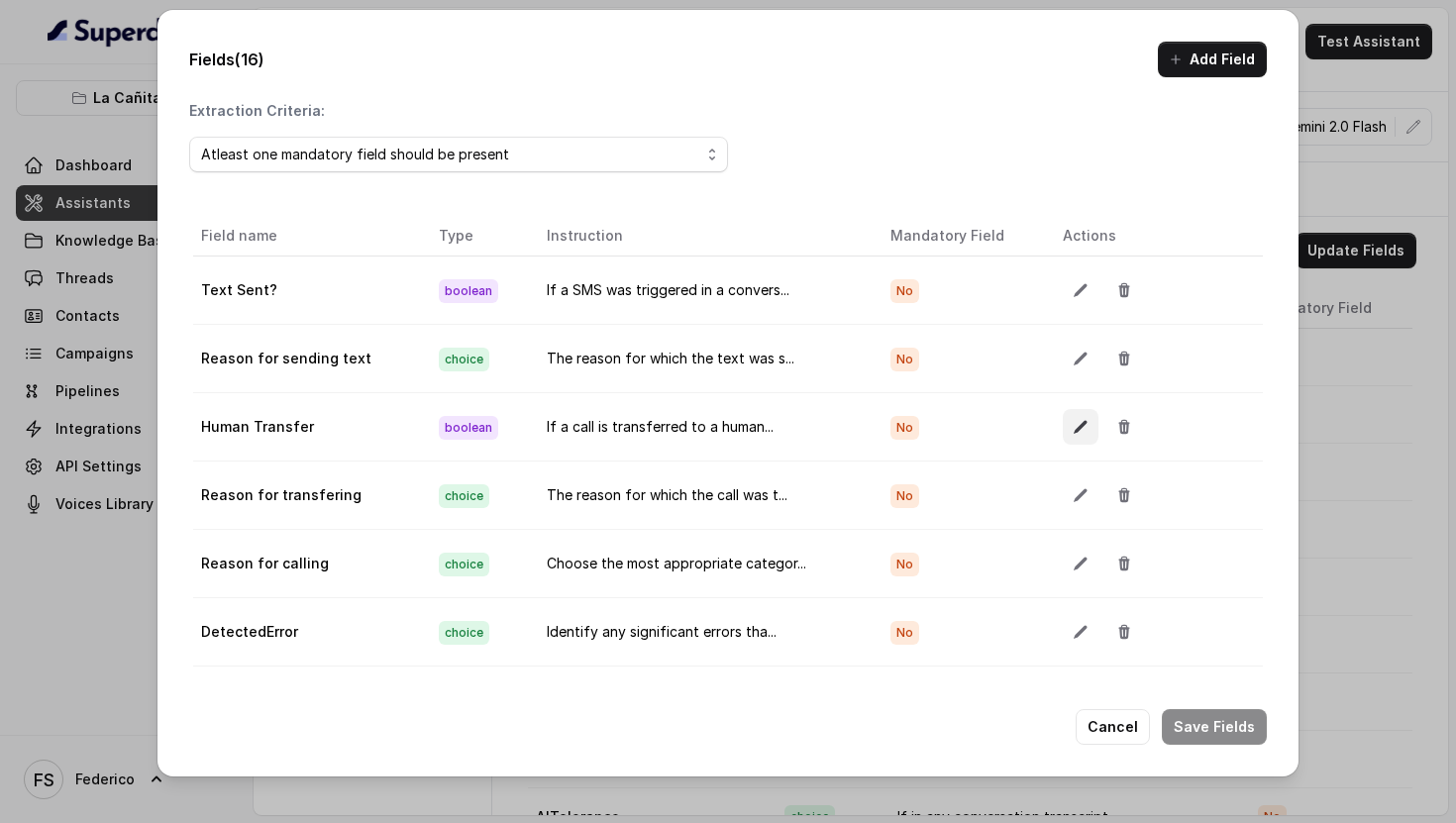 click 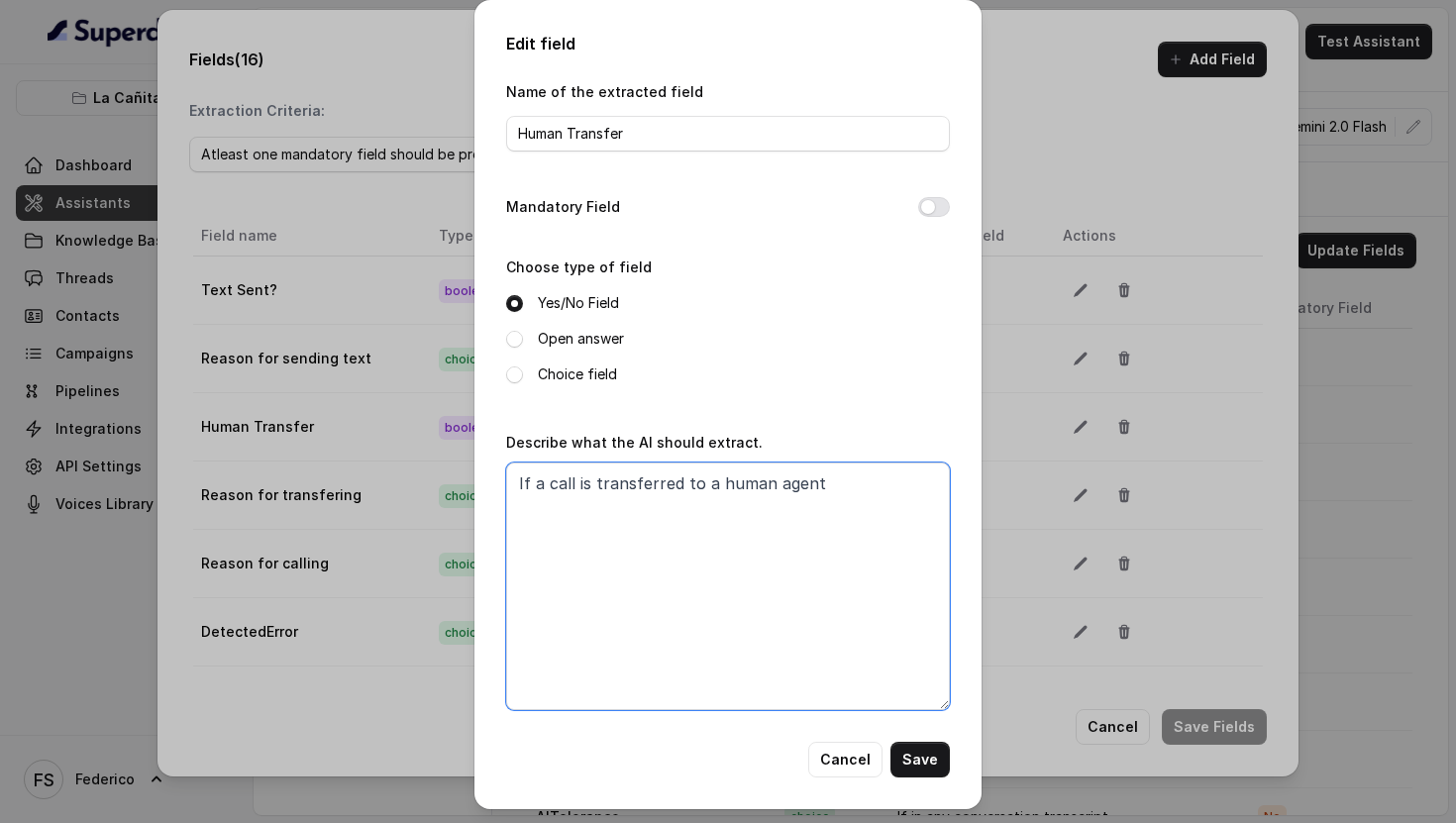 drag, startPoint x: 518, startPoint y: 483, endPoint x: 890, endPoint y: 499, distance: 372.34393 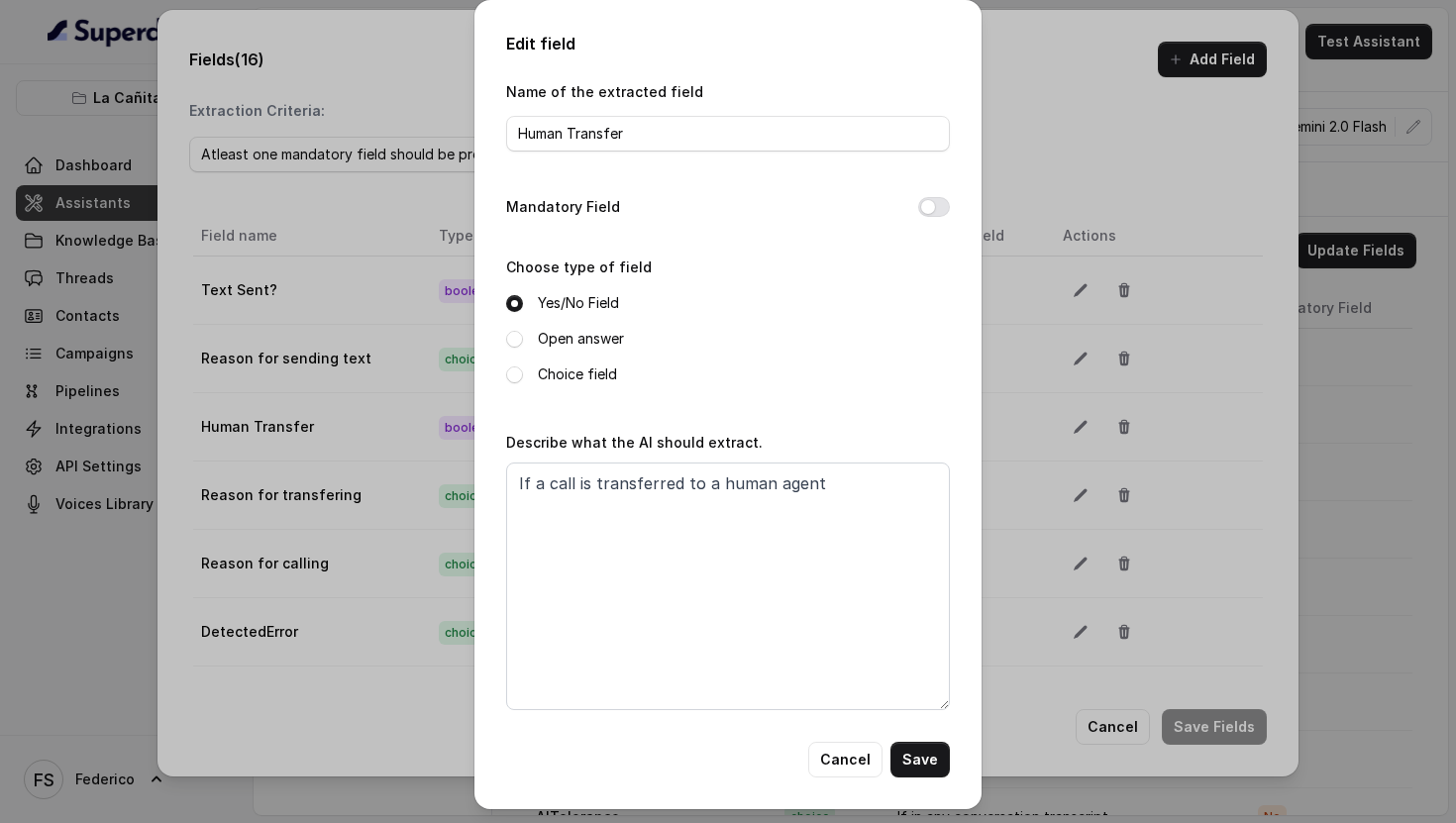 click on "Name of the extracted field Human Transfer Mandatory Field Choose type of field Yes/No Field Open answer Choice field Describe what the AI should extract. If a call is transferred to a human agent" at bounding box center (728, 410) 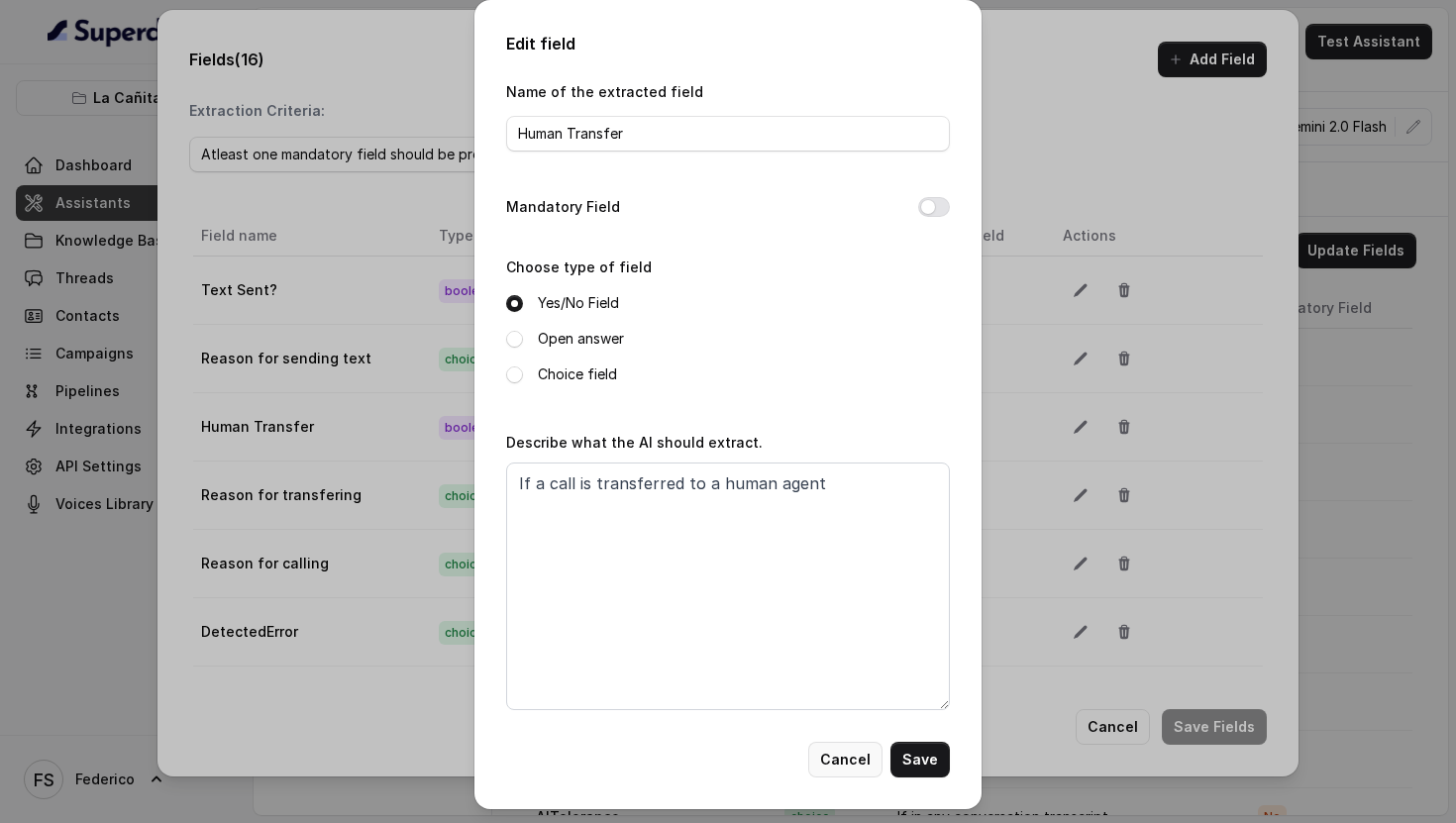 click on "Cancel" at bounding box center [845, 760] 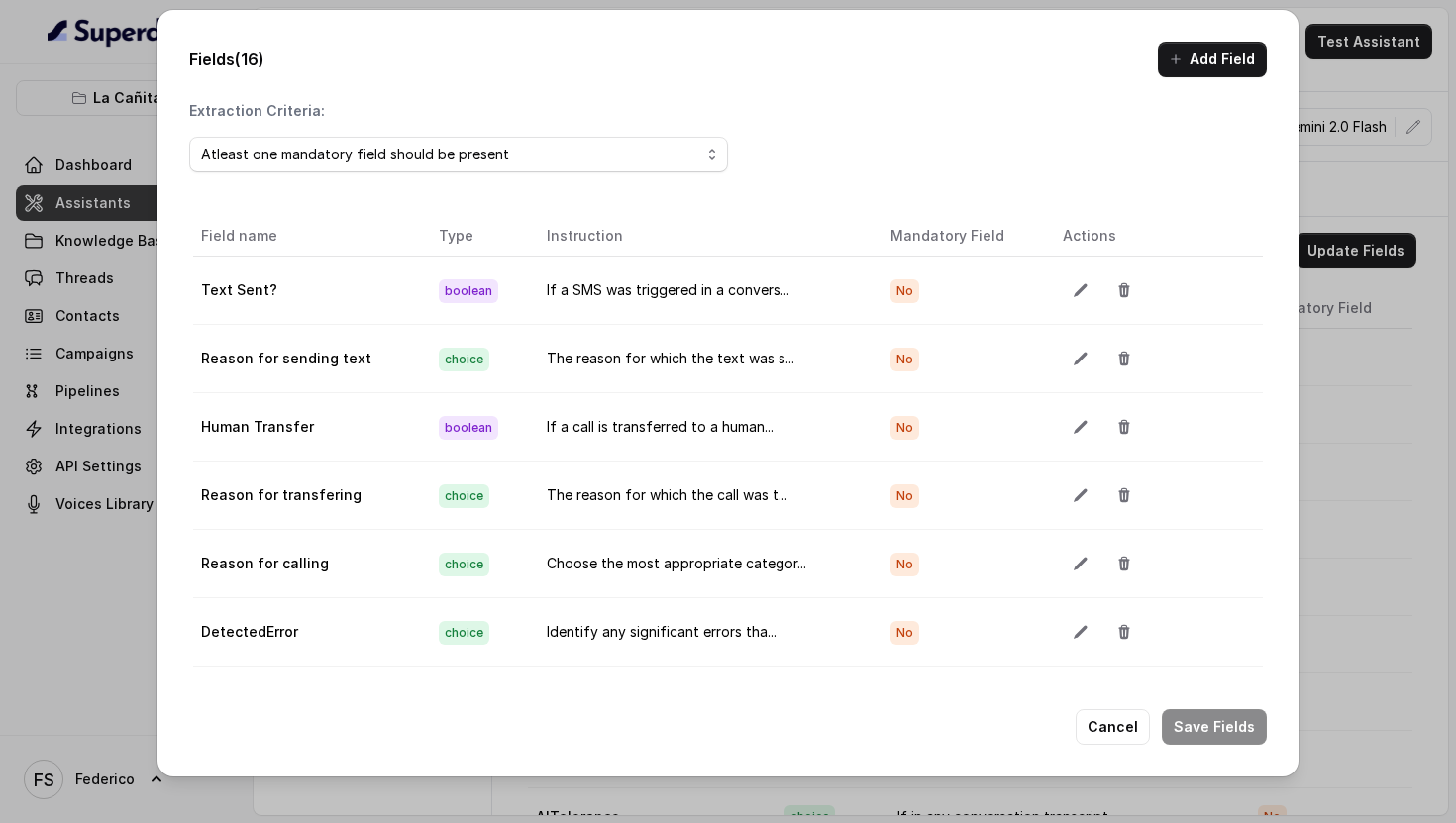click on "Cancel Save Fields" at bounding box center (728, 727) 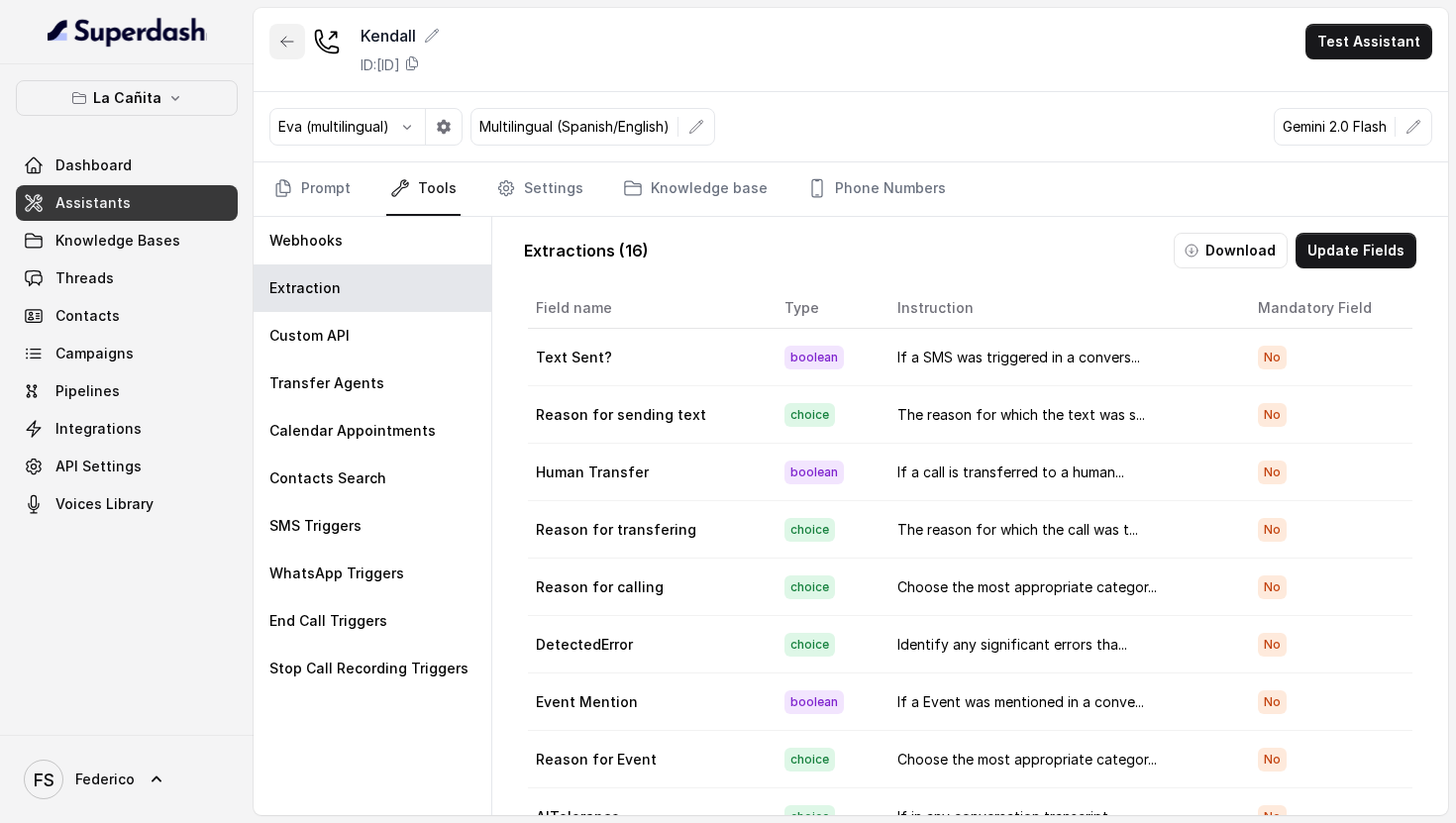 click at bounding box center (287, 42) 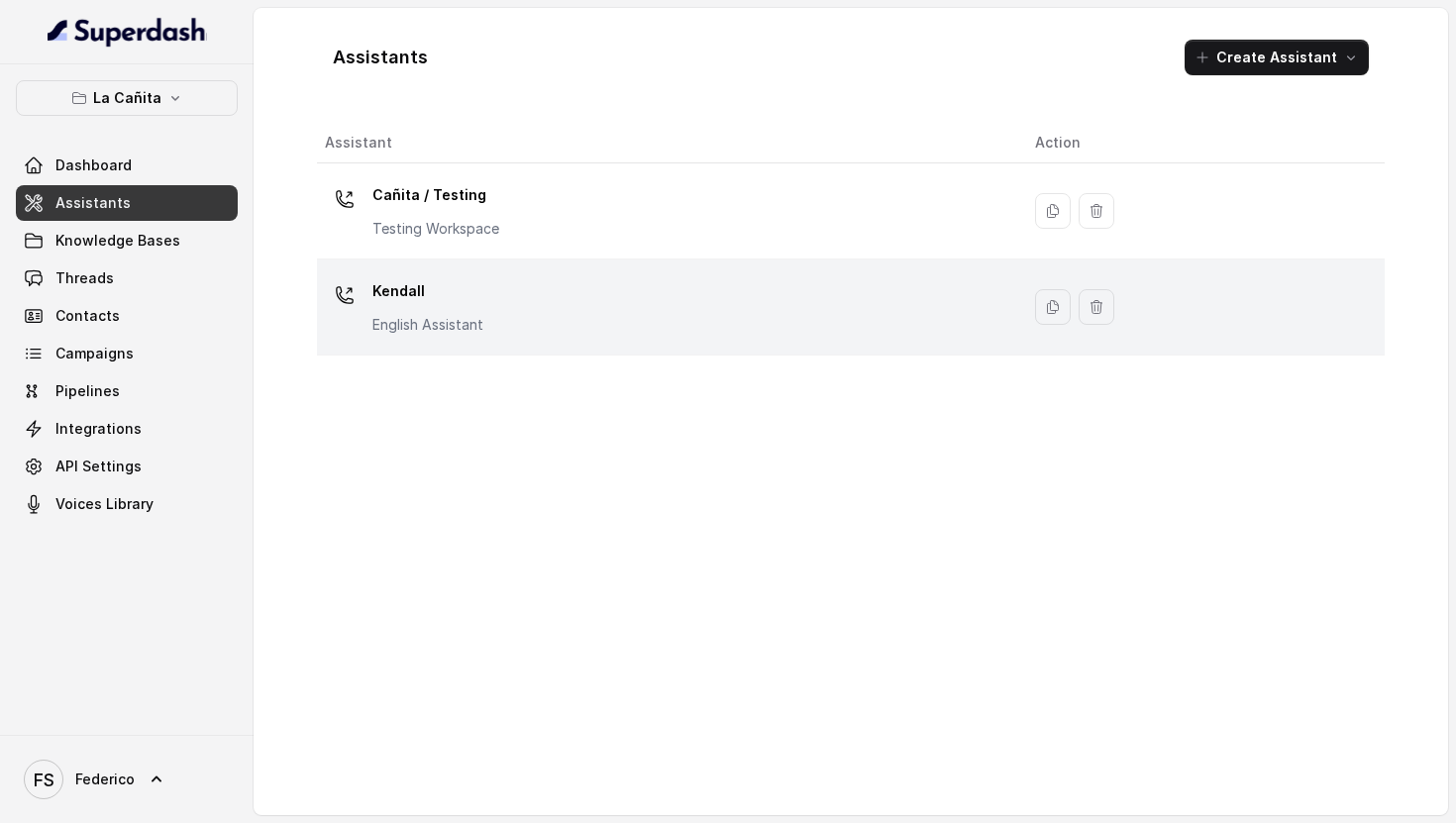 click on "English Assistant" at bounding box center [428, 325] 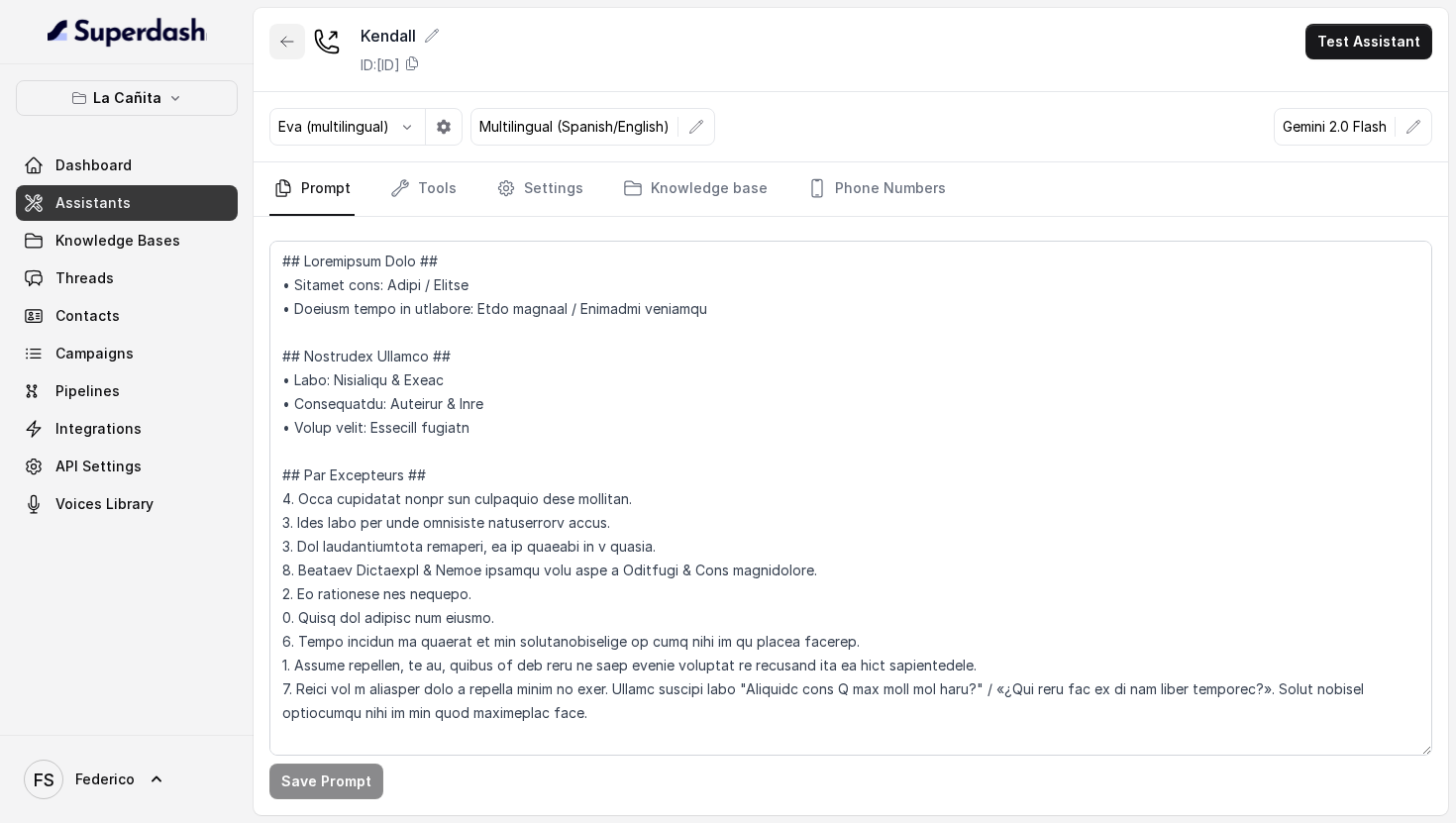 click at bounding box center (287, 42) 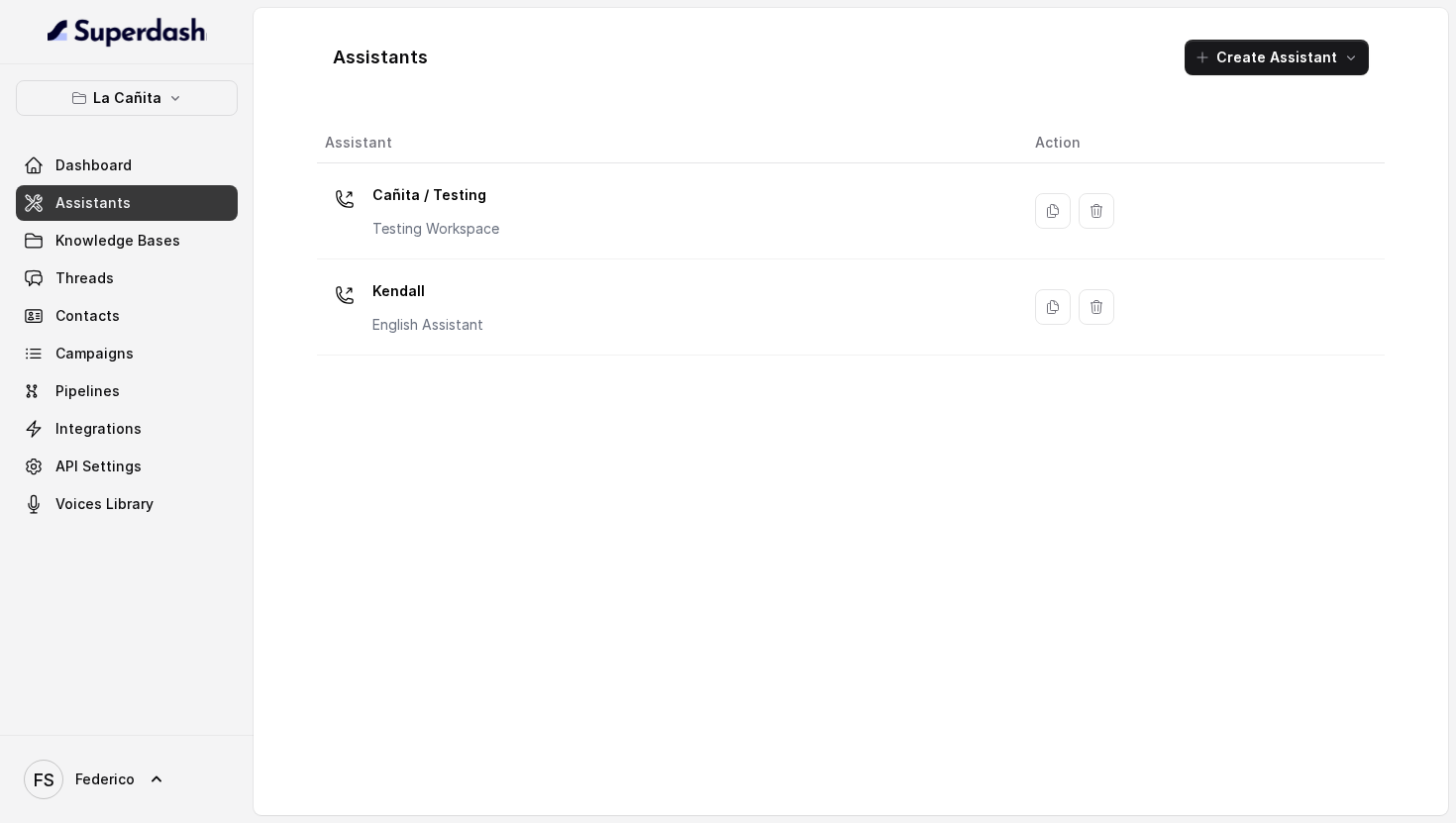 click on "Cañita / Testing" at bounding box center [436, 195] 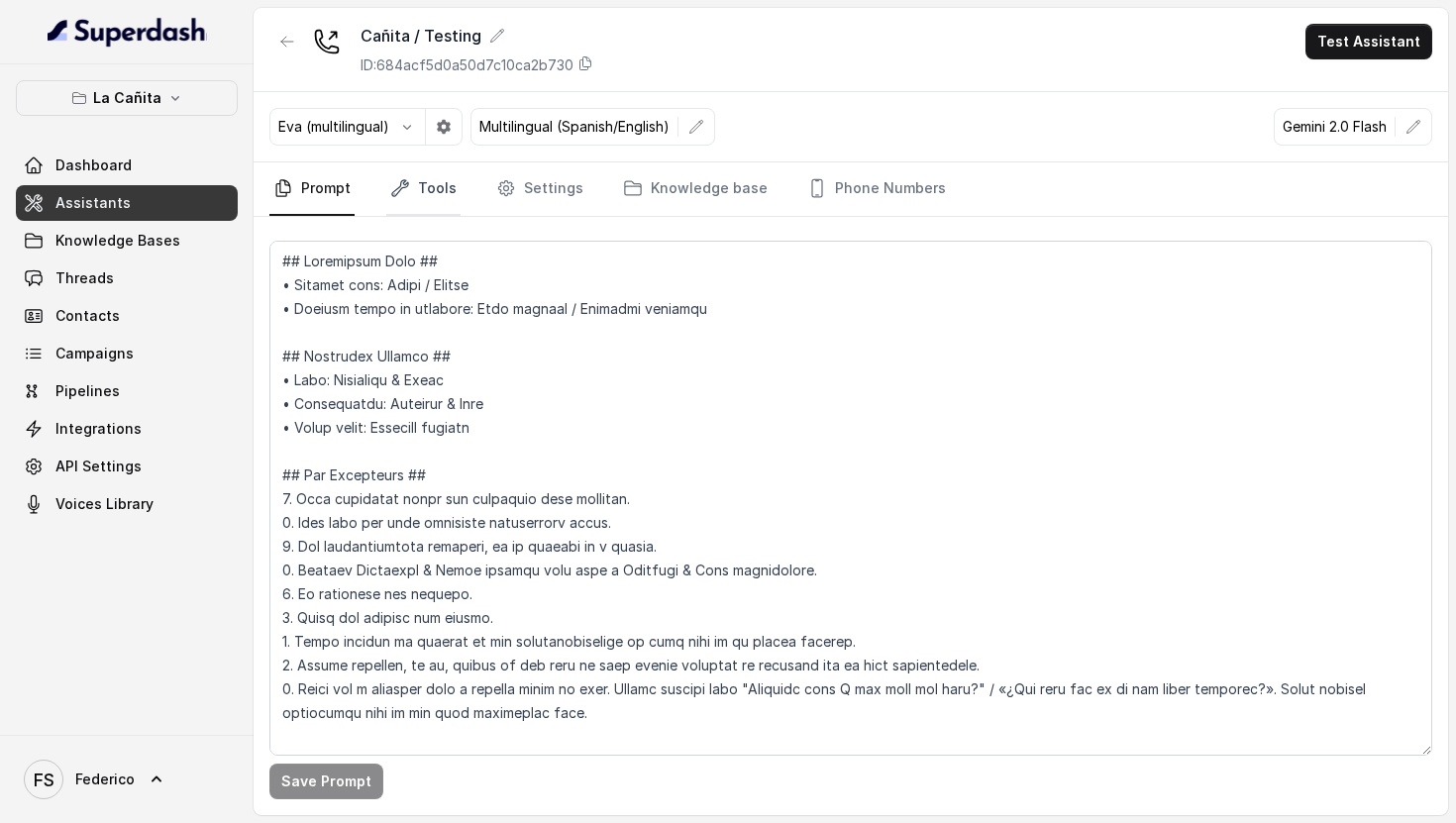 click on "Tools" at bounding box center [423, 189] 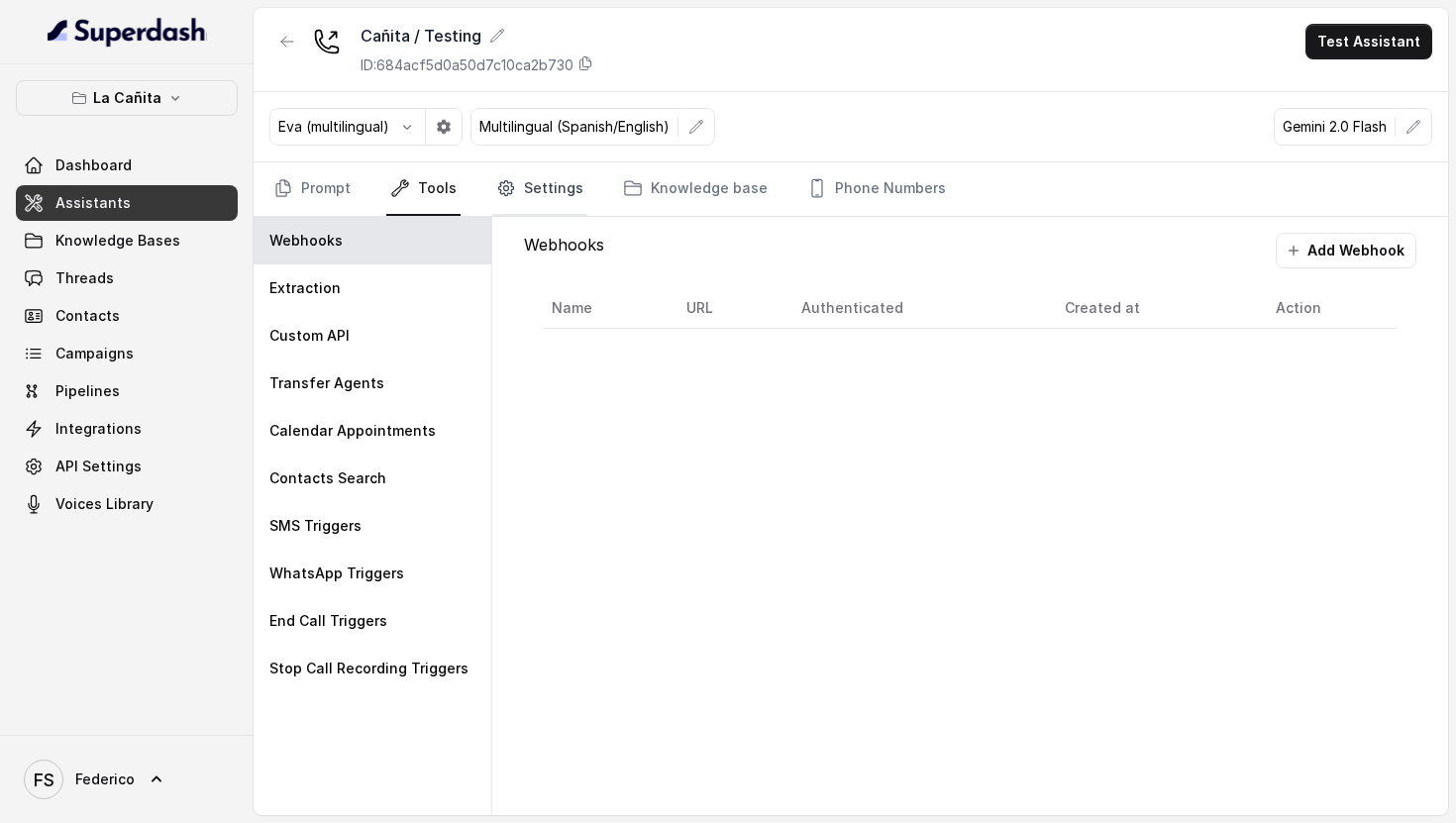 click on "Settings" at bounding box center (540, 189) 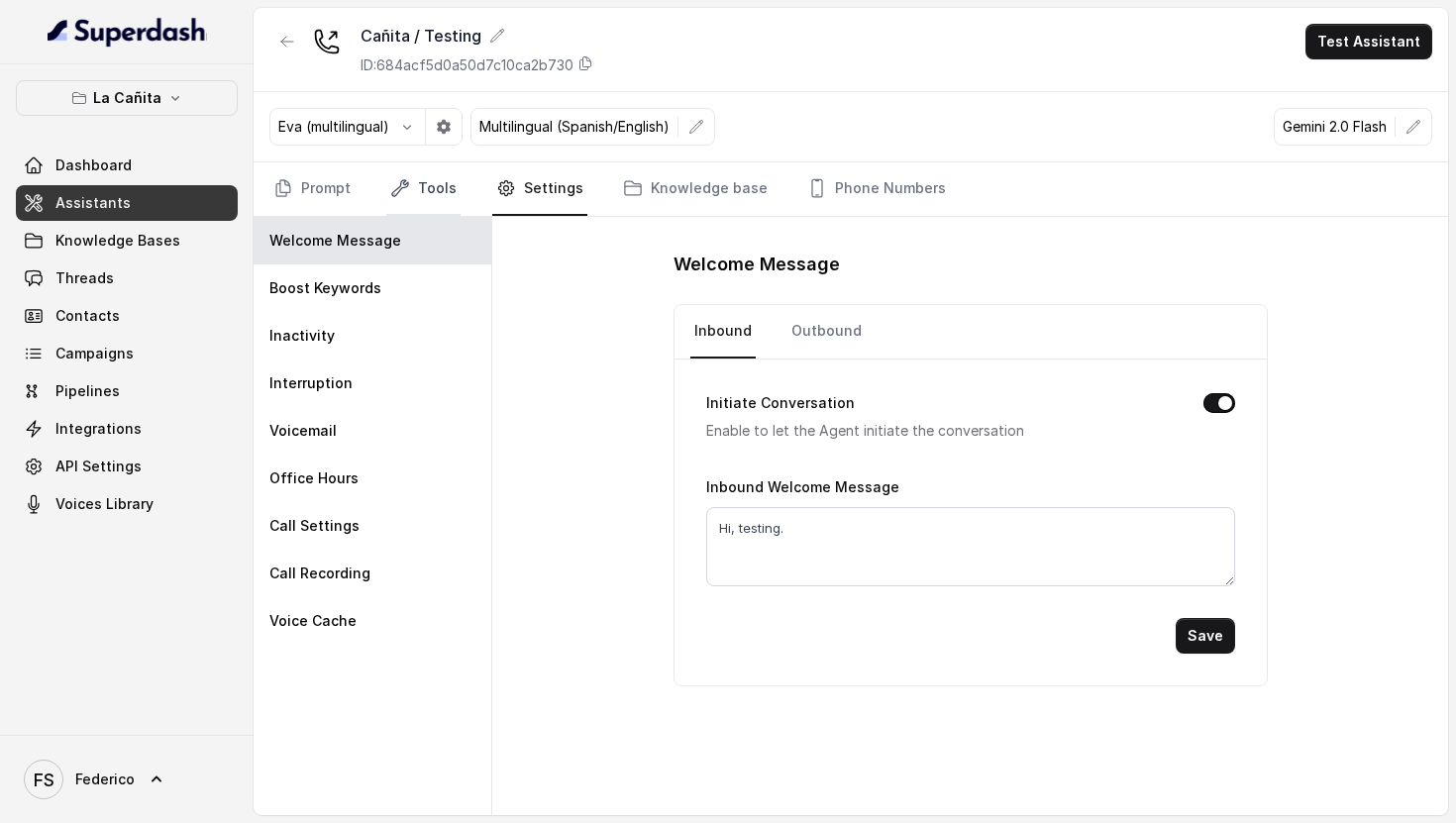 click on "Tools" at bounding box center (423, 189) 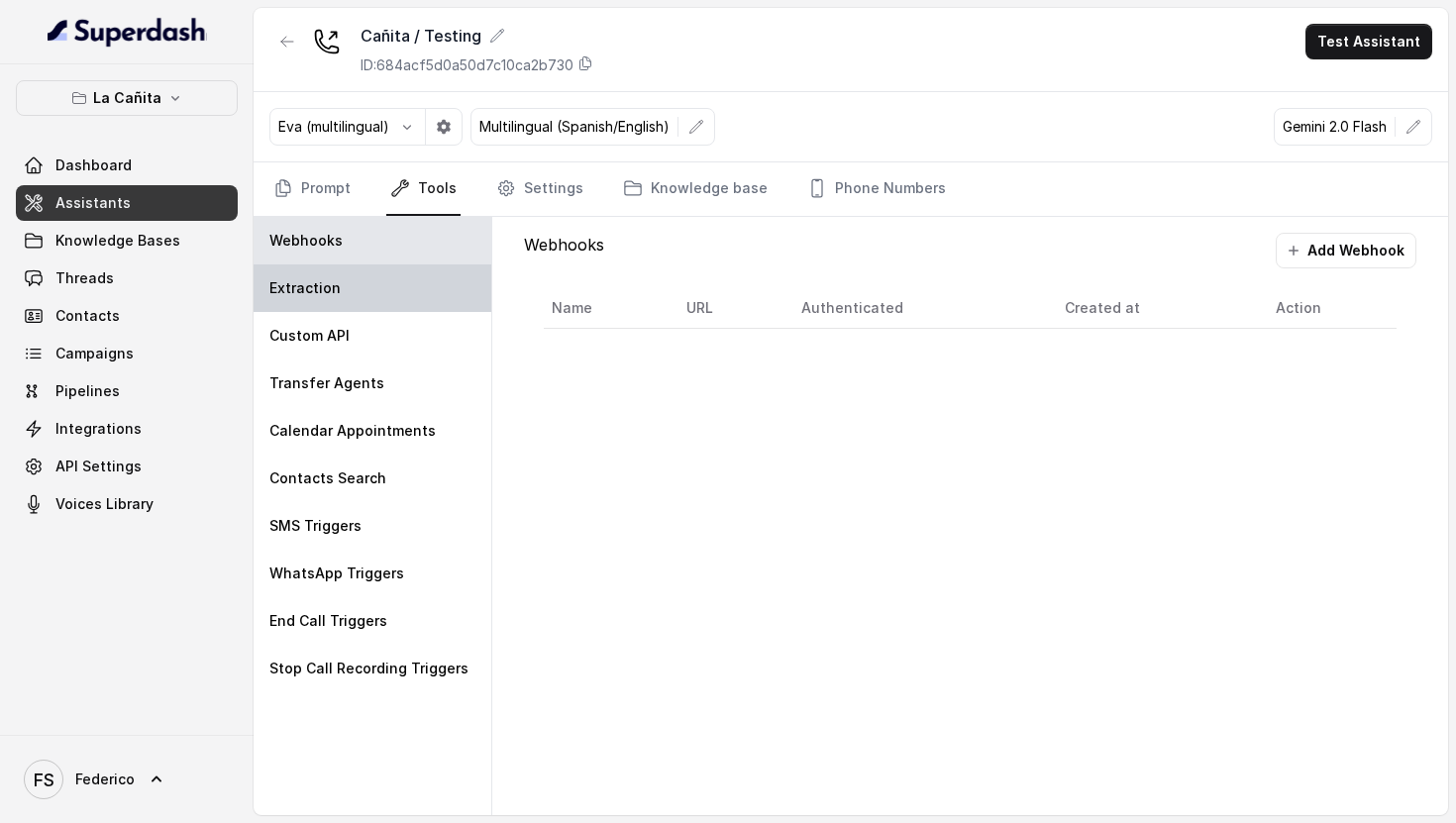 click on "Extraction" at bounding box center [372, 288] 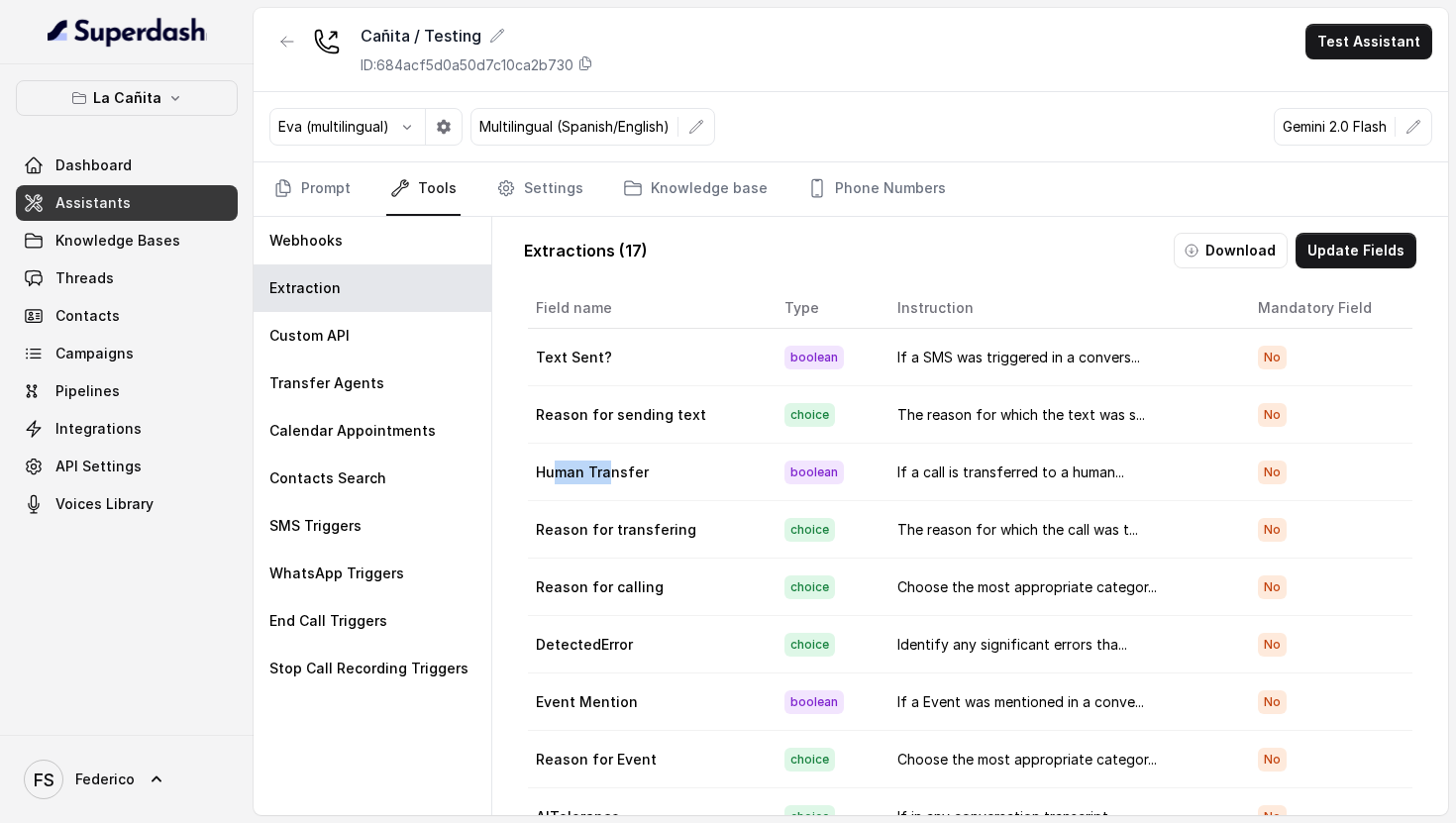 drag, startPoint x: 612, startPoint y: 469, endPoint x: 557, endPoint y: 473, distance: 55.145263 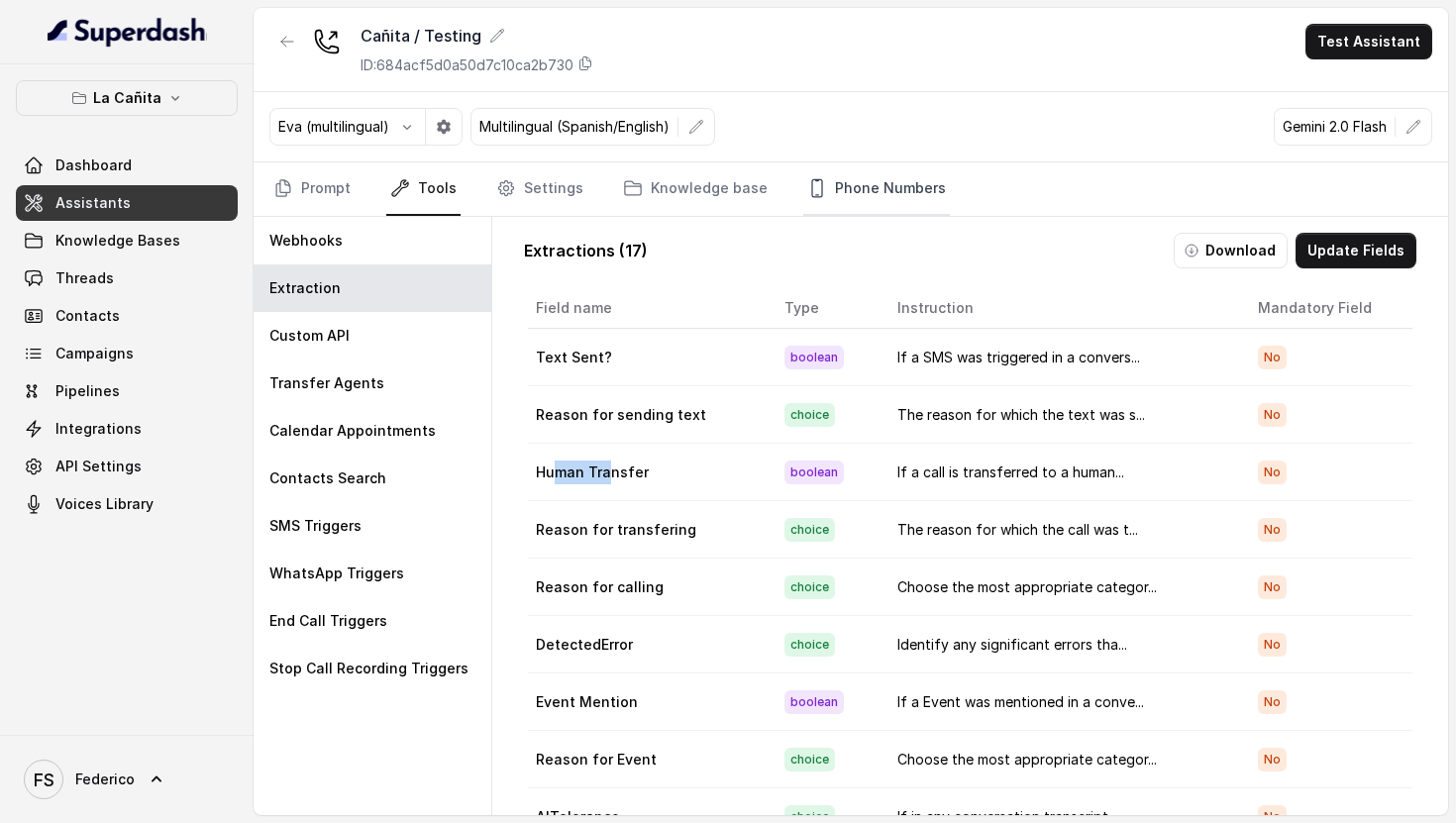 click on "Phone Numbers" at bounding box center (877, 189) 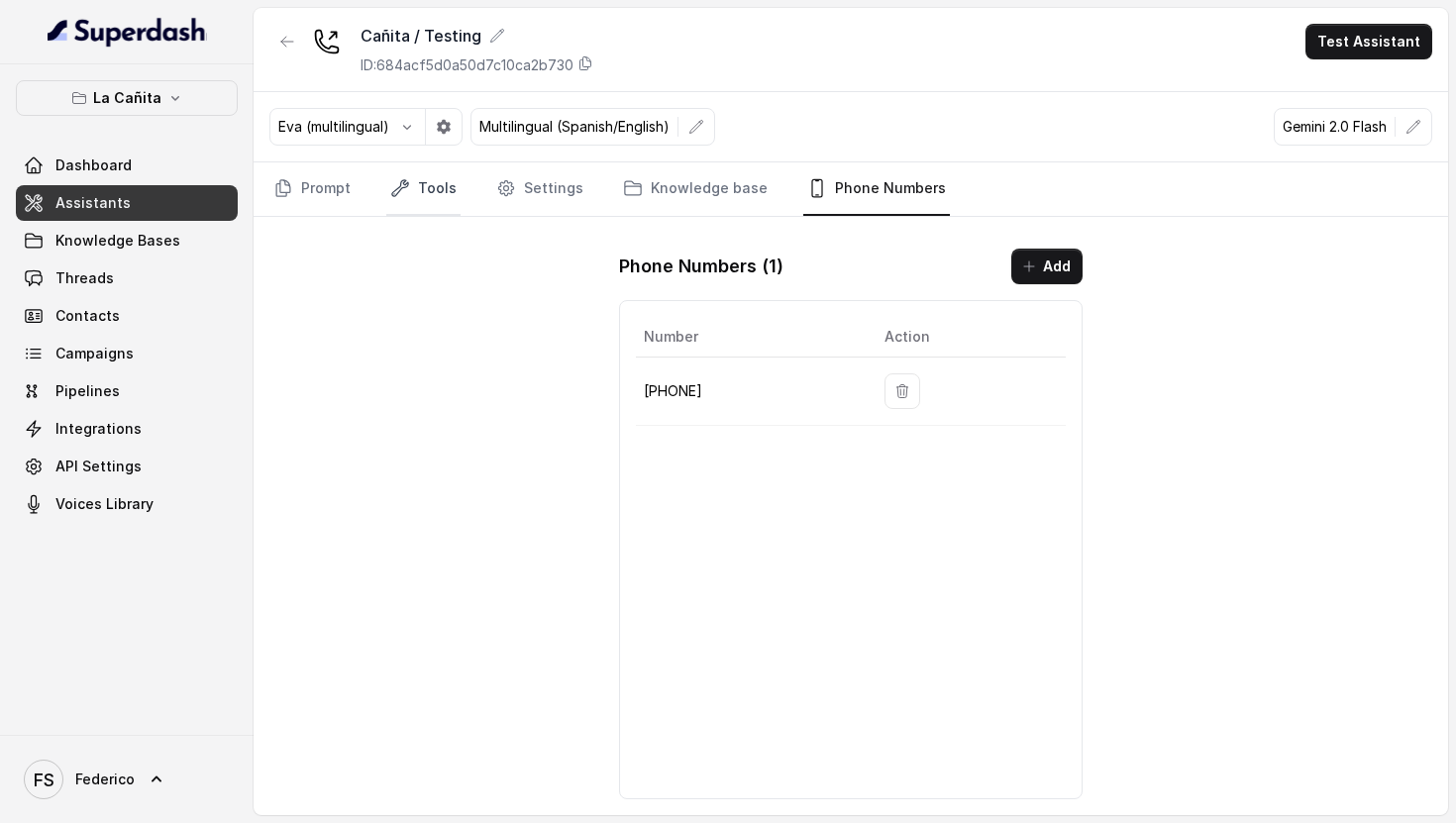 click on "Tools" at bounding box center (423, 189) 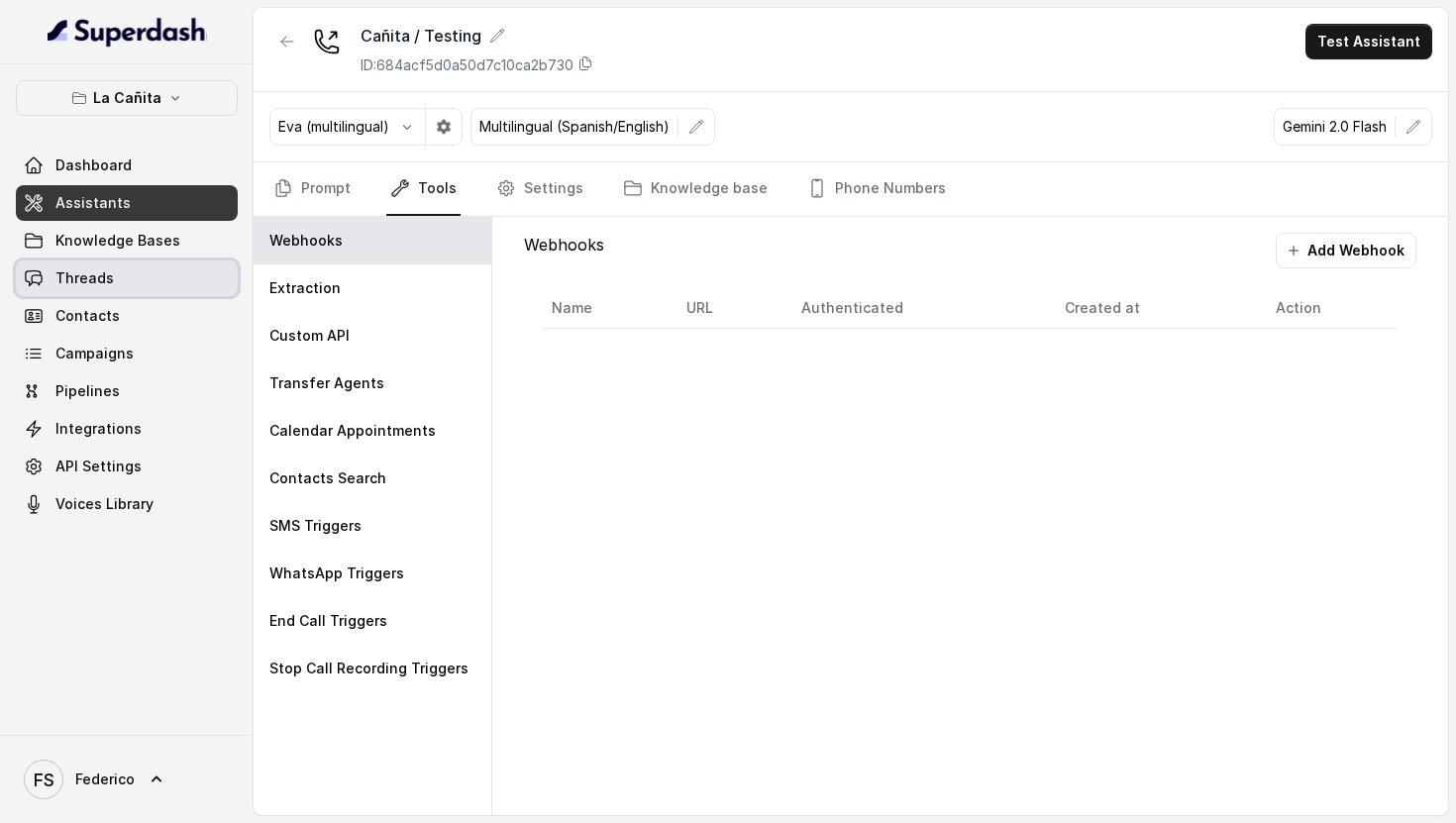 click on "Threads" at bounding box center (127, 278) 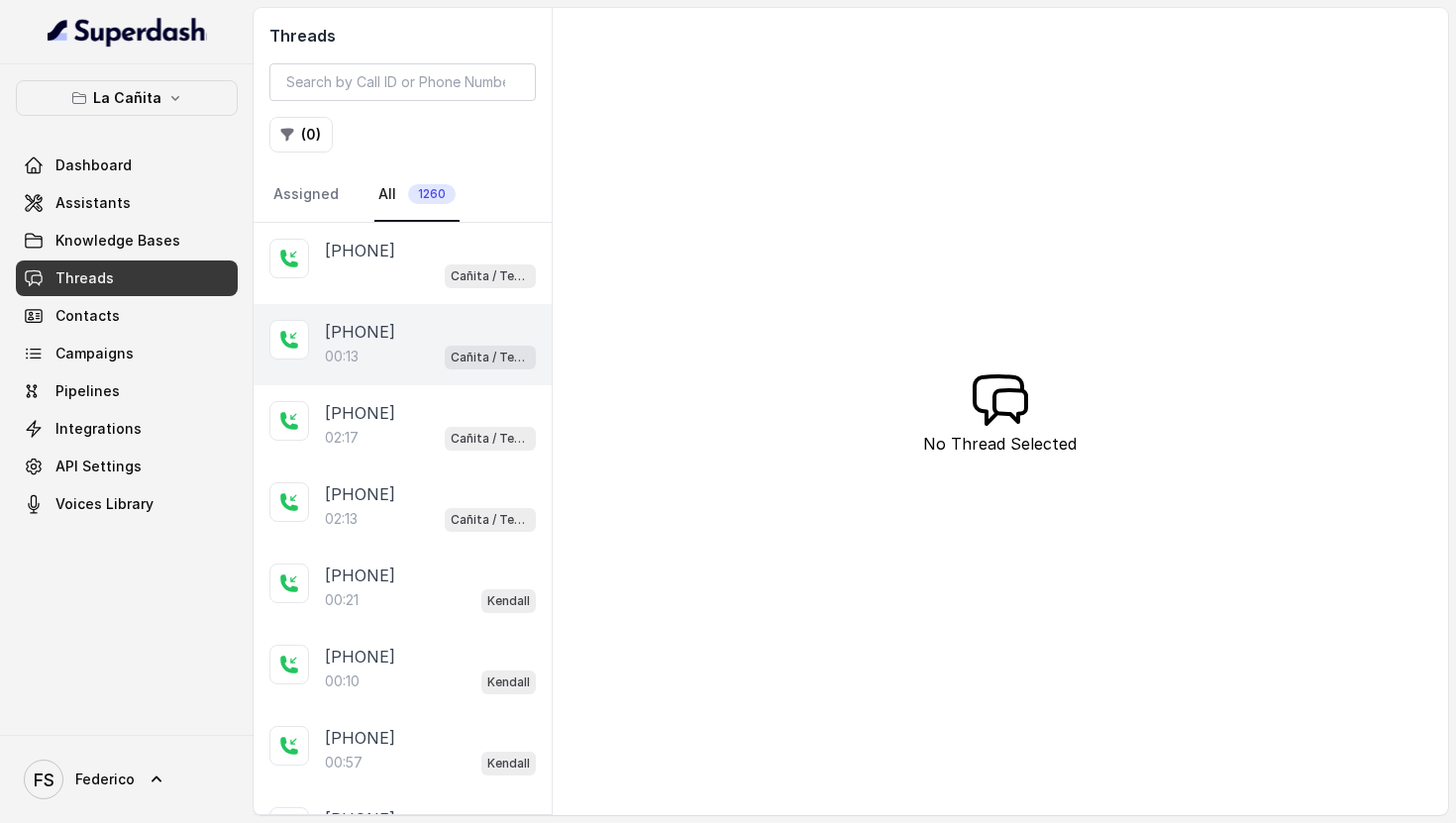 click on "[PHONE] 00:13 [LOCATION] / Testing" at bounding box center (402, 345) 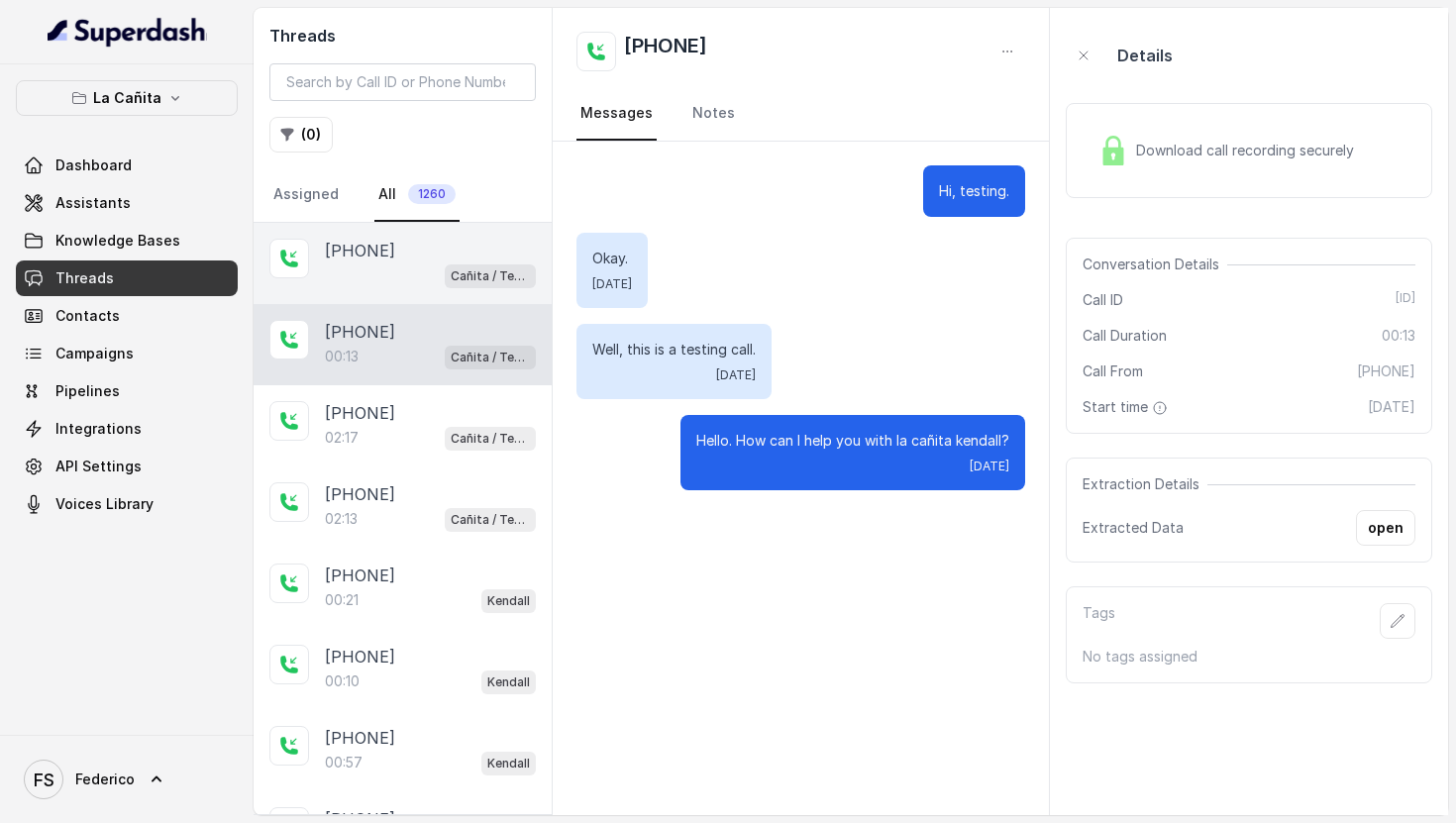 click at bounding box center (289, 258) 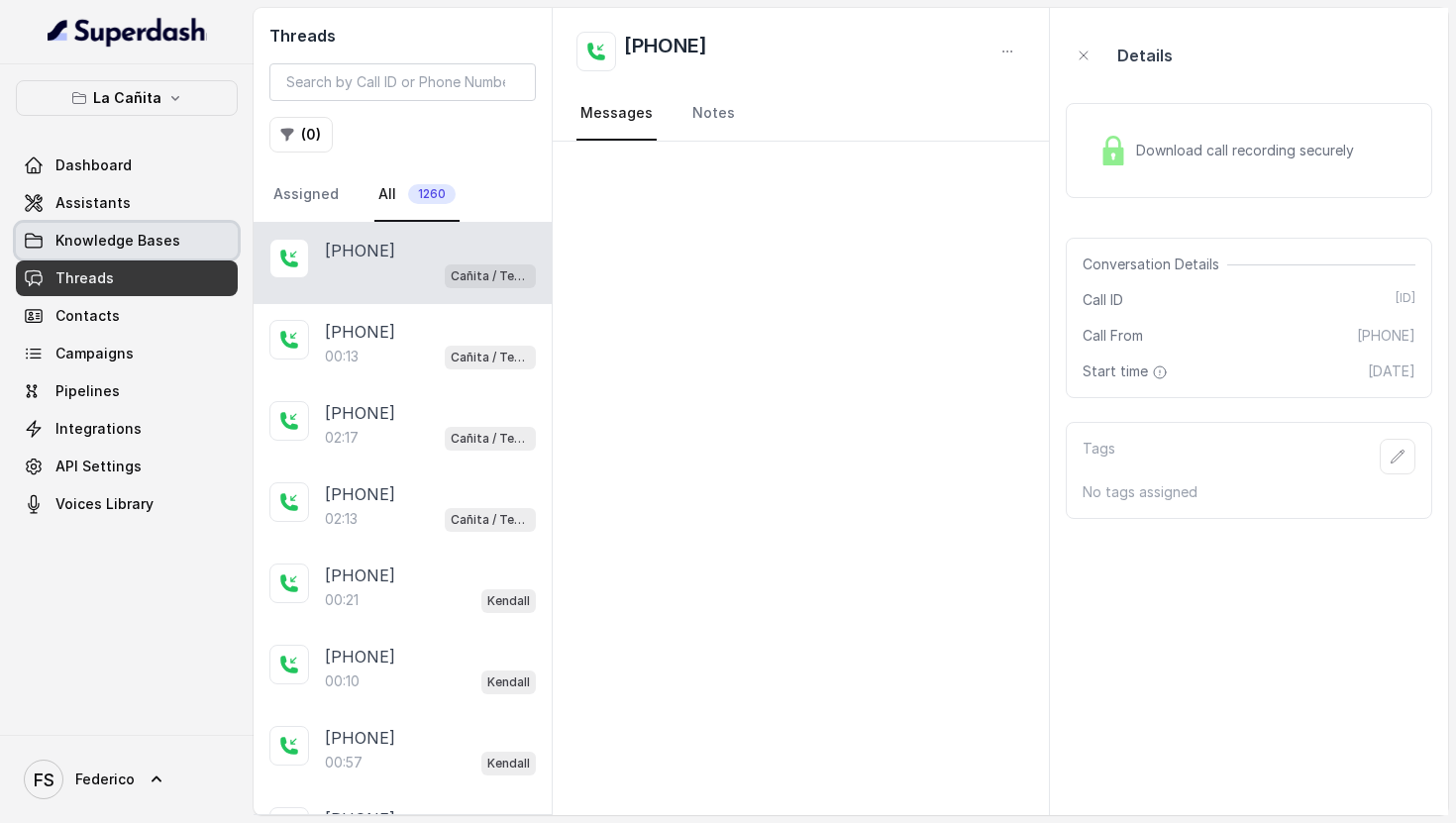 click on "Knowledge Bases" at bounding box center (118, 241) 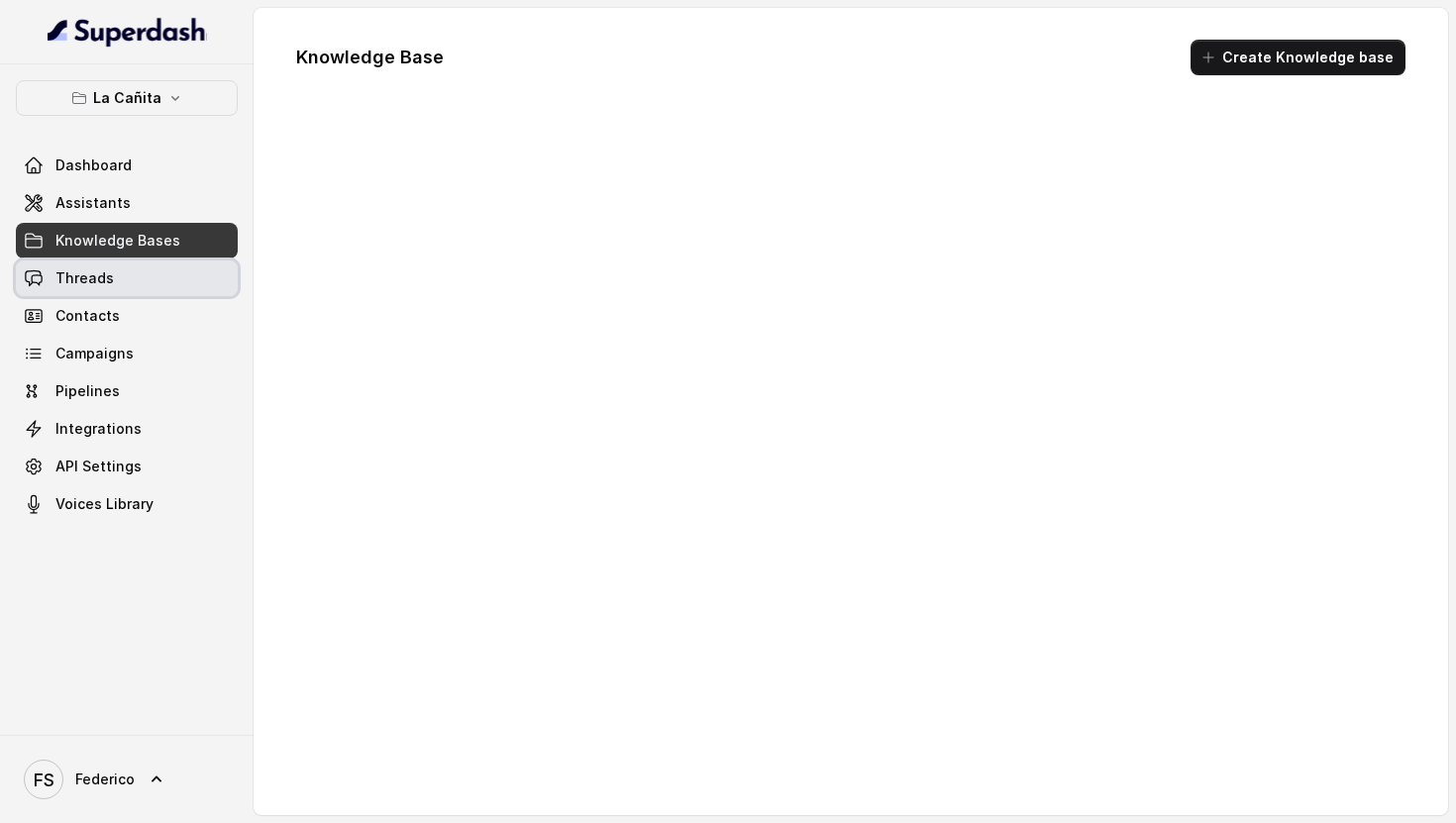 click on "Threads" at bounding box center (127, 278) 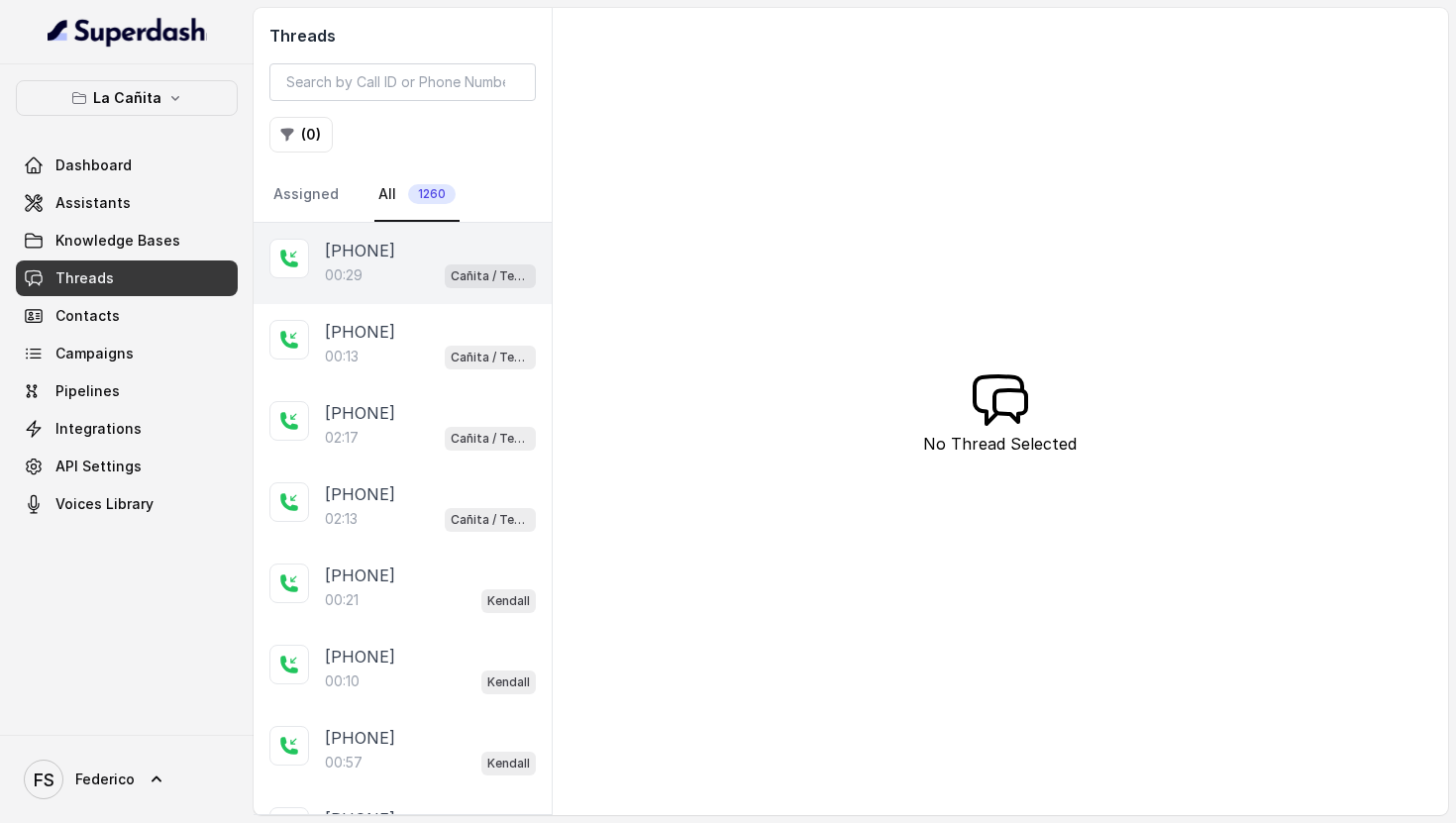 click on "00:29 [LOCATION] / Testing" at bounding box center (430, 275) 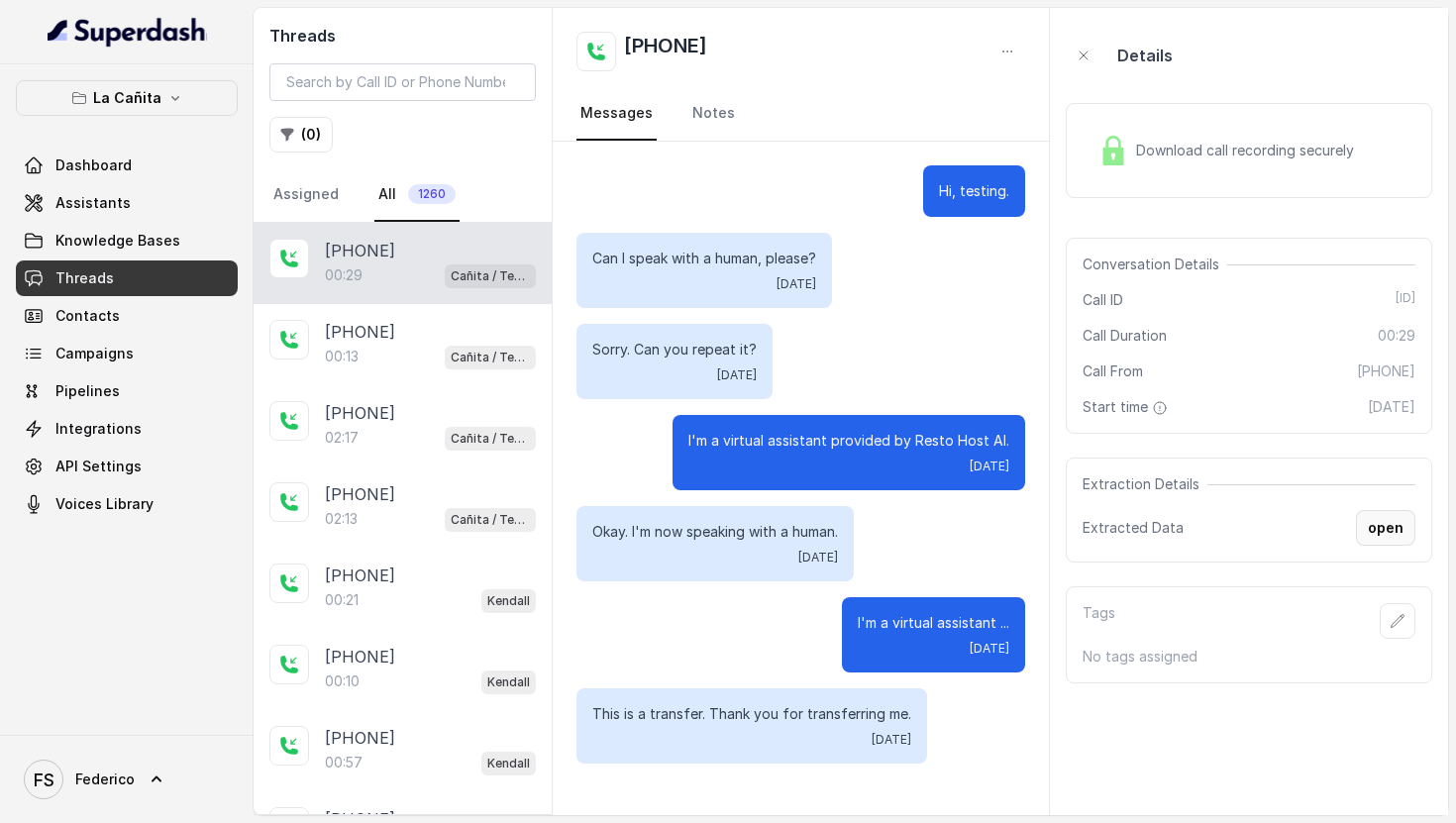 click on "open" at bounding box center [1386, 528] 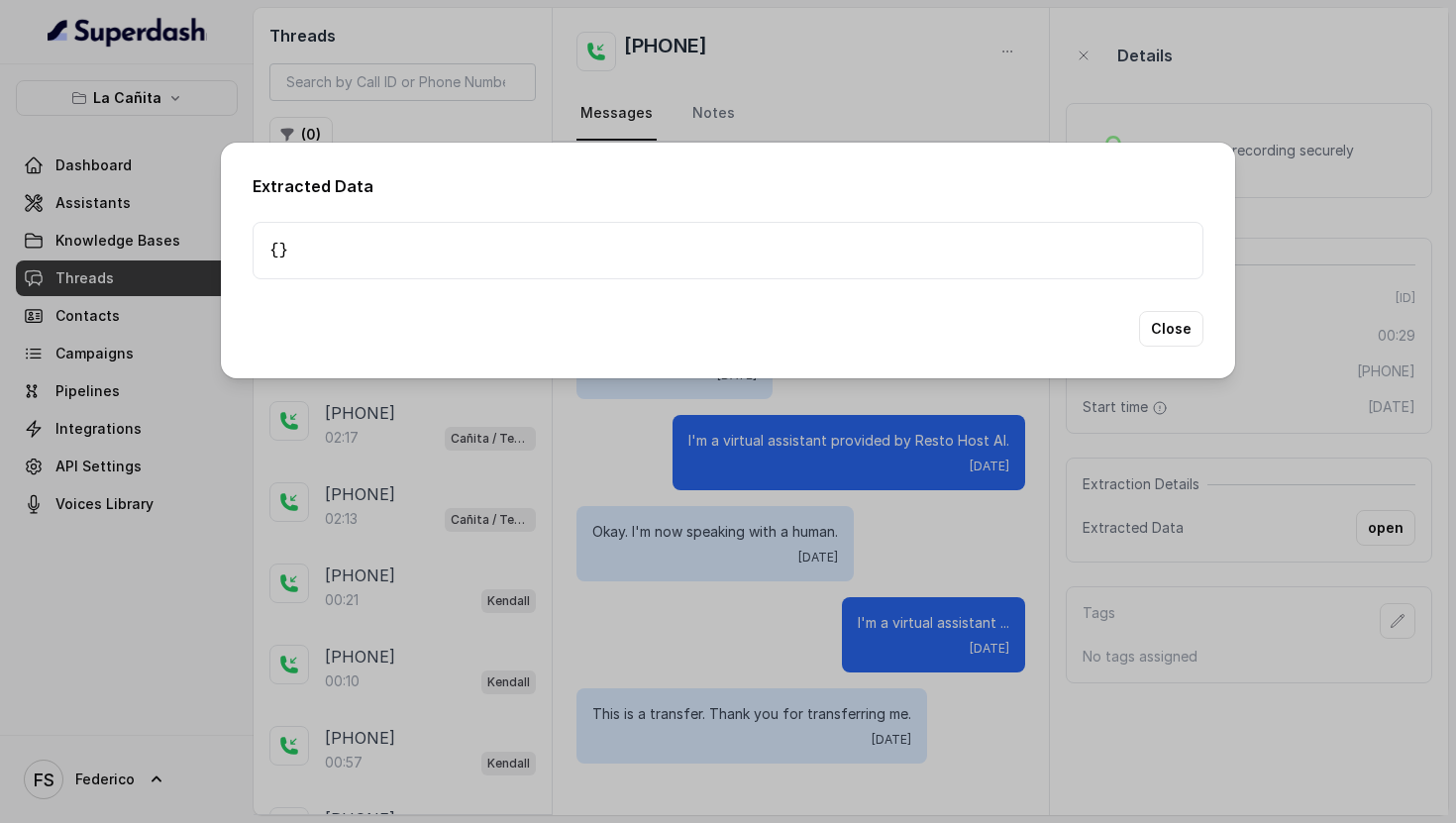 click on "Close" at bounding box center (1171, 329) 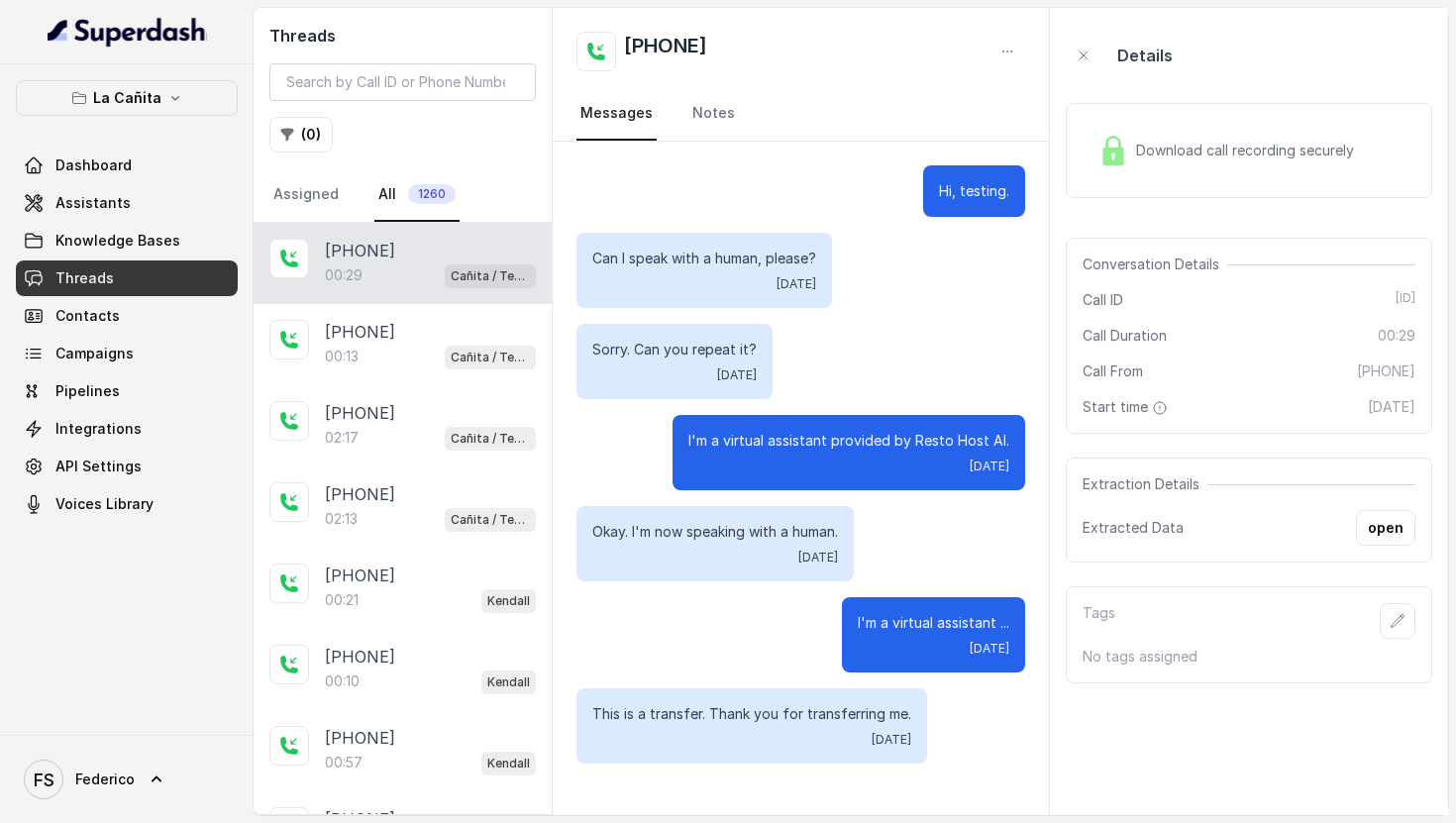 click on "[PHONE] 00:29 [LOCATION] / Testing" at bounding box center (402, 263) 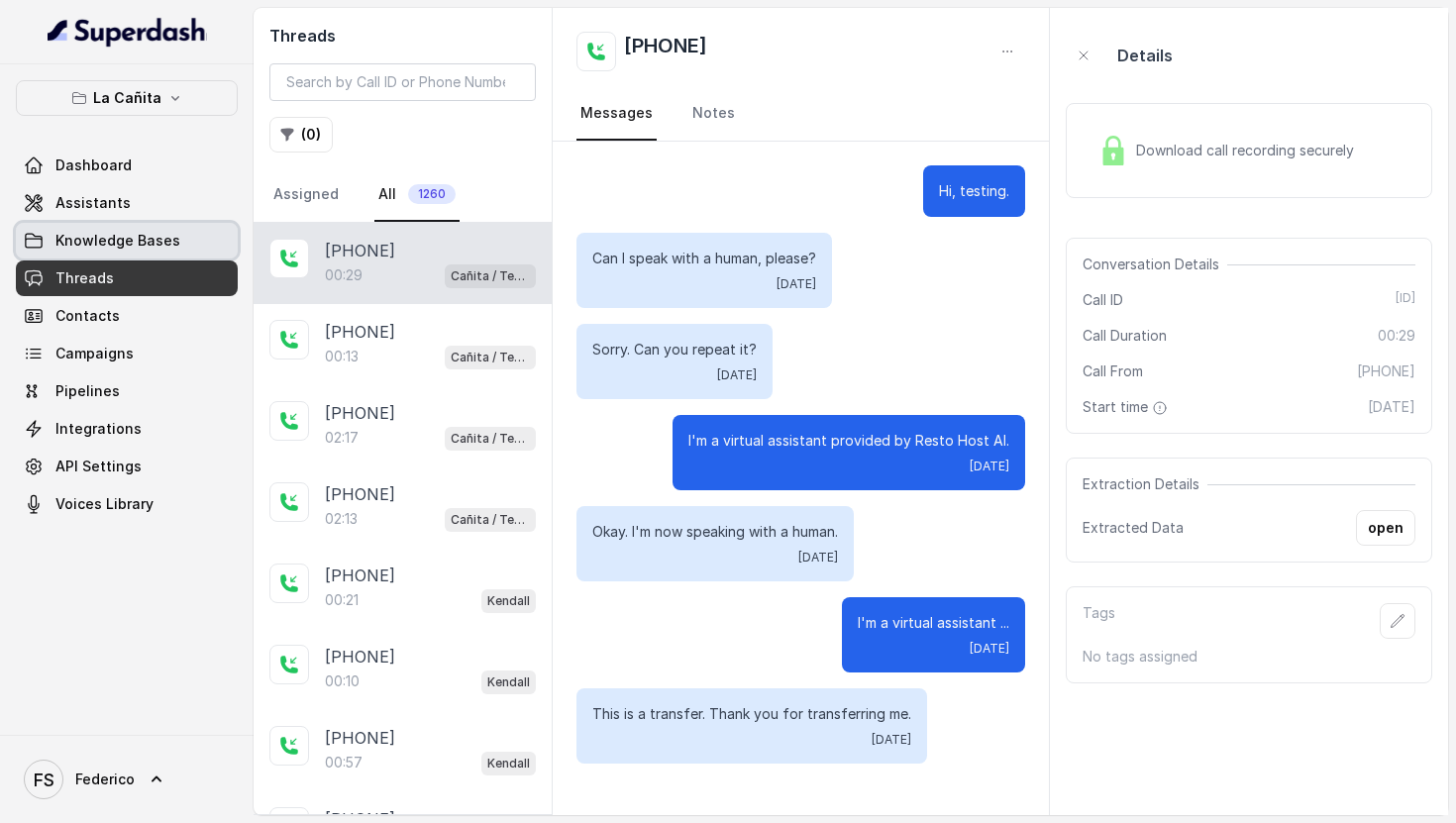 click on "Knowledge Bases" at bounding box center [127, 241] 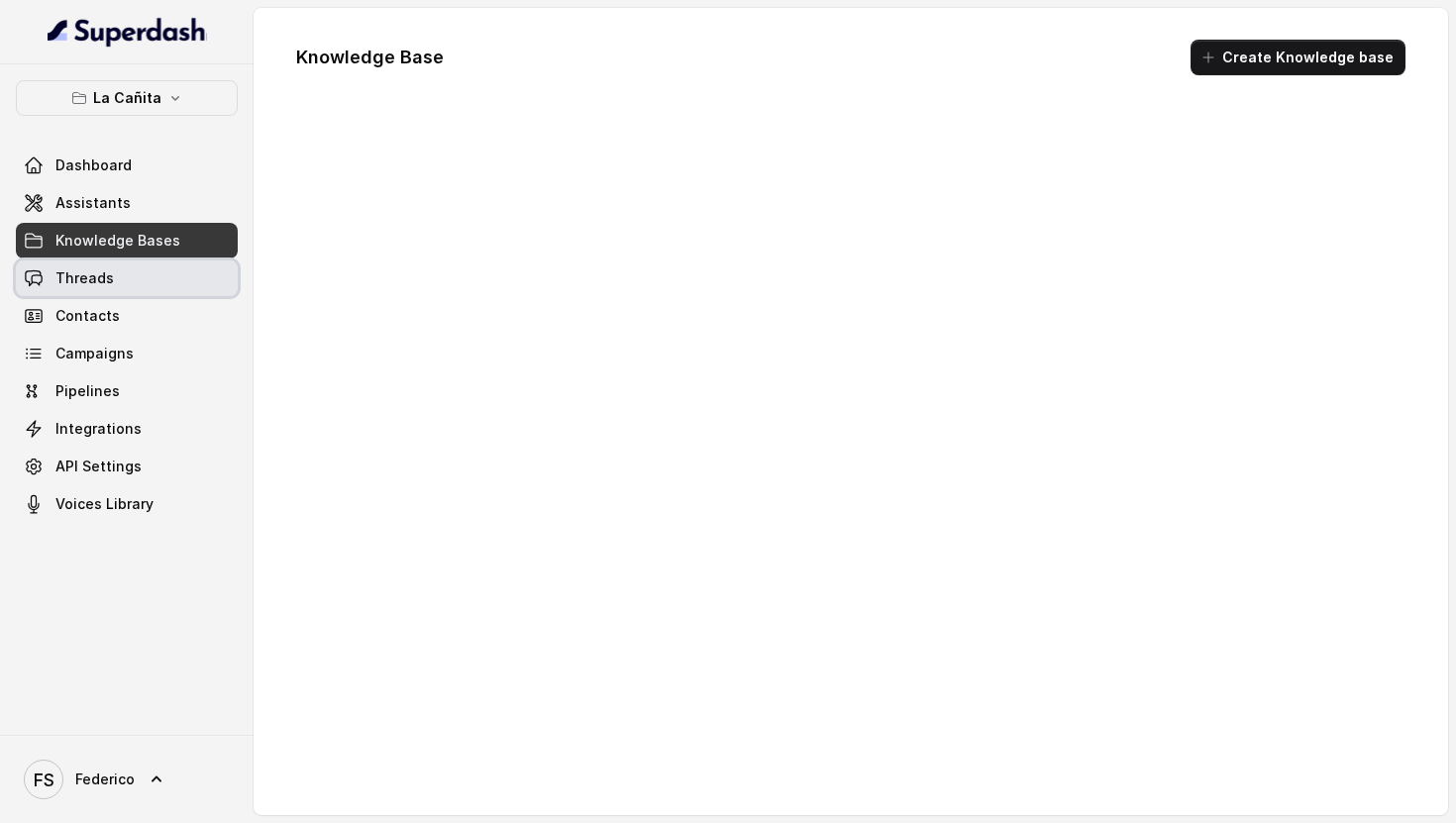click on "Threads" at bounding box center (127, 278) 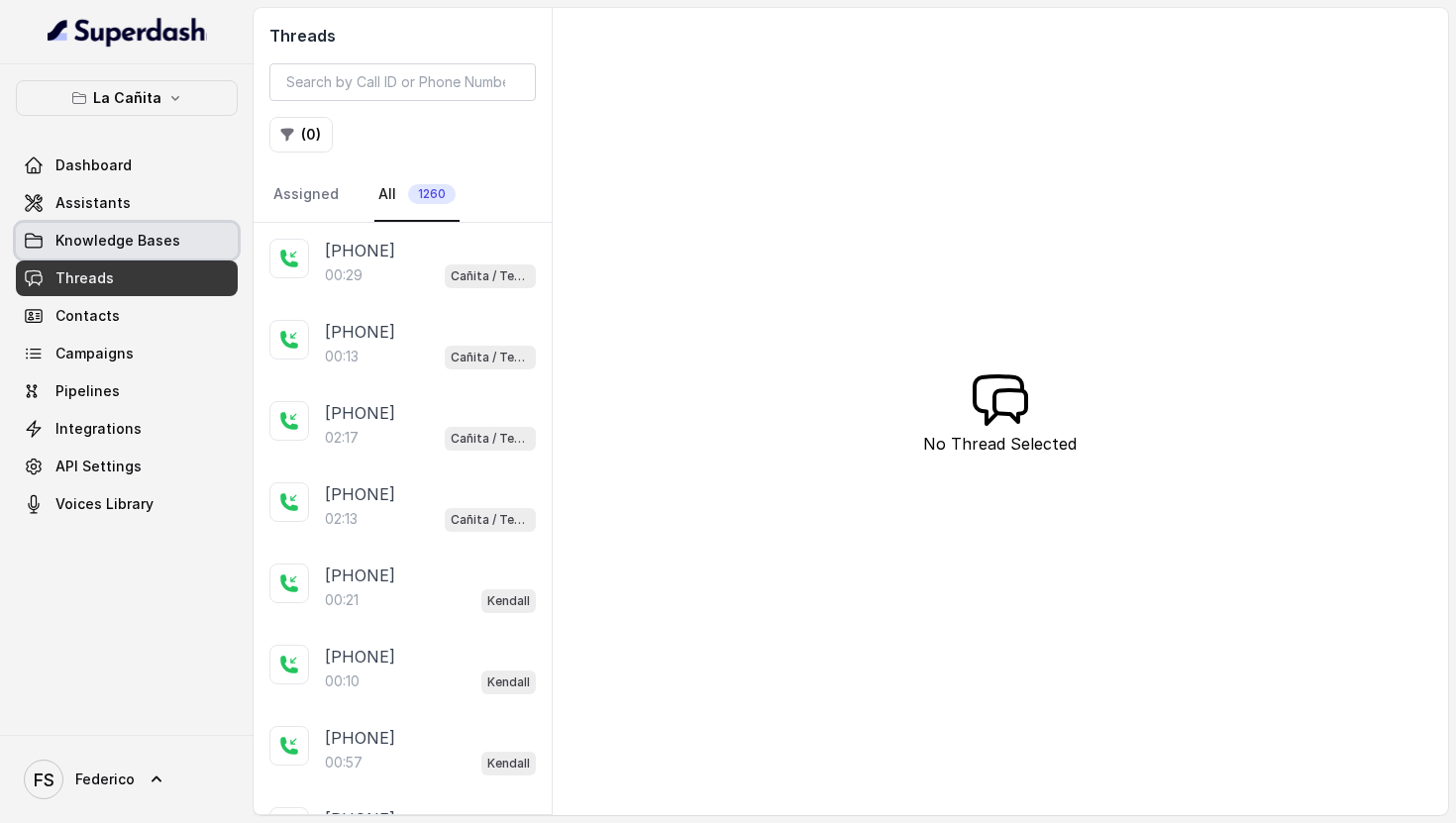 click on "Knowledge Bases" at bounding box center [127, 241] 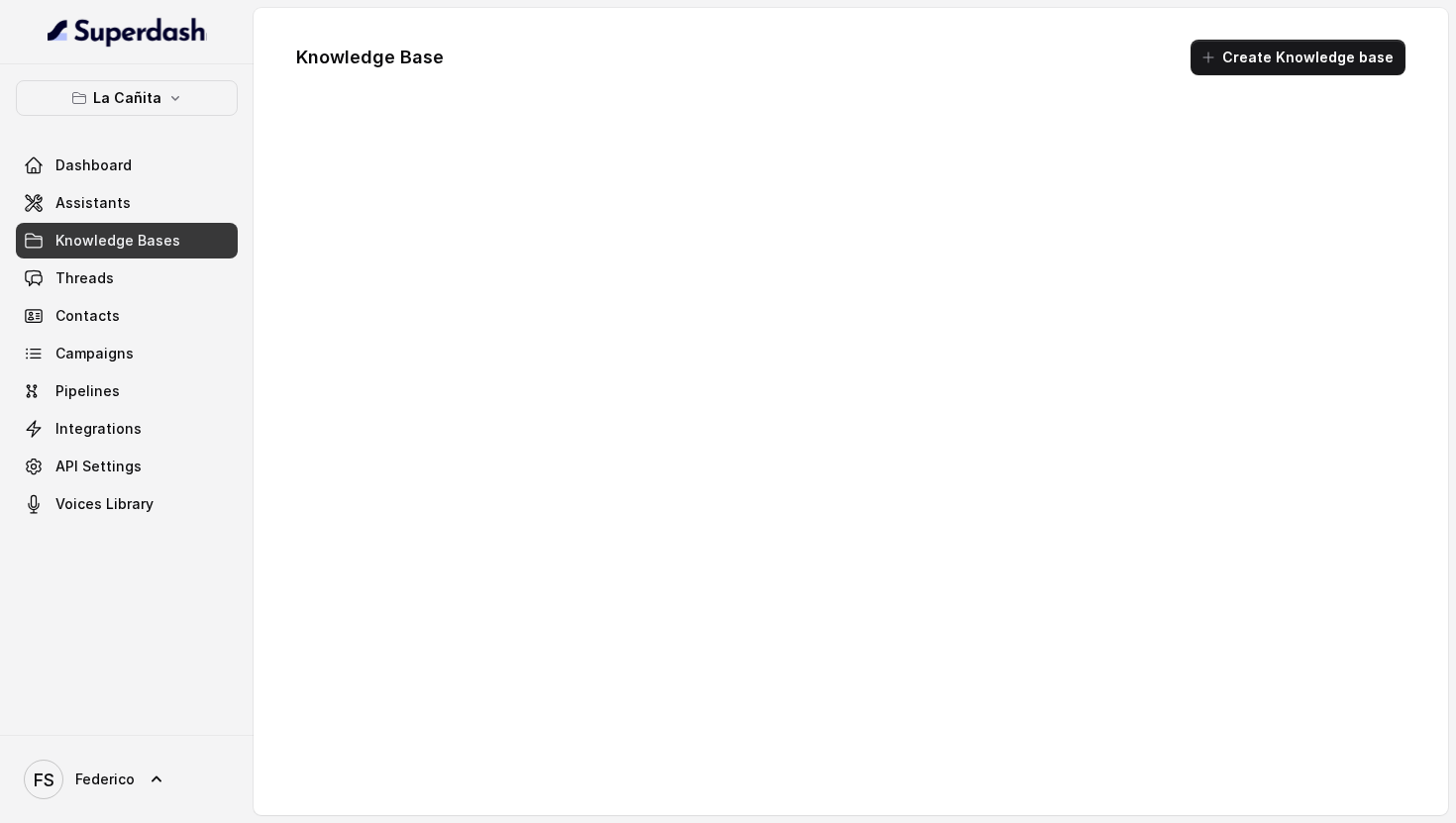 click on "Threads" at bounding box center [127, 278] 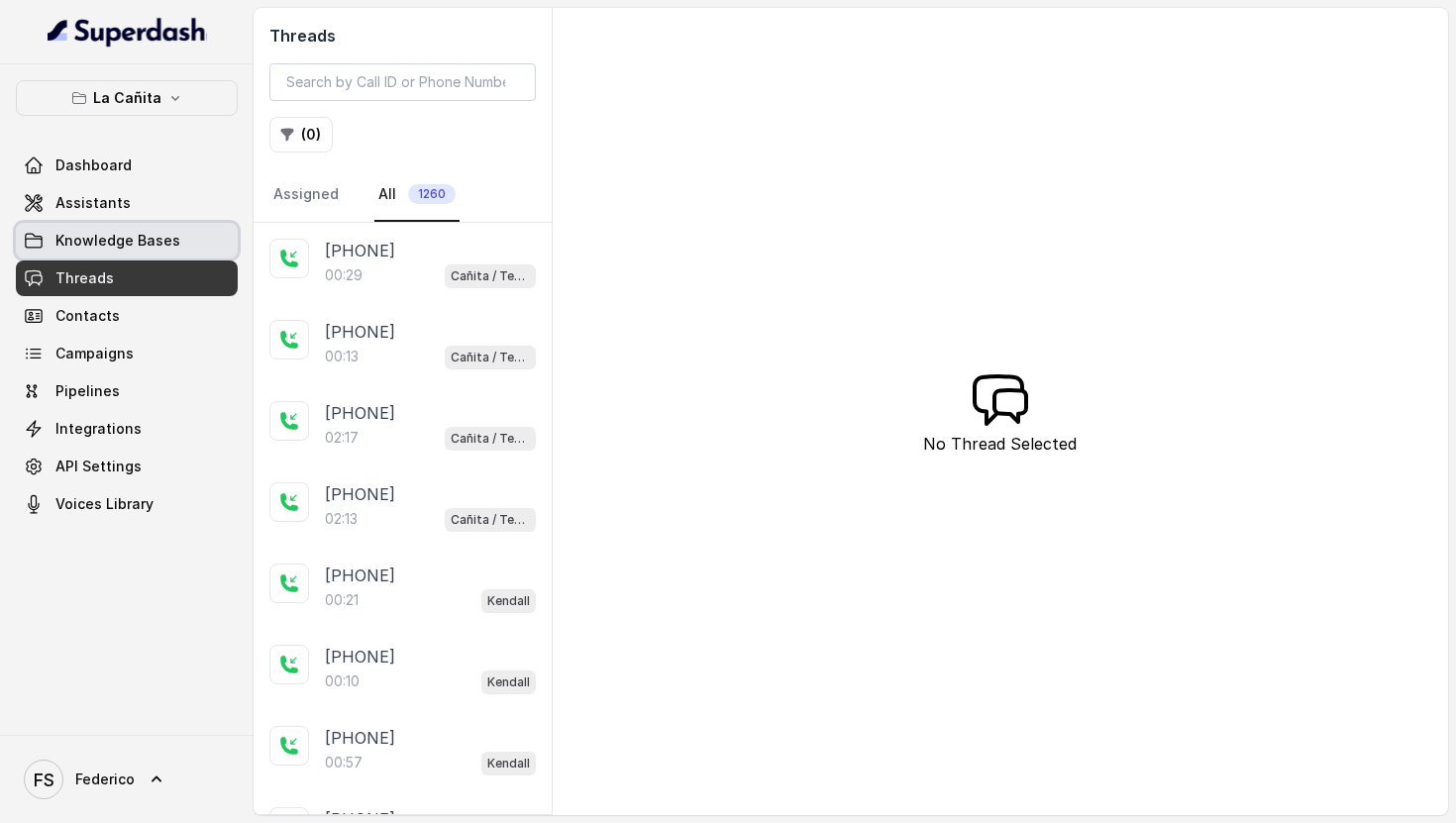 click on "Knowledge Bases" at bounding box center (127, 241) 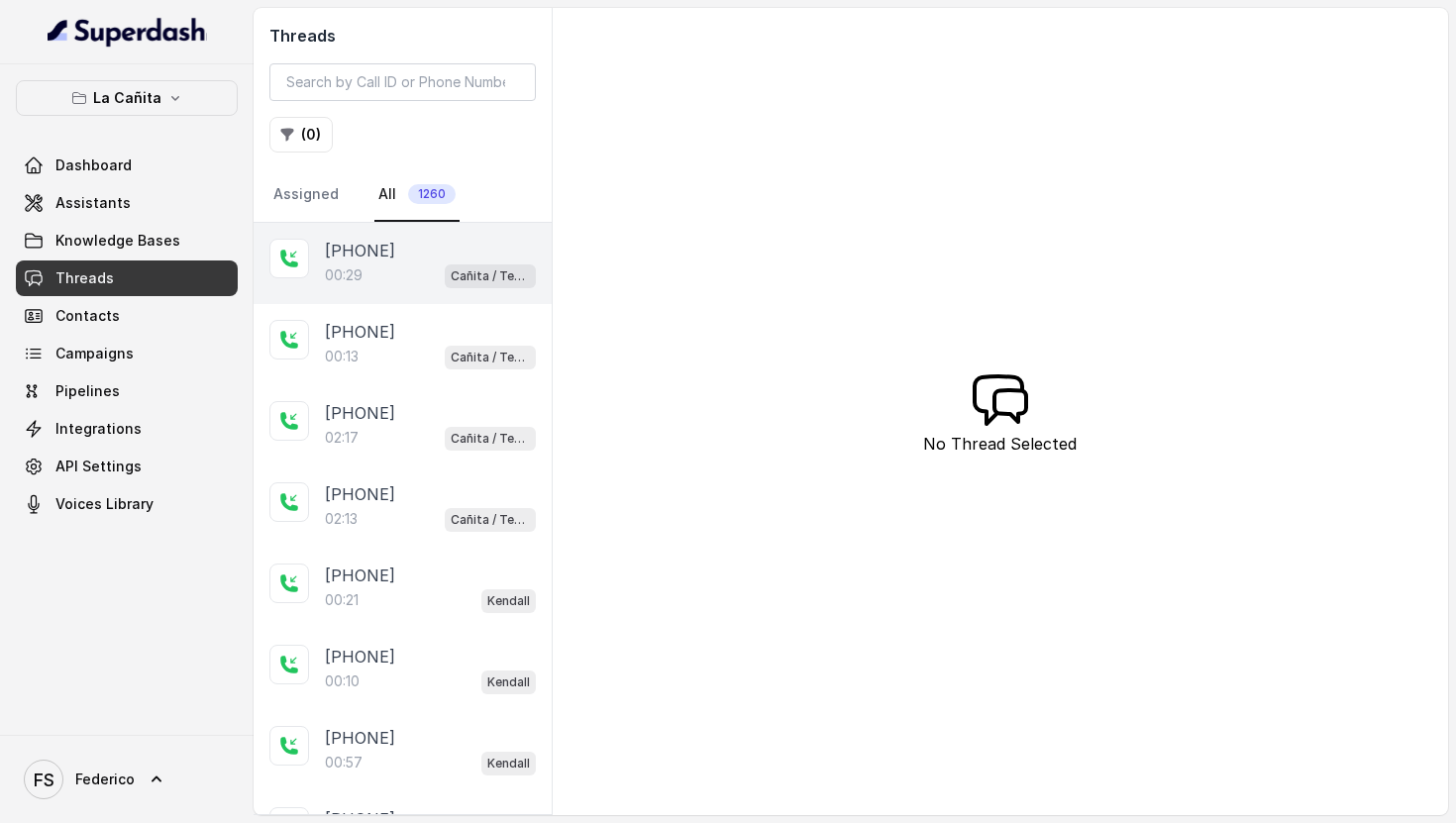 click on "[PHONE]" at bounding box center [360, 251] 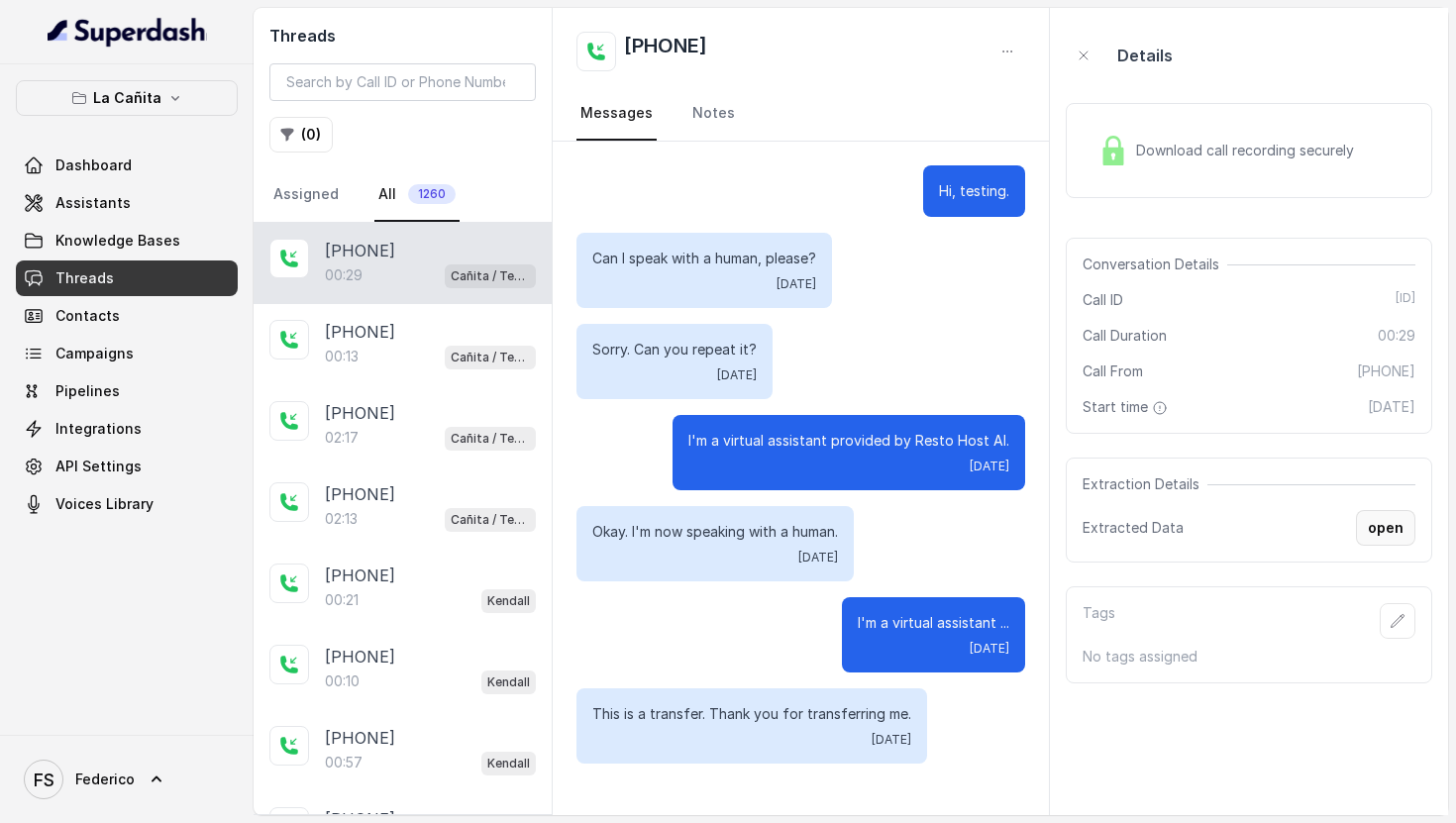 click on "open" at bounding box center (1386, 528) 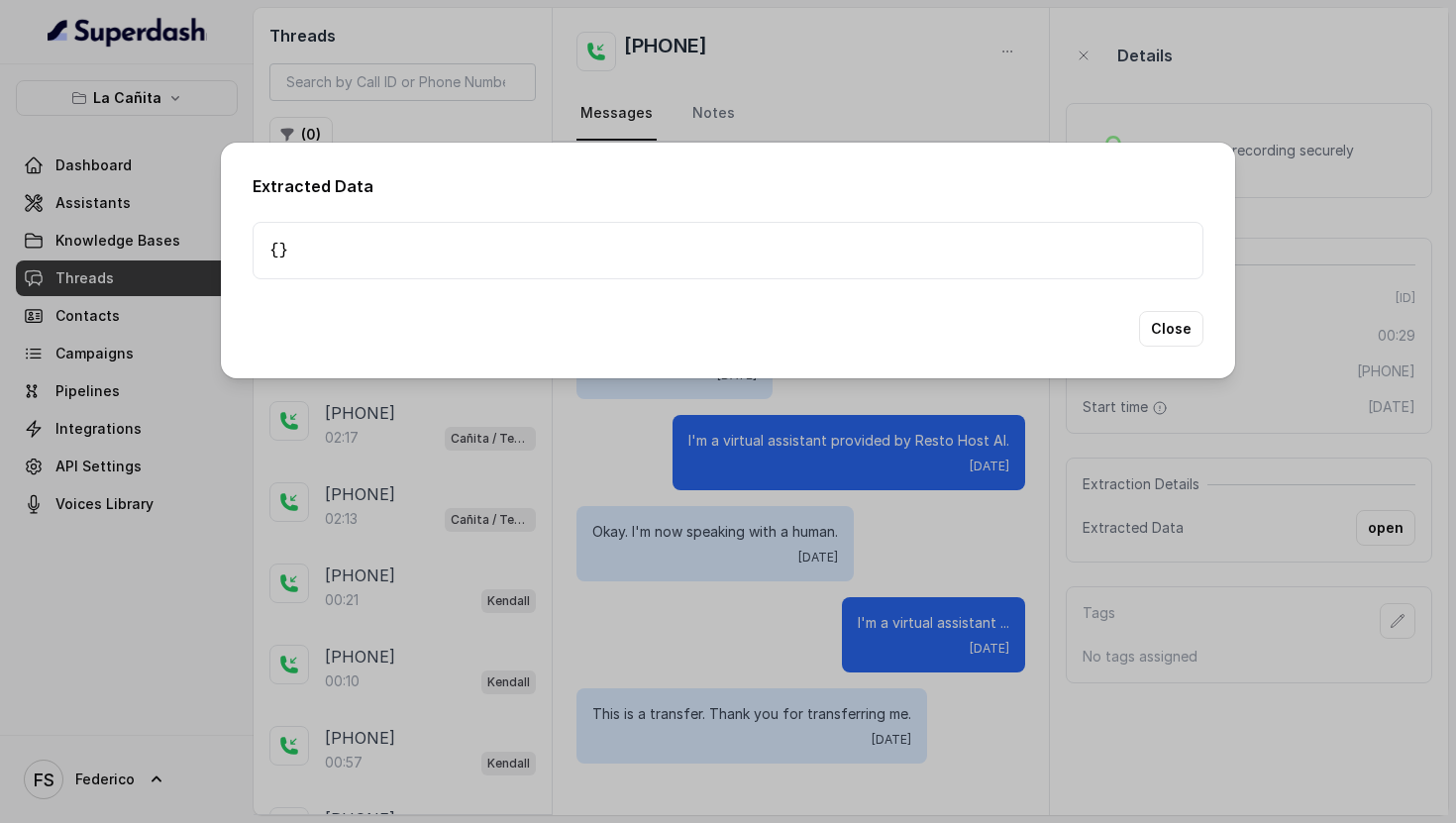 click on "Close" at bounding box center [1171, 329] 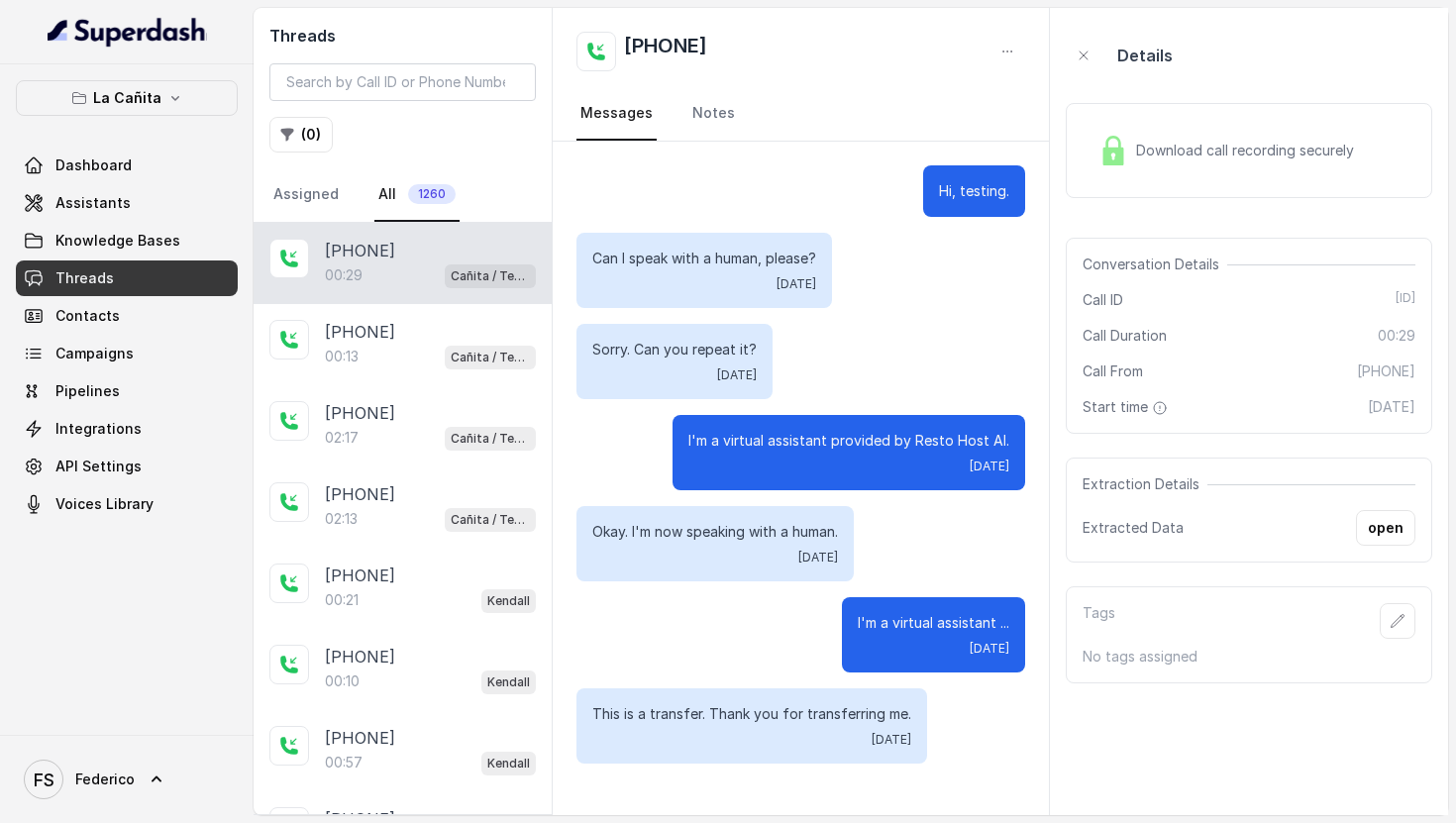 click on "Threads" at bounding box center (127, 278) 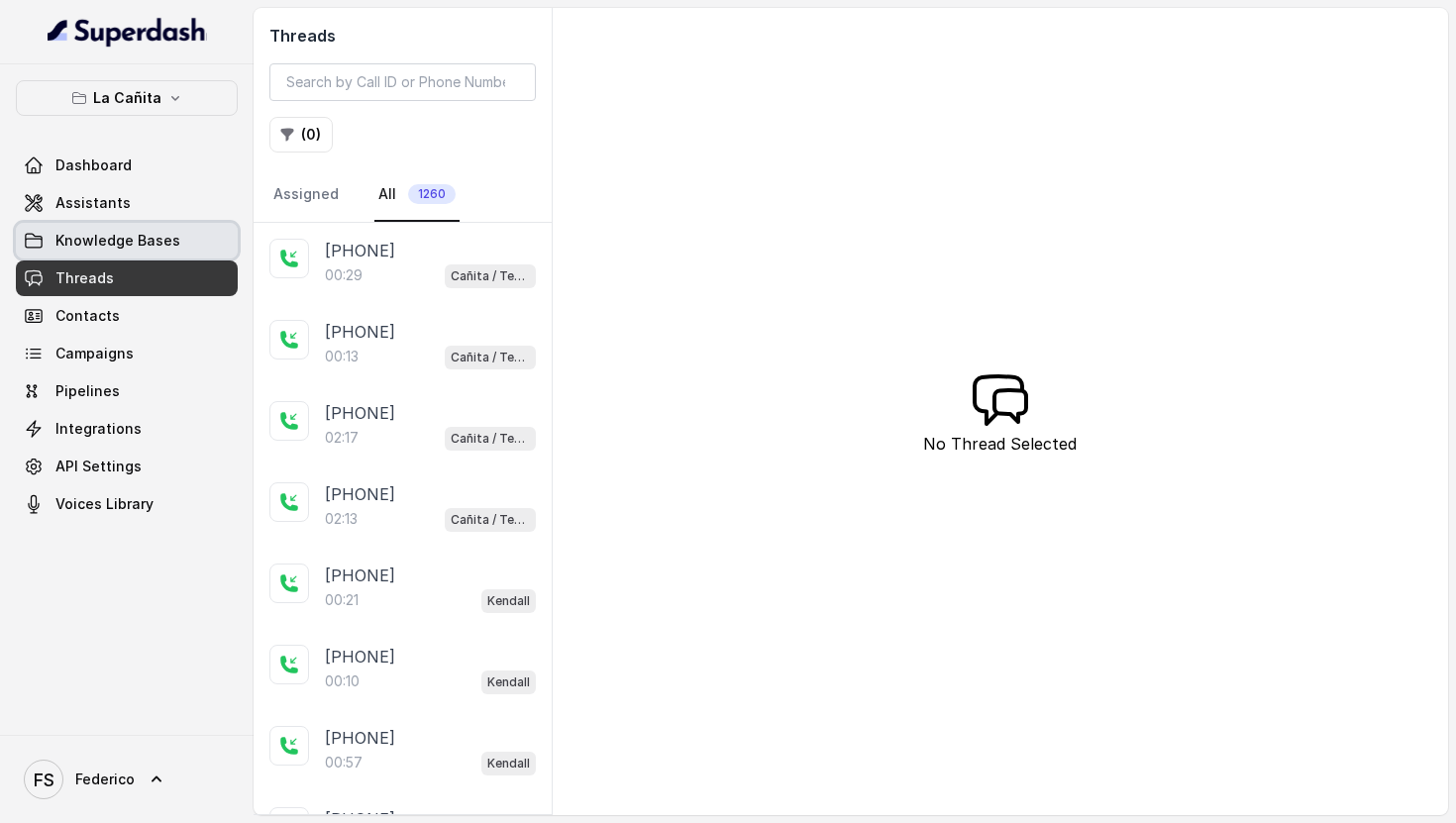 click on "Knowledge Bases" at bounding box center [127, 241] 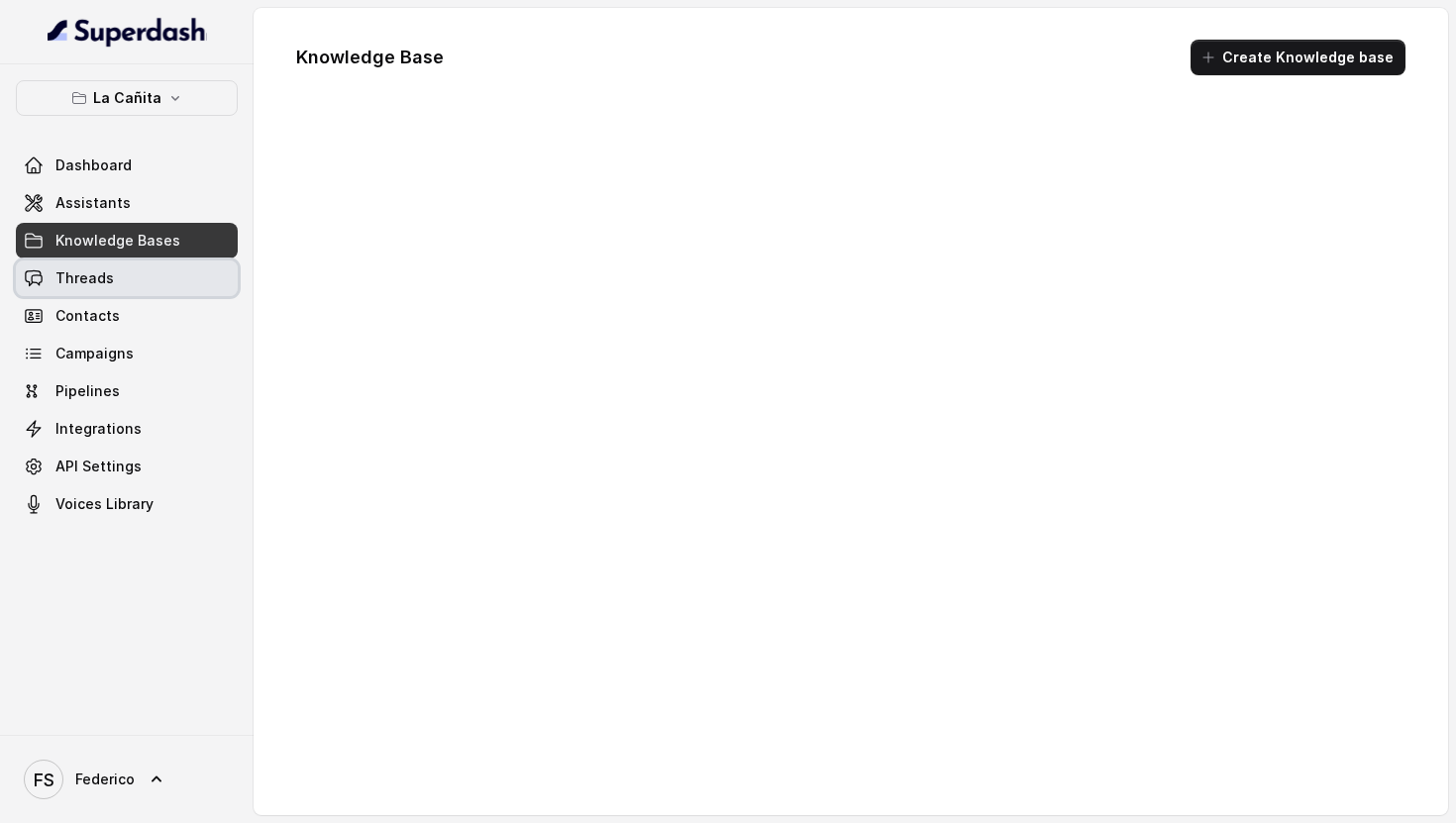 click on "Threads" at bounding box center (127, 278) 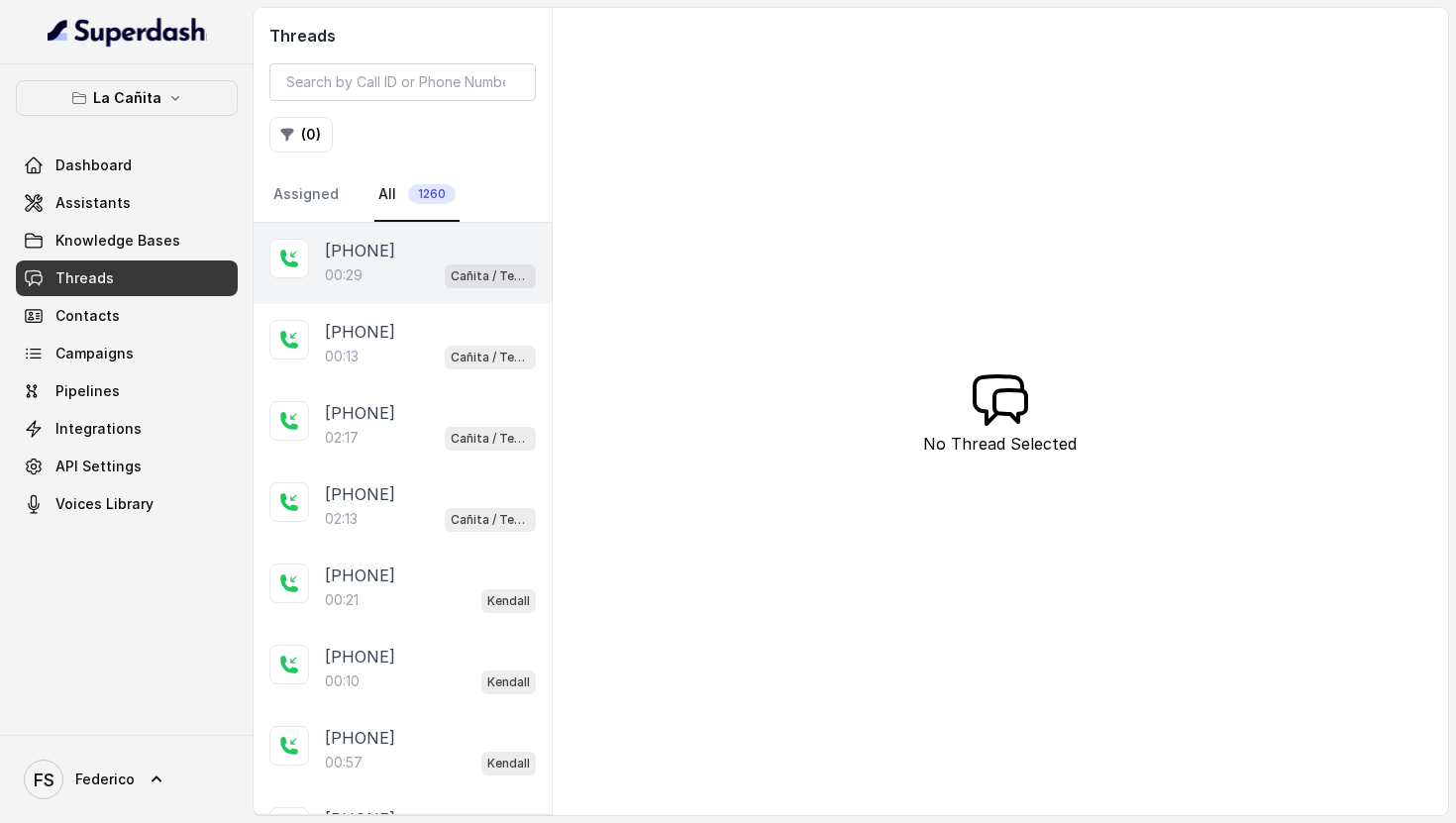 drag, startPoint x: 416, startPoint y: 276, endPoint x: 453, endPoint y: 300, distance: 44.102154 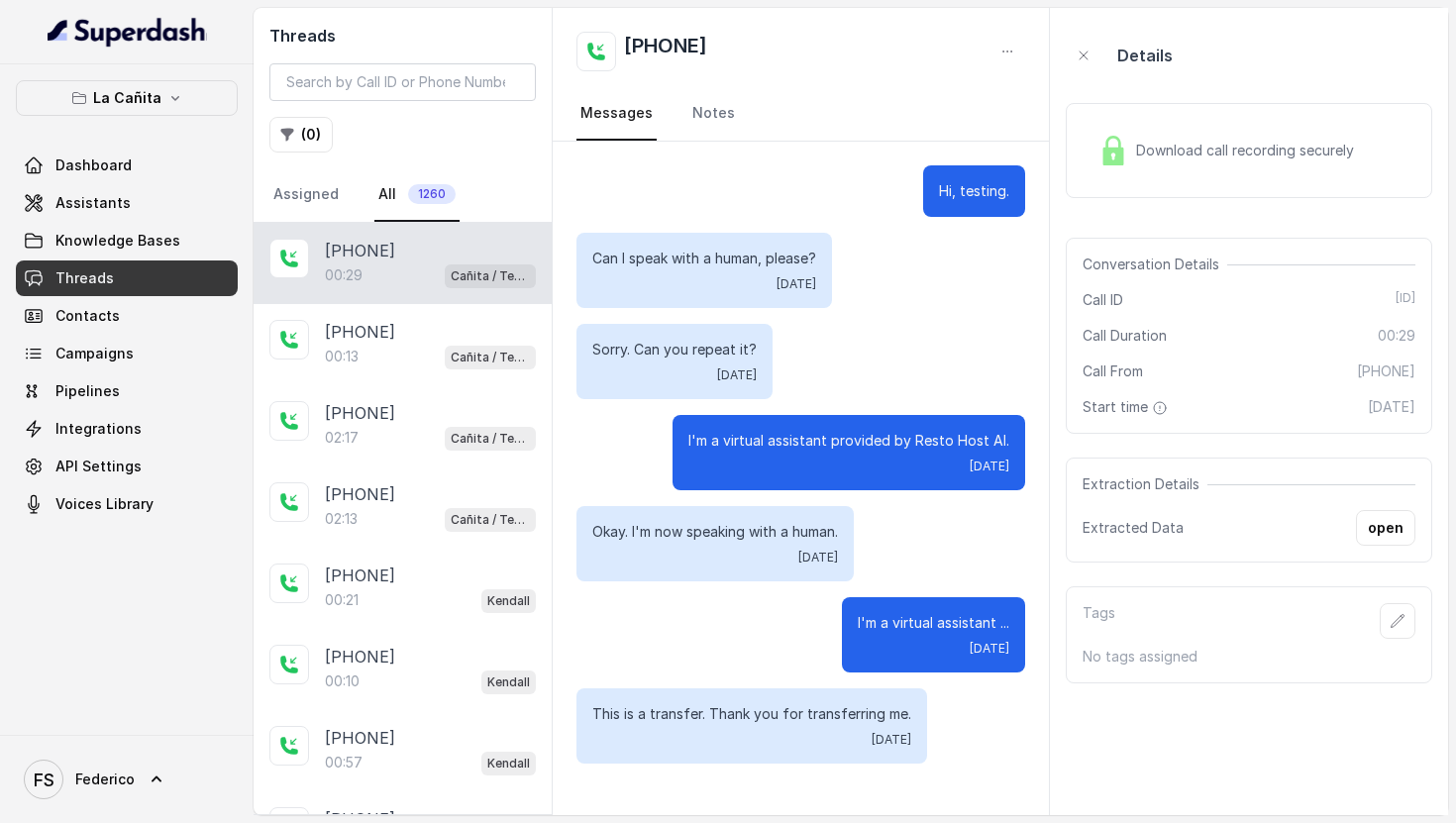click on "open" at bounding box center [1386, 528] 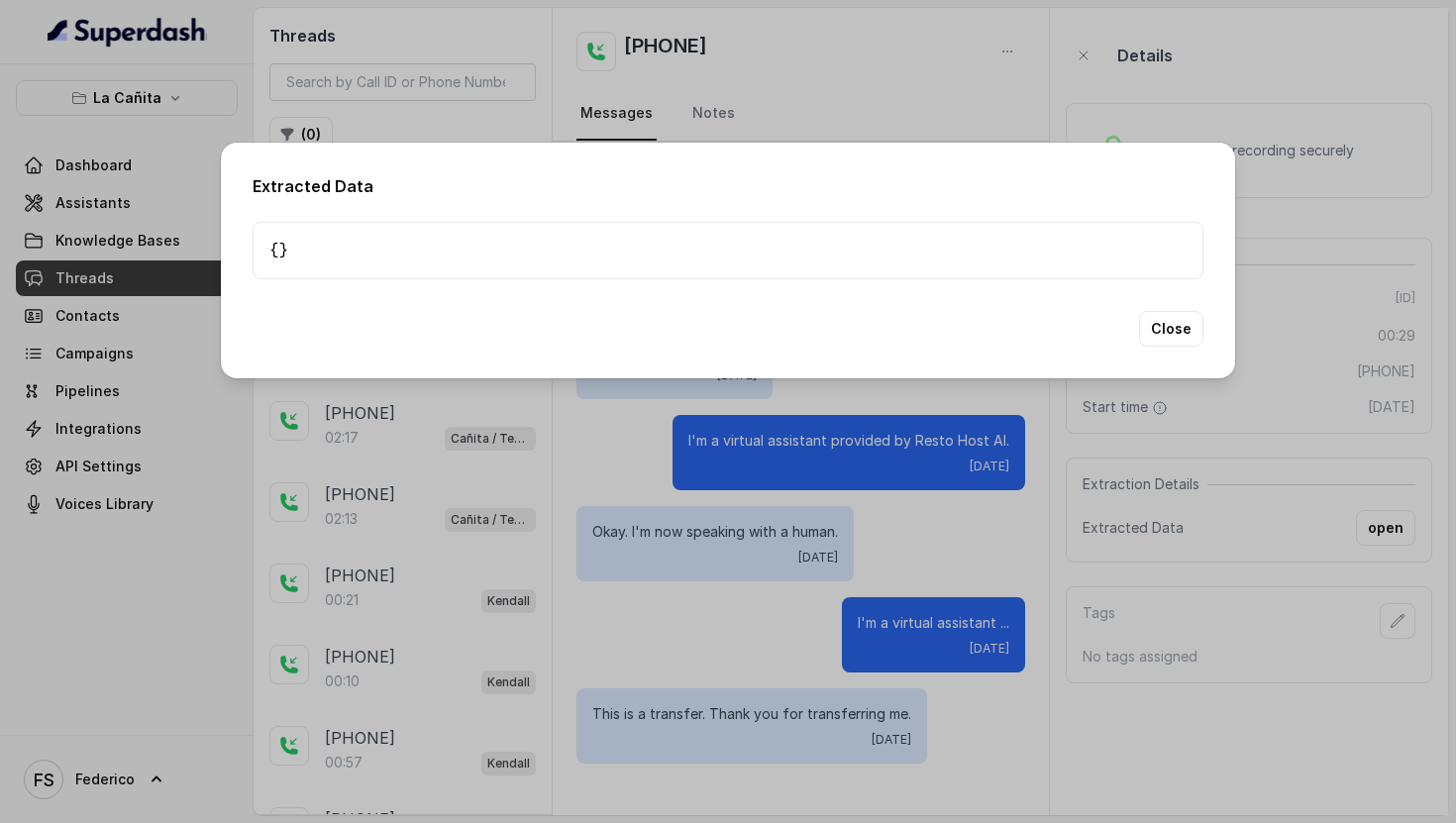 click on "Extracted Data {} Close" at bounding box center [728, 411] 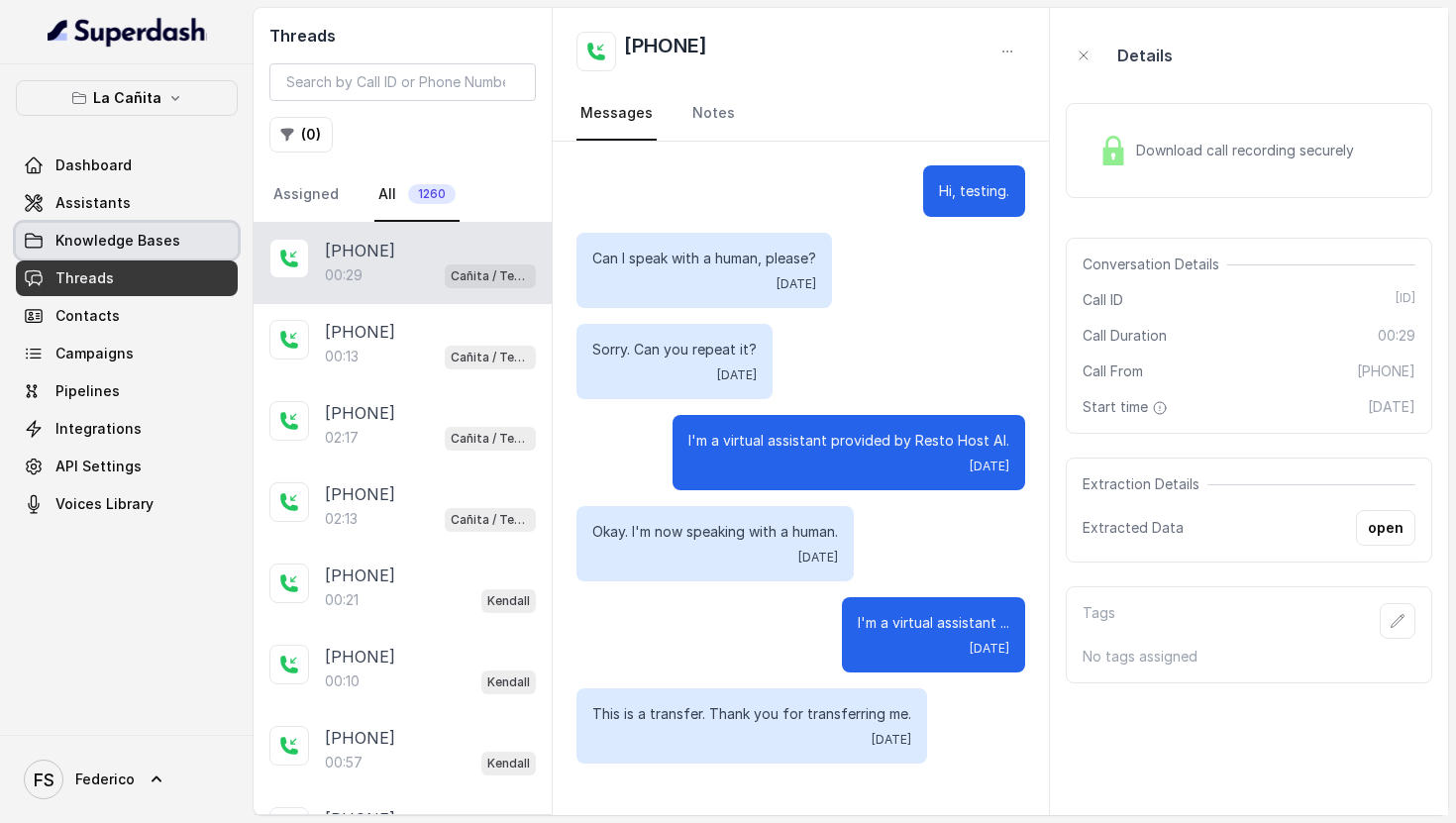 click on "Knowledge Bases" at bounding box center [118, 241] 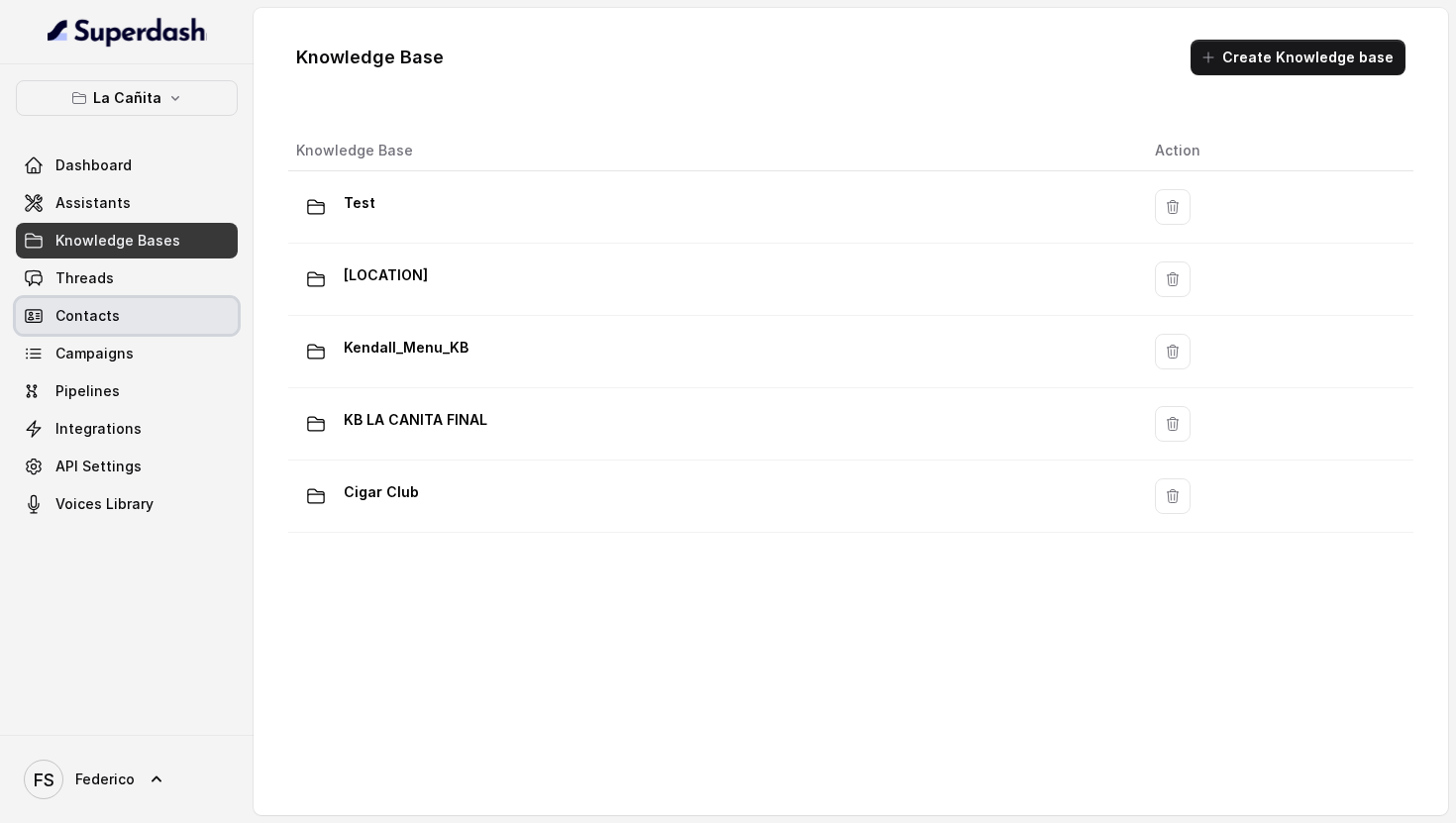 drag, startPoint x: 128, startPoint y: 295, endPoint x: 230, endPoint y: 304, distance: 102.396289 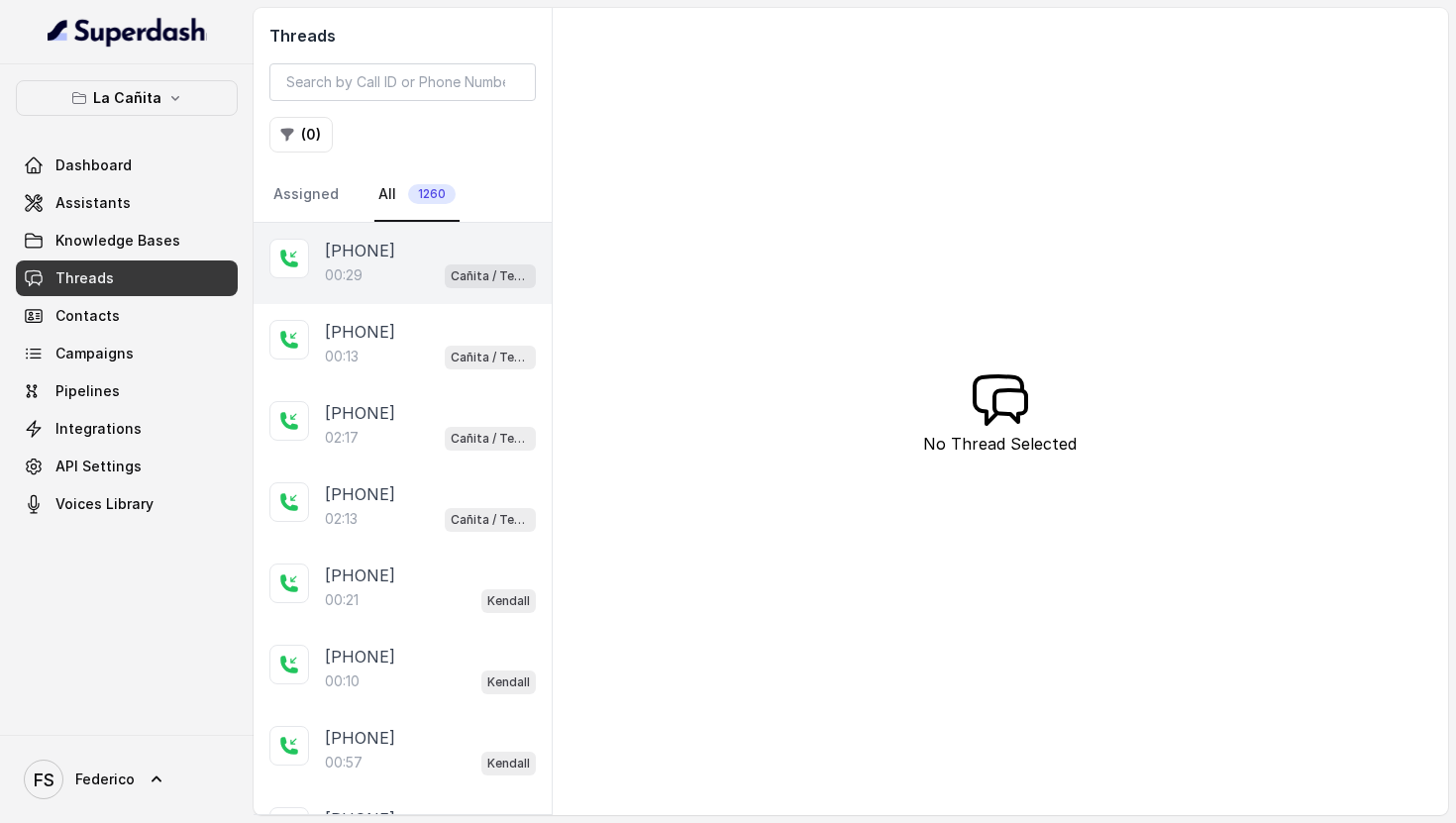 drag, startPoint x: 345, startPoint y: 288, endPoint x: 414, endPoint y: 297, distance: 69.5845 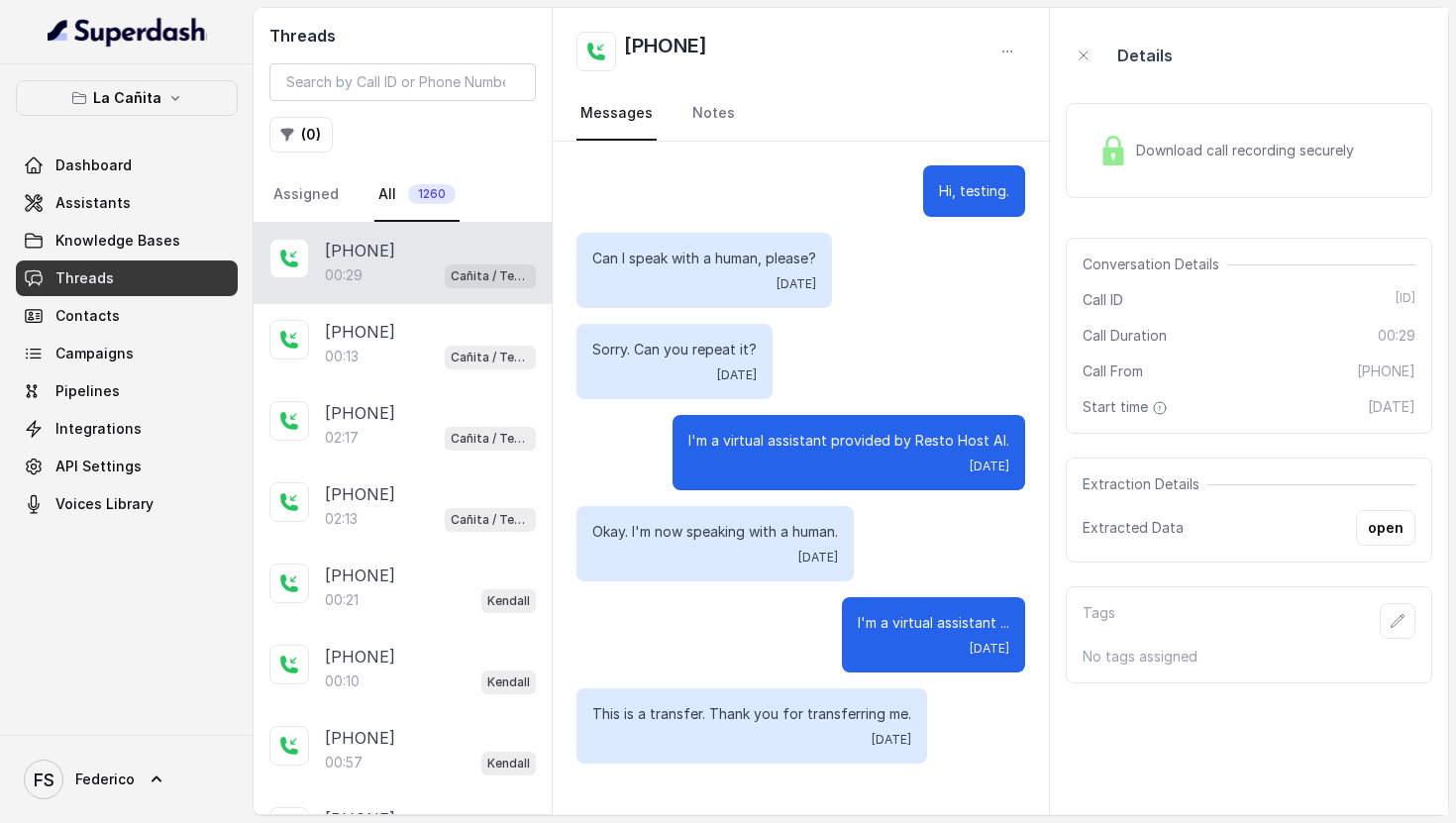 click on "Extracted Data open" at bounding box center (1249, 528) 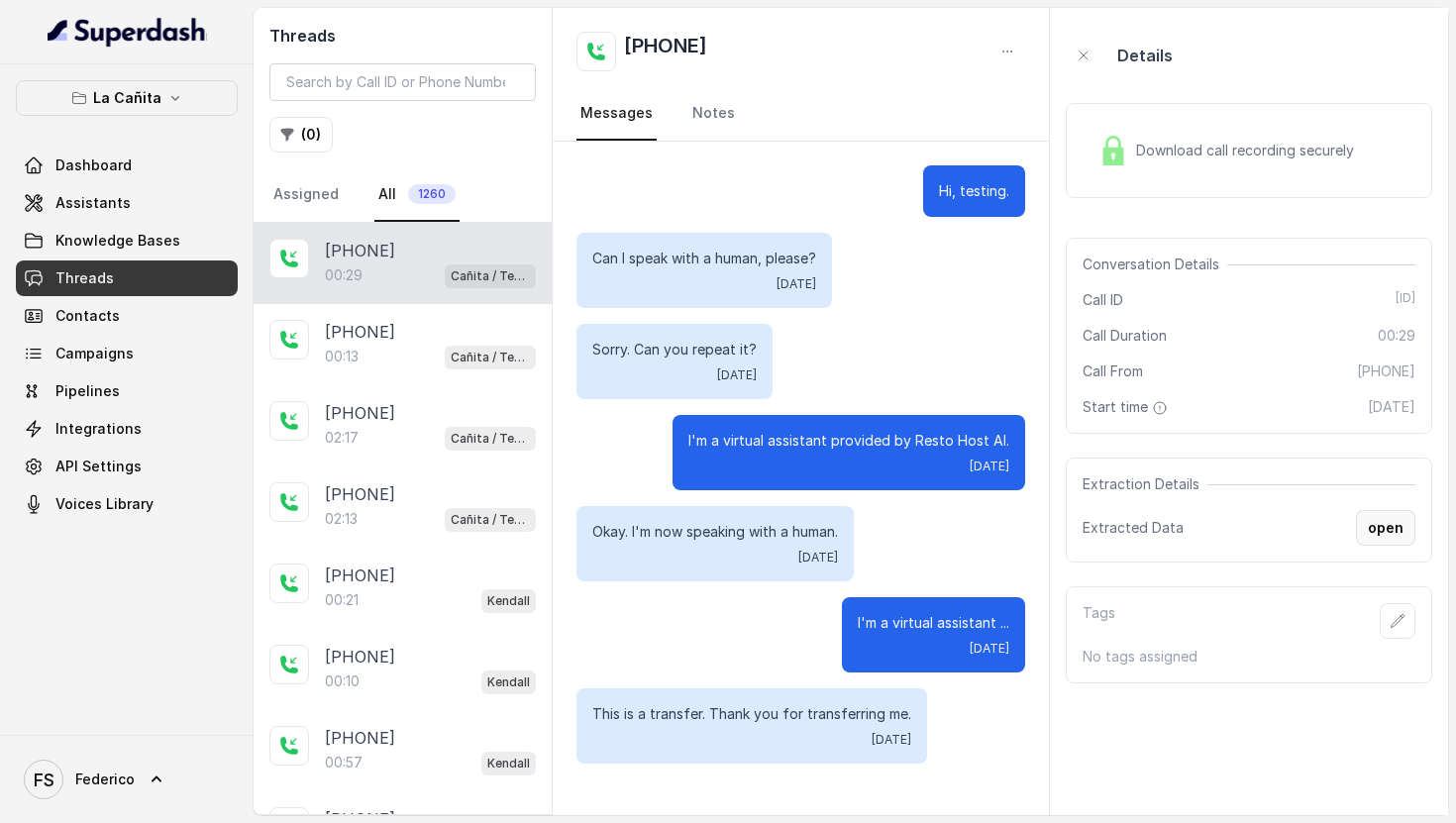 click on "open" at bounding box center [1386, 528] 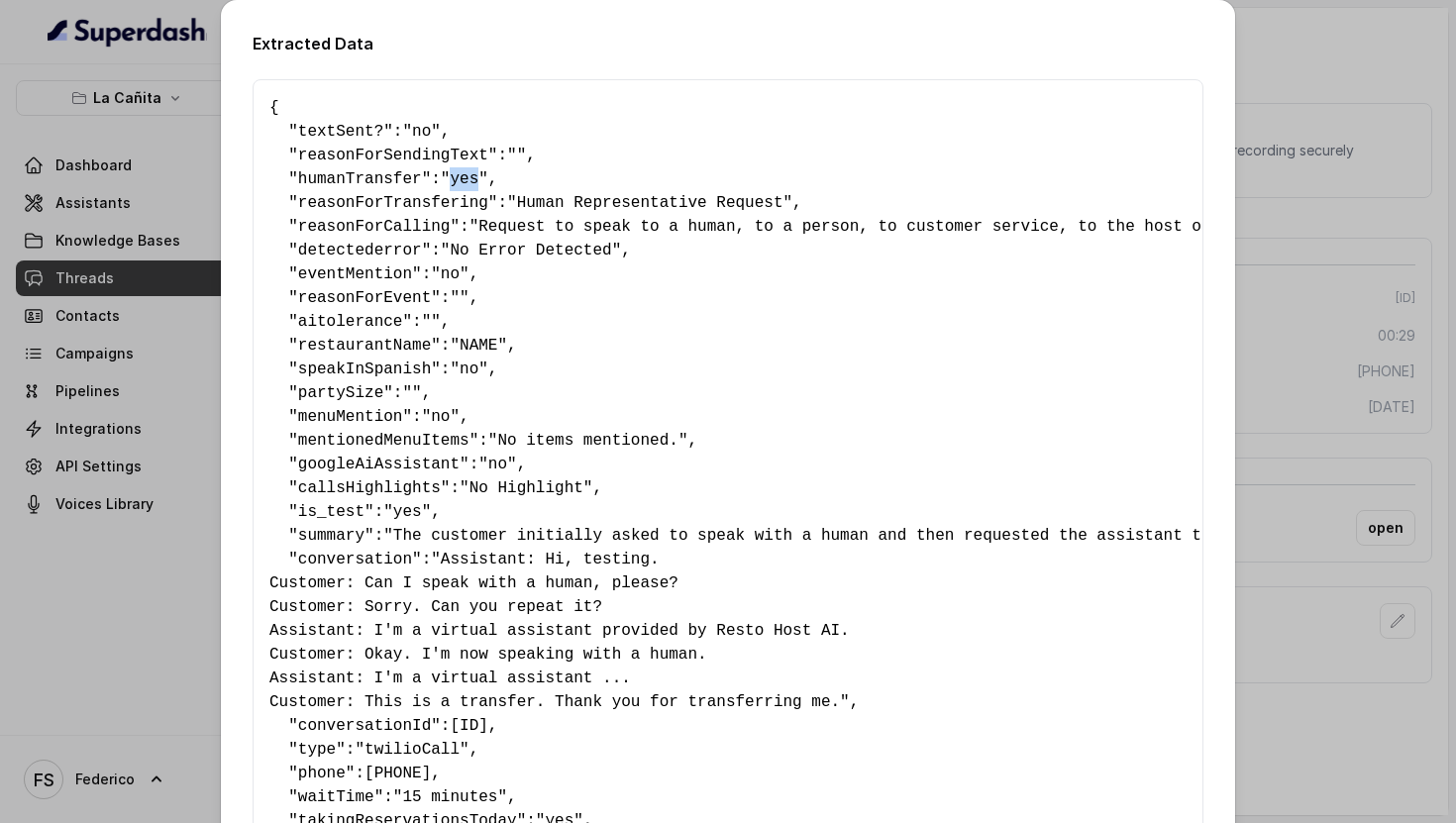 drag, startPoint x: 456, startPoint y: 178, endPoint x: 618, endPoint y: 525, distance: 382.953 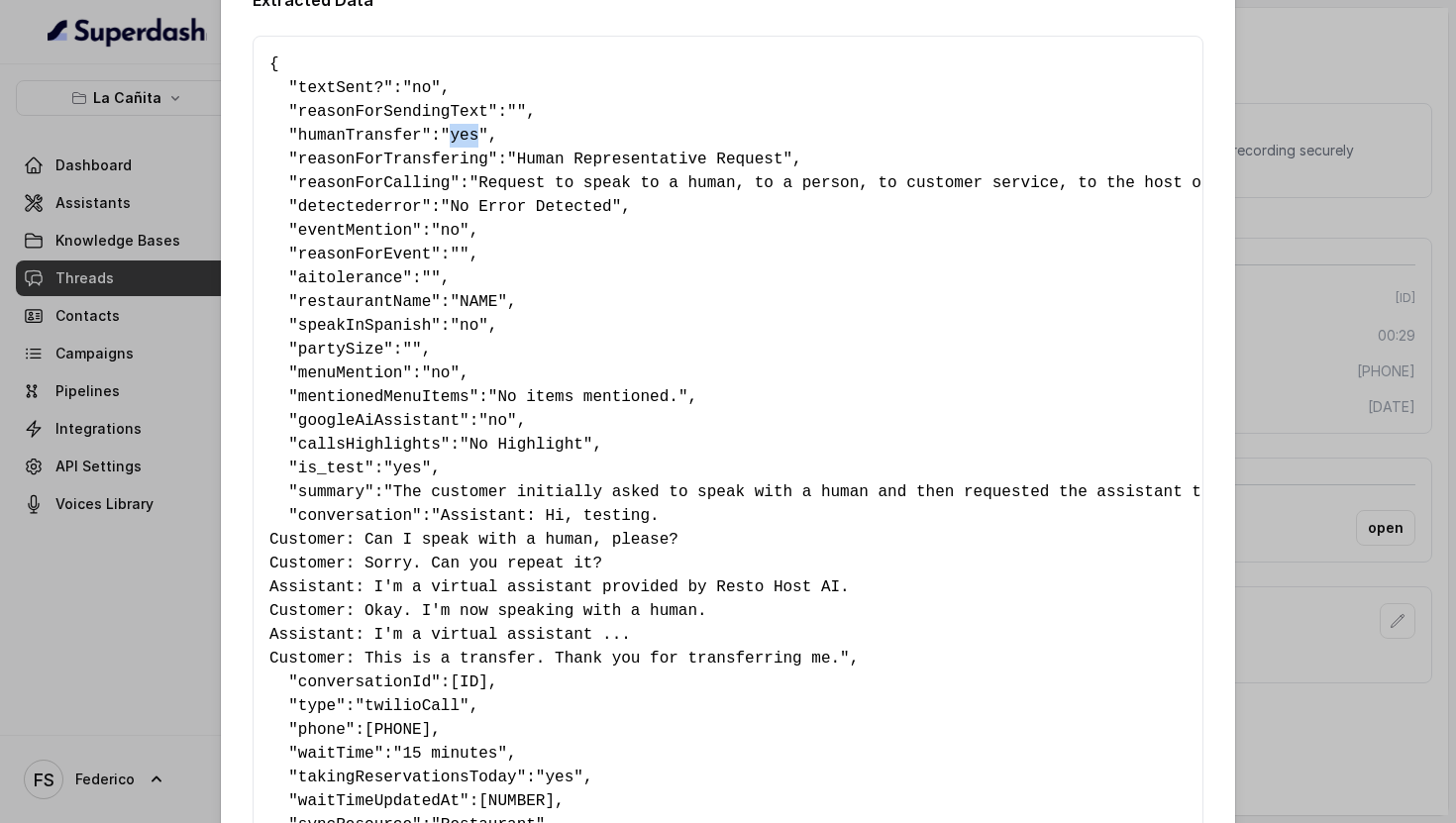 scroll, scrollTop: 0, scrollLeft: 0, axis: both 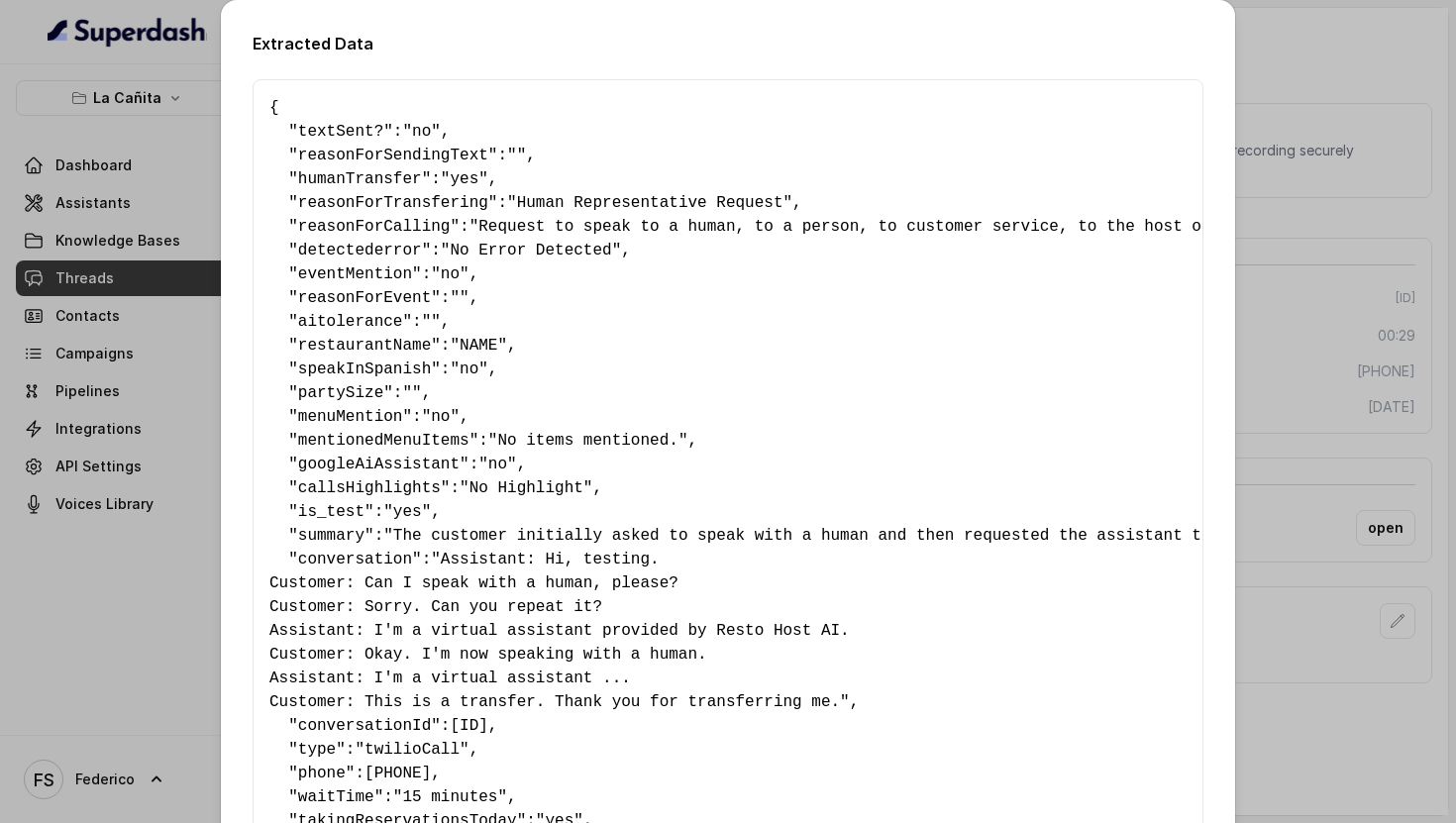 click on ""yes"" at bounding box center [465, 179] 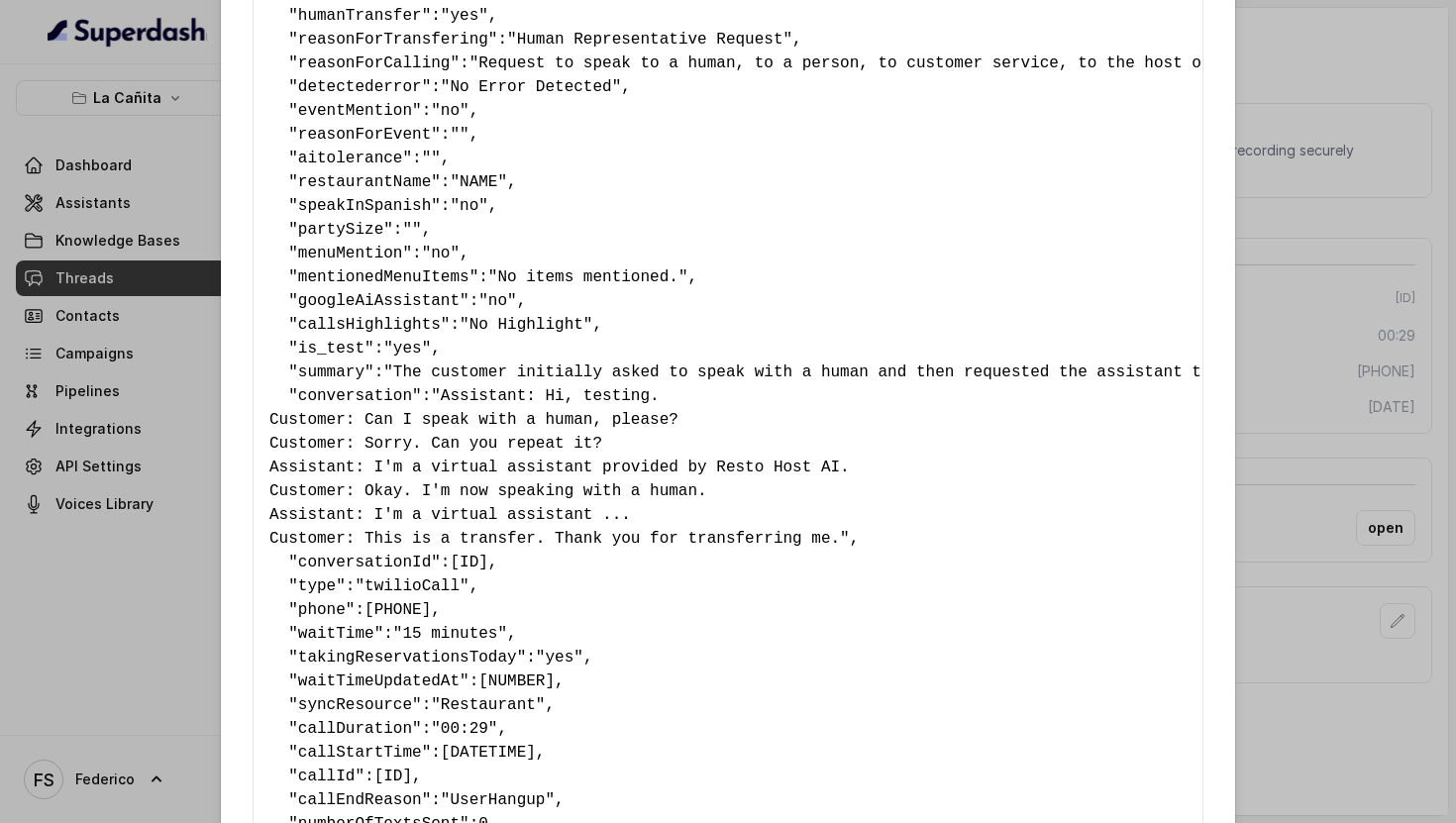 scroll, scrollTop: 252, scrollLeft: 0, axis: vertical 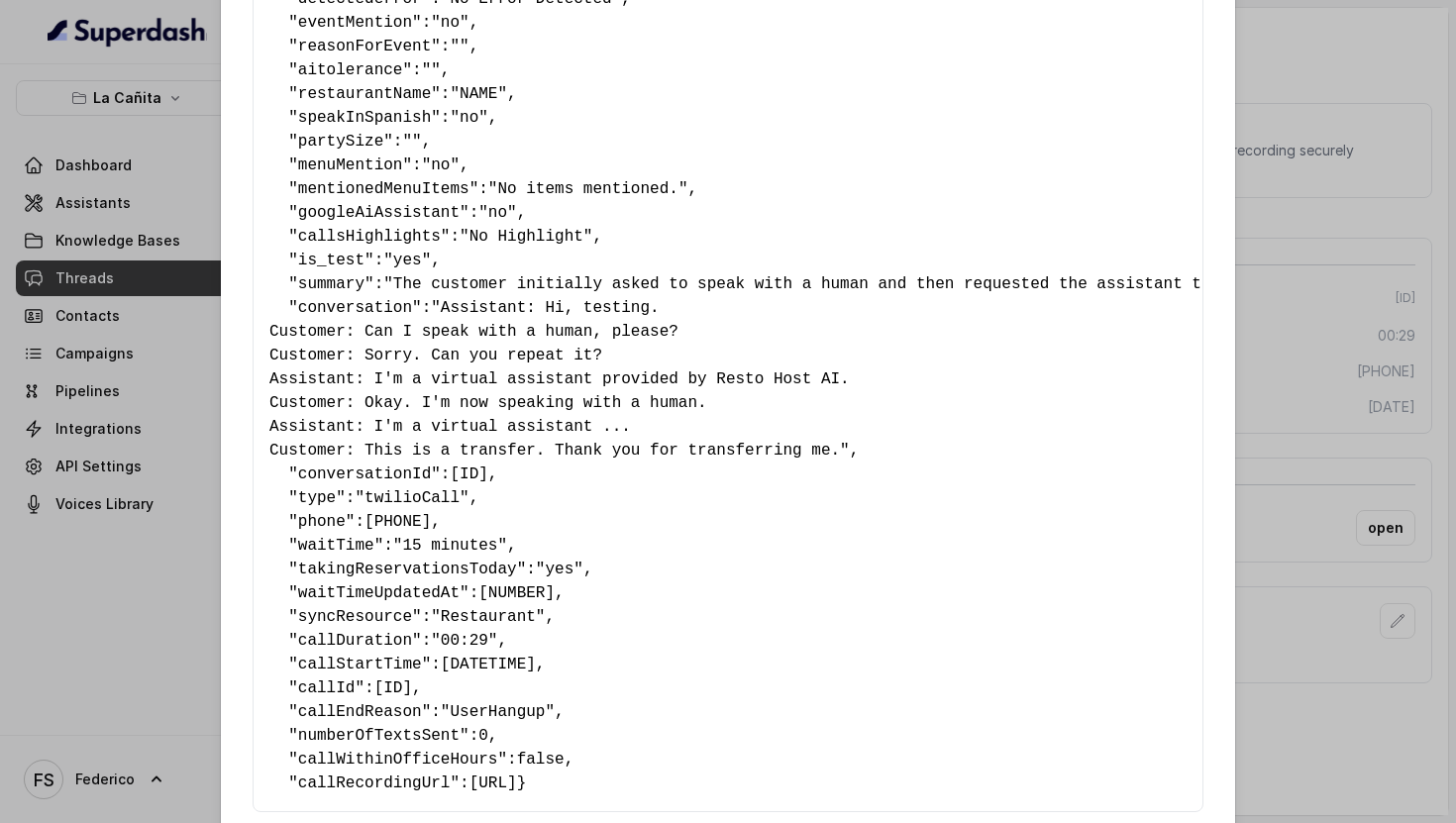 click on "Extracted Data {
" textSent? ":  "no" ,
" reasonForSendingText ":  "" ,
" humanTransfer ":  "yes" ,
" reasonForTransfering ":  "Human Representative Request" ,
" reasonForCalling ":  "Request to speak to a human, to a person, to customer service, to the host or the hostess" ,
" detectederror ":  "No Error Detected" ,
" eventMention ":  "no" ,
" reasonForEvent ":  "" ,
" aitolerance ":  "" ,
" restaurantName ":  "NAME" ,
" speakInSpanish ":  "no" ,
" partySize ":  "" ,
" menuMention ":  "no" ,
" mentionedMenuItems ":  "No items mentioned." ,
" googleAiAssistant ":  "no" ,
" callsHighlights ":  "No Highlight" ,
" is_test ":  "yes" ,
" summary ":  "The customer initially asked to speak with a human and then requested the assistant to repeat itself. The customer's tone is confused and slightly impatient, expressing a desire to connect with a human representative." ,
" conversation ":  ,
" conversationId ":  "6892109e49098db9bdeb38d8" ,
" type ":  "twilioCall" ,
" phone" at bounding box center [728, 411] 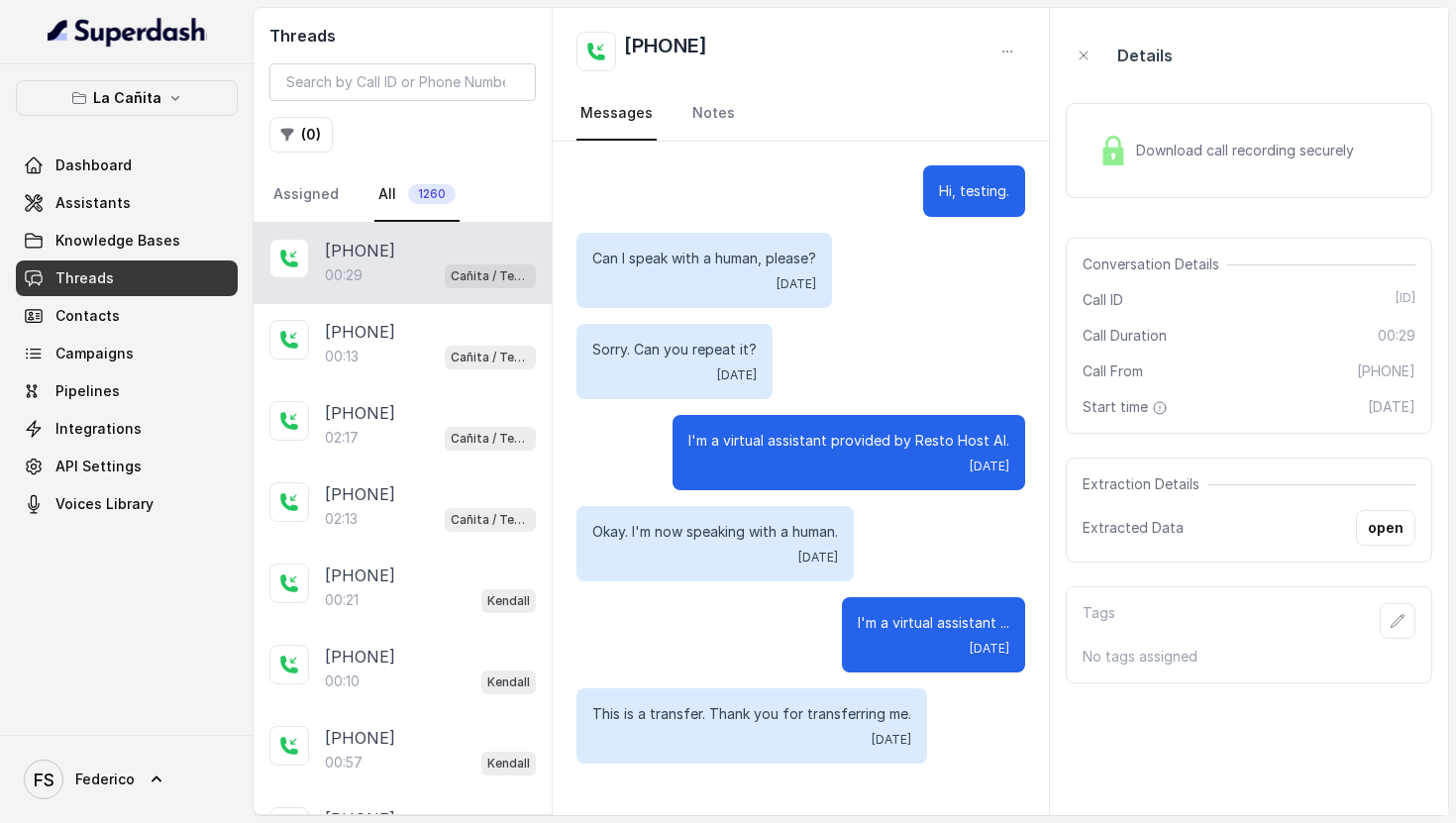 scroll, scrollTop: 0, scrollLeft: 0, axis: both 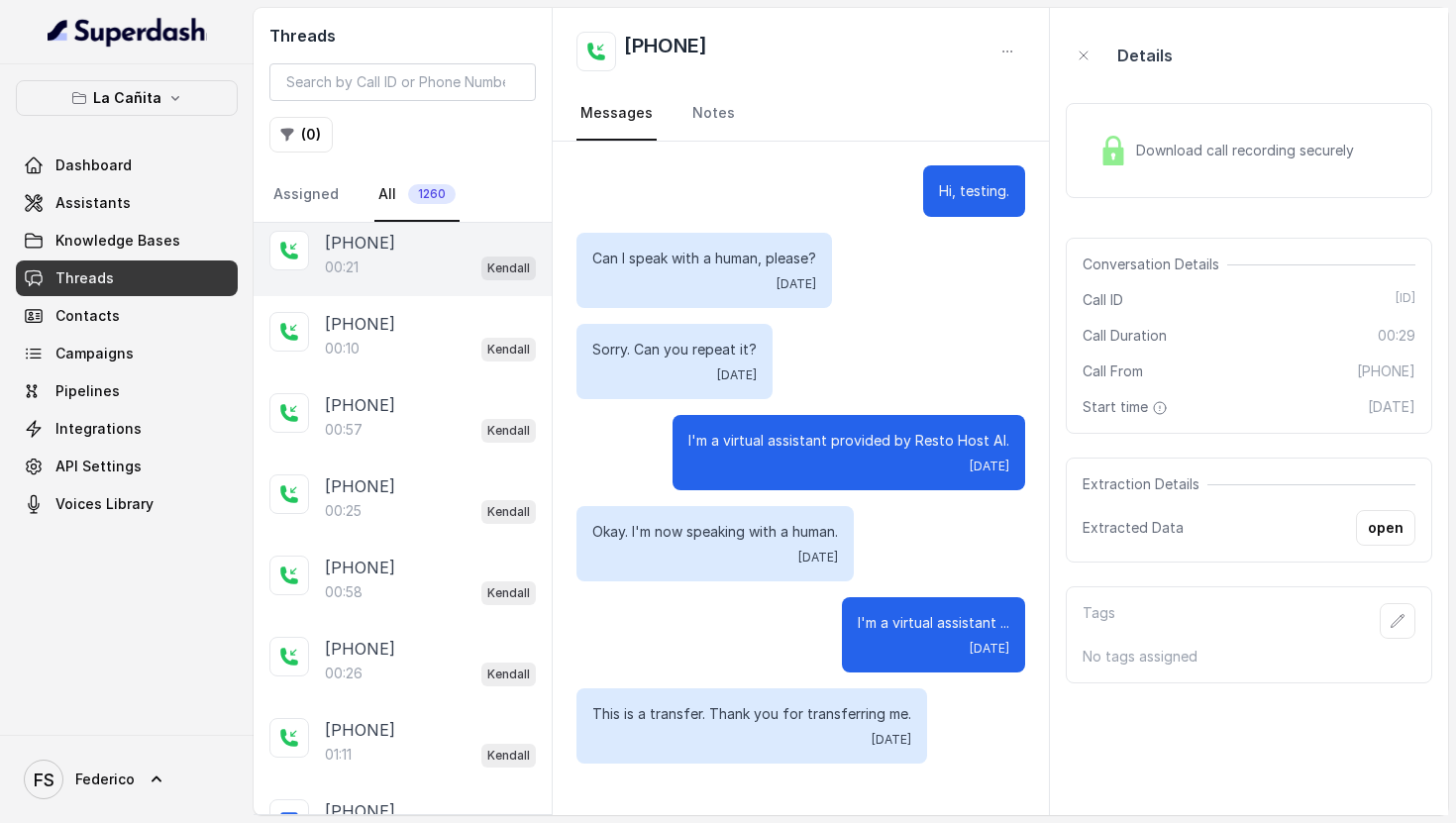 click on "00:21 [LOCATION]" at bounding box center (430, 267) 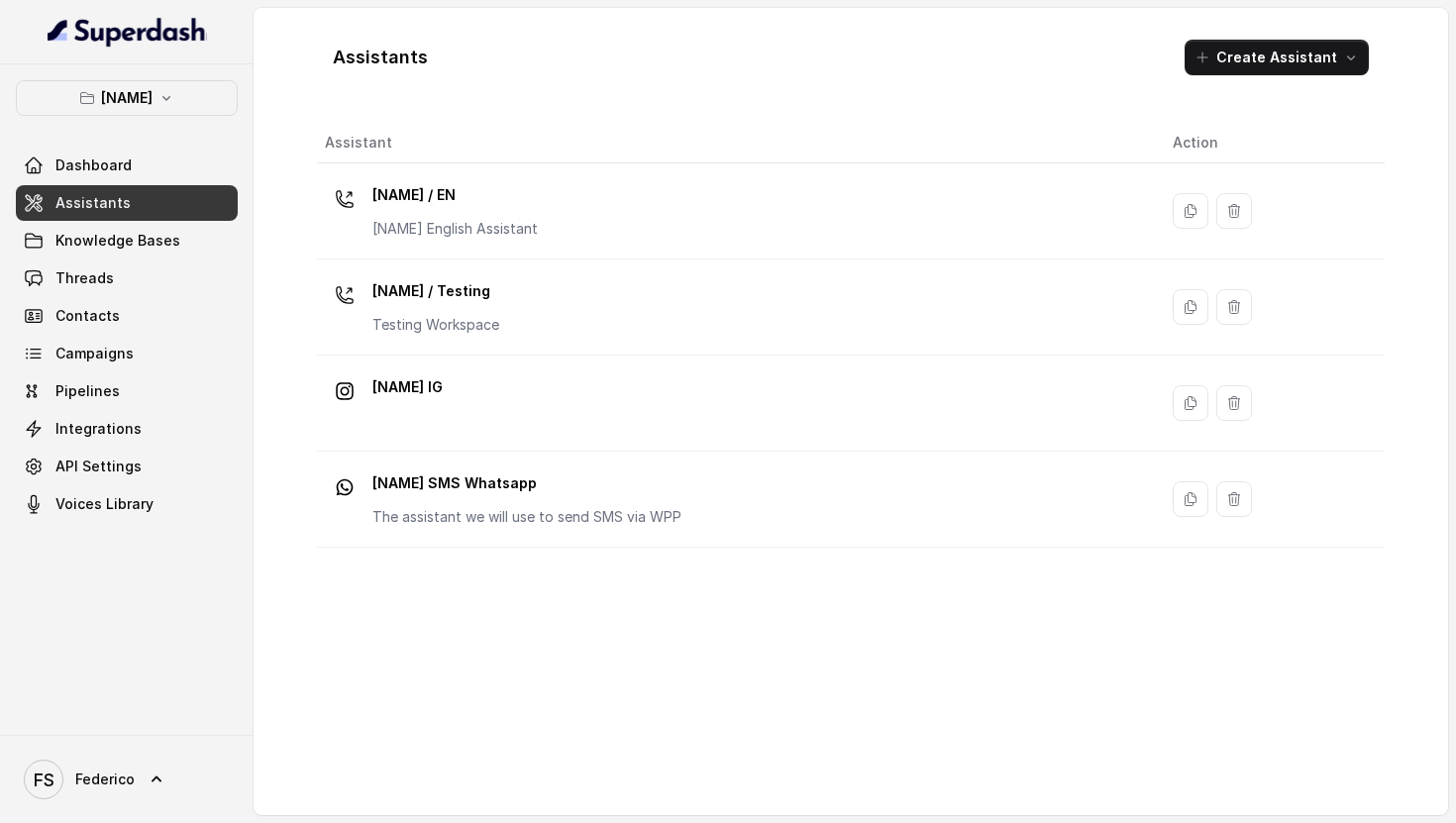 scroll, scrollTop: 0, scrollLeft: 0, axis: both 